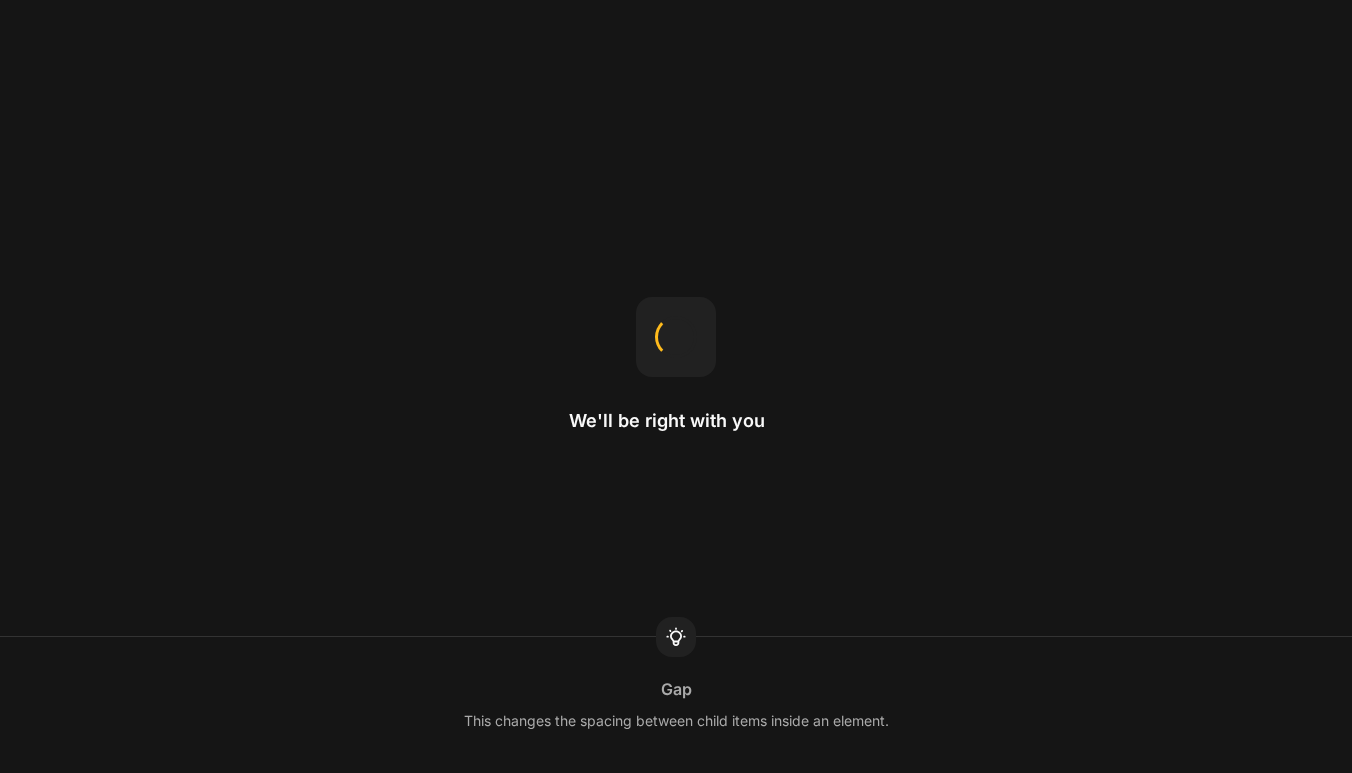 scroll, scrollTop: 0, scrollLeft: 0, axis: both 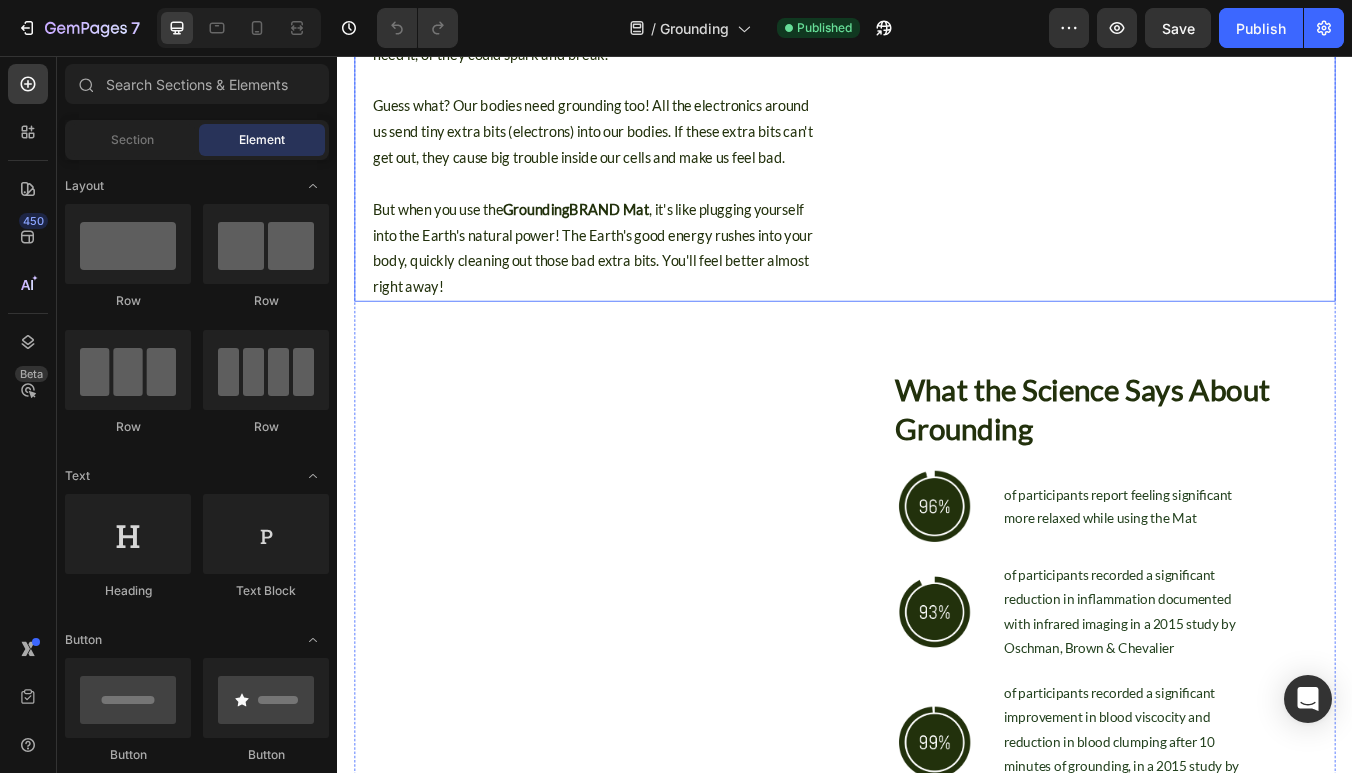 click on "Ground Yourself, Feel Calm, Feel Amazing Immediately! Heading Grounding is super important everywhere! Your TV and phone charger need it, or they could spark and break.   Guess what? Our bodies need grounding too! All the electronics around us send tiny extra bits (electrons) into our bodies. If these extra bits can't get out, they cause big trouble inside our cells and make us feel bad.   But when you use the  GroundingBRAND Mat , it's like plugging yourself into the Earth's natural power! The Earth's good energy rushes into your body, quickly cleaning out those bad extra bits. You'll feel better almost right away! Text Block Row" at bounding box center [645, 104] 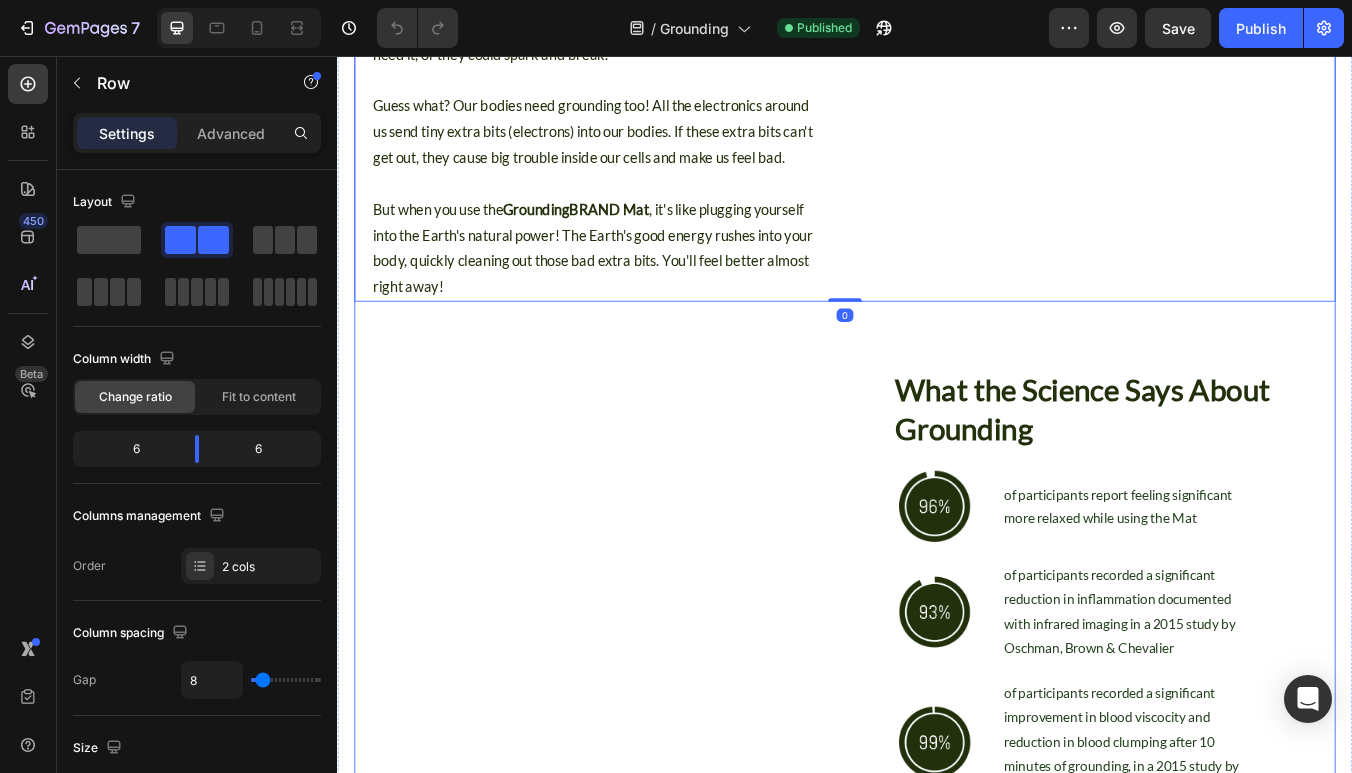 click on "Grounding is super important everywhere! Your TV and phone charger need it, or they could spark and break. Guess what? Our bodies need grounding too! All the electronics around us send tiny extra bits (electrons) into our bodies. If these extra bits can't get out, they cause big trouble inside our cells and make us feel bad. But when you use the GroundingBRAND Mat , it's like plugging yourself into the Earth's natural power! The Earth's good energy rushes into your body, quickly cleaning out those bad extra bits. You'll feel better almost right away! Text Block Row Image Row 0 What the Science Says About Grounding Heading Image of participants report feeling significant more relaxed while using the Mat Text Block Row Image of participants recorded a significant reduction in inflammation documented with infrared imaging in a 2015 study by Oschman, Brown & Chevalier Text Block Row Image Text Block Row Row Image Row" at bounding box center [937, 401] 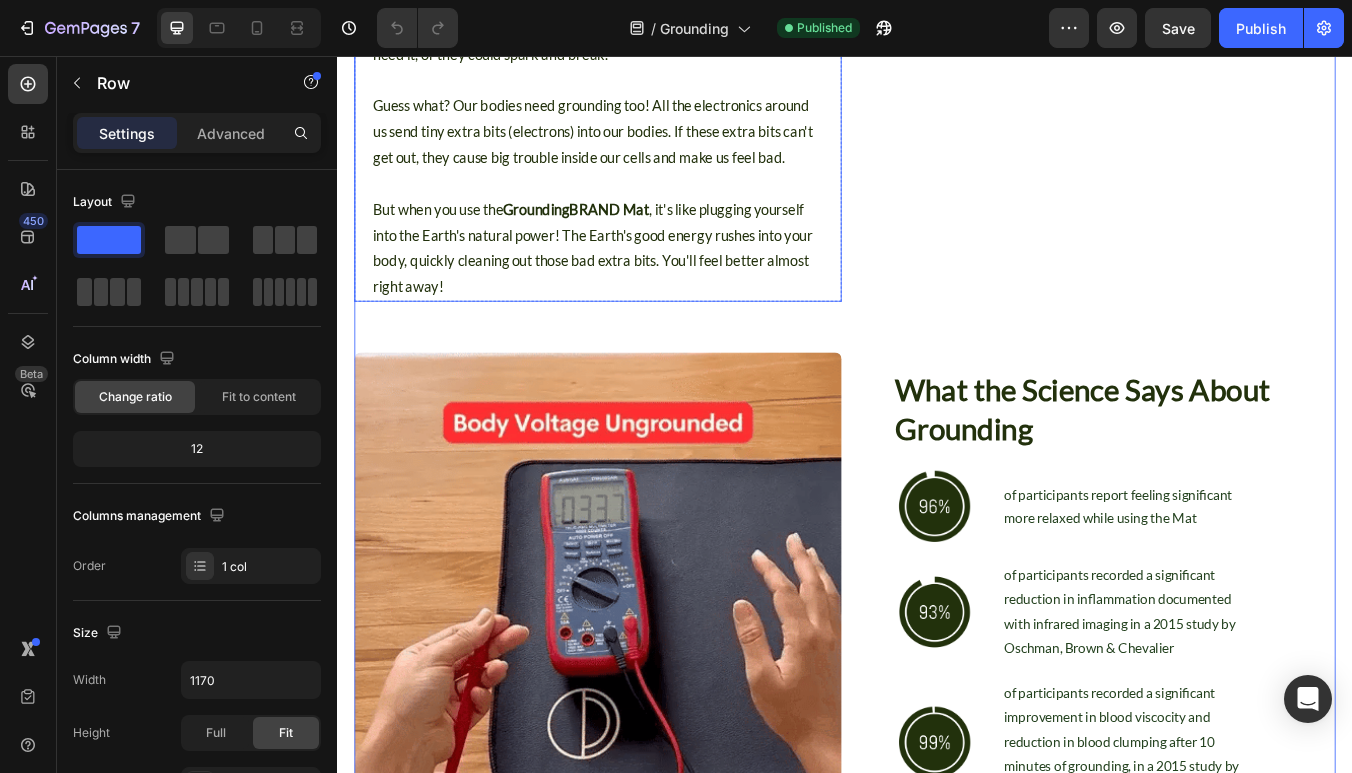 click on "But when you use the GroundingBRAND Mat , it's like plugging yourself into the Earth's natural power! The Earth's good energy rushes into your body, quickly cleaning out those bad extra bits. You'll feel better almost right away!" at bounding box center [645, 283] 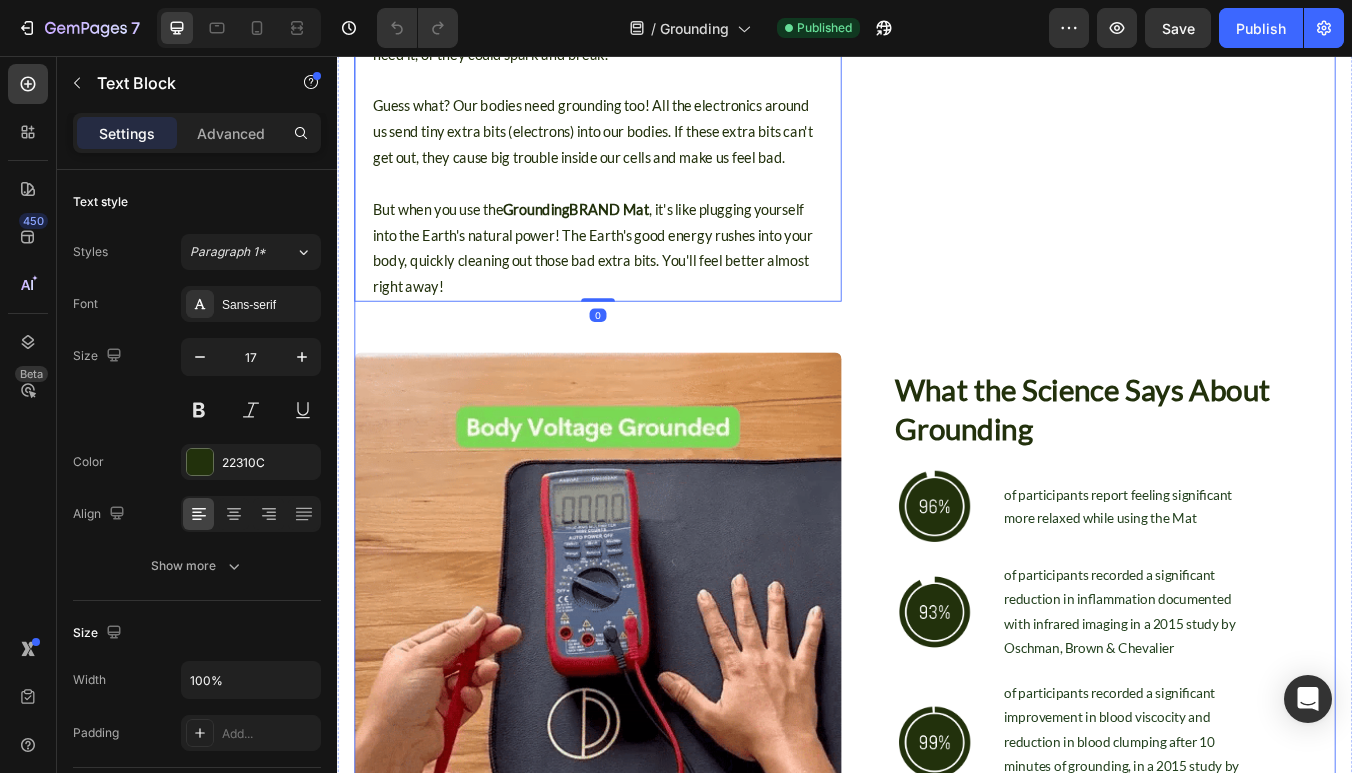 click on "Ground Yourself, Feel Calm, Feel Amazing Immediately! Heading Grounding is super important everywhere! Your TV and phone charger need it, or they could spark and break.   Guess what? Our bodies need grounding too! All the electronics around us send tiny extra bits (electrons) into our bodies. If these extra bits can't get out, they cause big trouble inside our cells and make us feel bad.   But when you use the  GroundingBRAND Mat , it's like plugging yourself into the Earth's natural power! The Earth's good energy rushes into your body, quickly cleaning out those bad extra bits. You'll feel better almost right away! Text Block   0 Row Image Row What the Science Says About Grounding Heading Image of participants report feeling significant more relaxed while using the Mat Text Block Row Image of participants recorded a significant reduction in inflammation documented with infrared imaging in a 2015 study by Oschman, Brown & Chevalier Text Block Row Image Text Block Row Row Image Row" at bounding box center (937, 422) 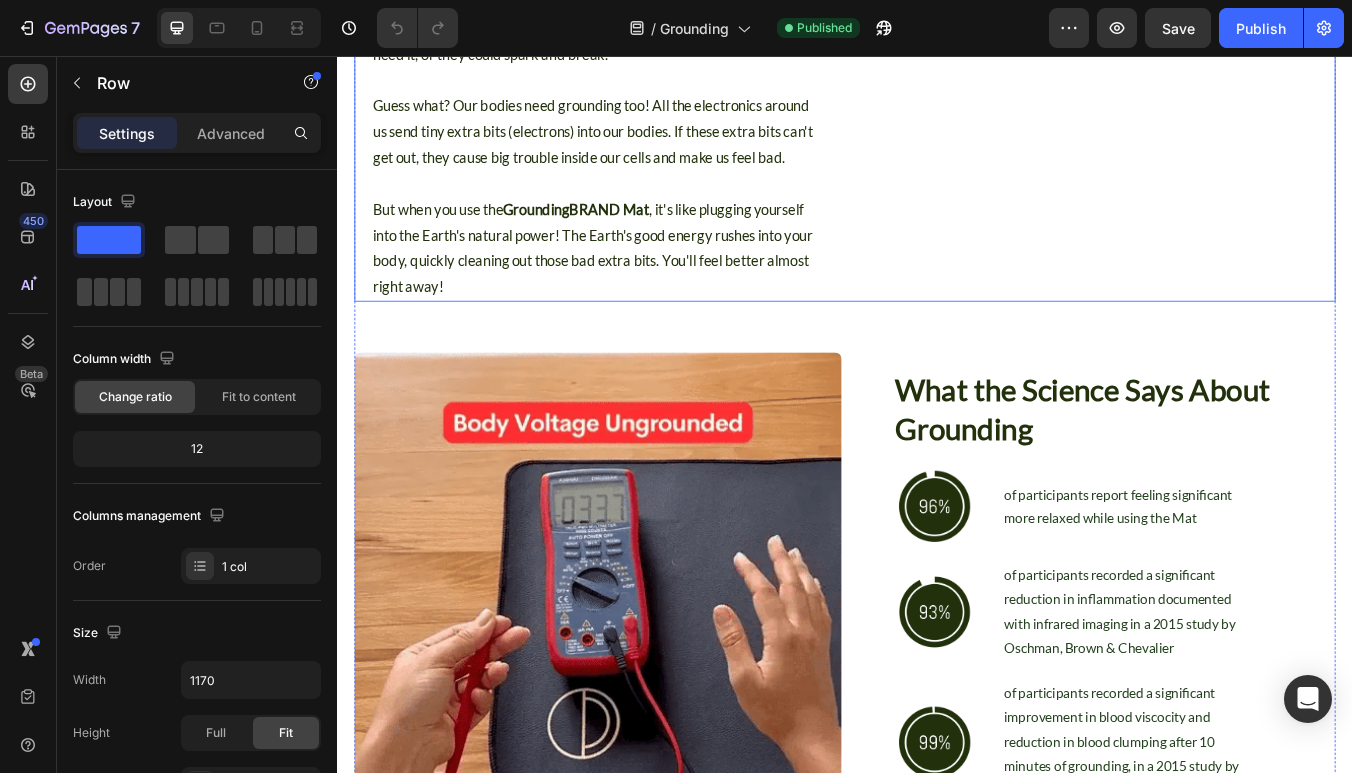 click on "Ground Yourself, Feel Calm, Feel Amazing Immediately! Heading Grounding is super important everywhere! Your TV and phone charger need it, or they could spark and break.   Guess what? Our bodies need grounding too! All the electronics around us send tiny extra bits (electrons) into our bodies. If these extra bits can't get out, they cause big trouble inside our cells and make us feel bad.   But when you use the  GroundingBRAND Mat , it's like plugging yourself into the Earth's natural power! The Earth's good energy rushes into your body, quickly cleaning out those bad extra bits. You'll feel better almost right away! Text Block Row" at bounding box center (645, 104) 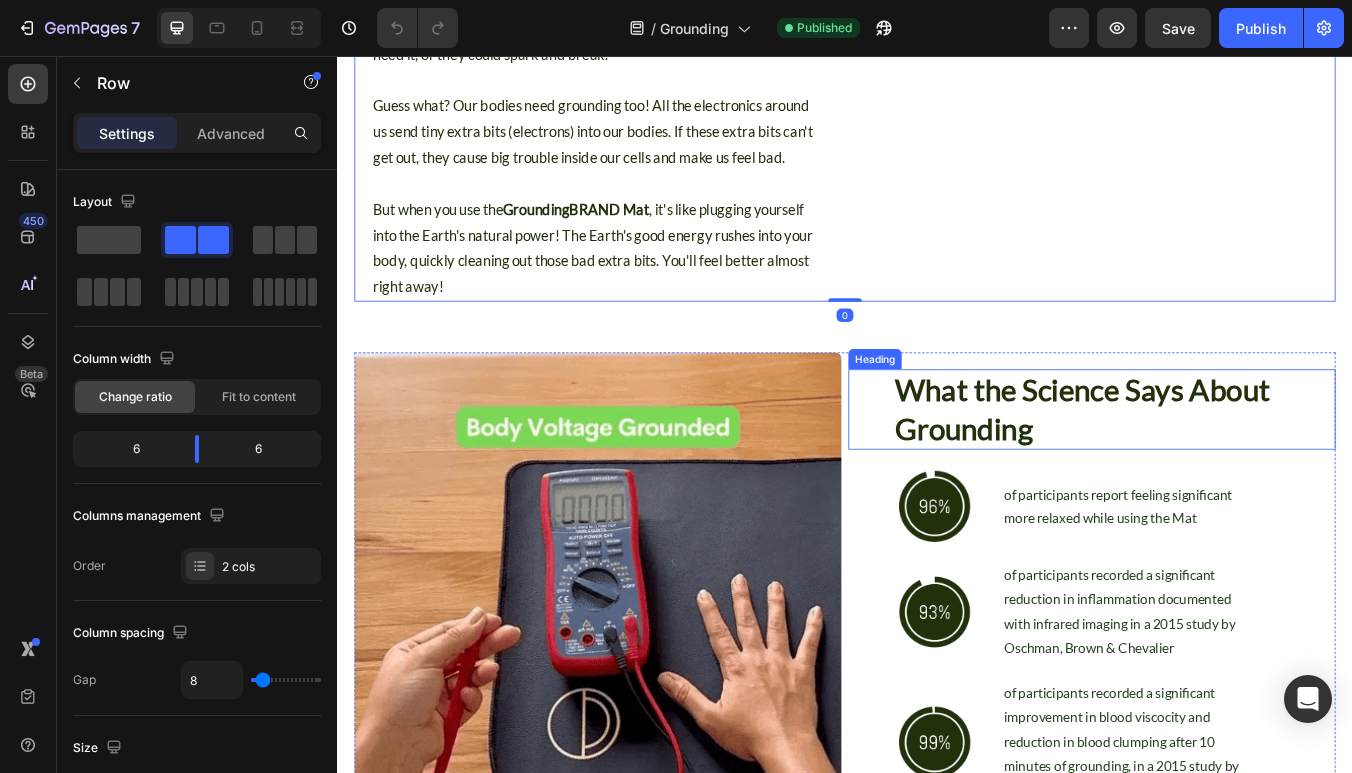 click on "What the Science Says About Grounding Heading" at bounding box center (1229, 473) 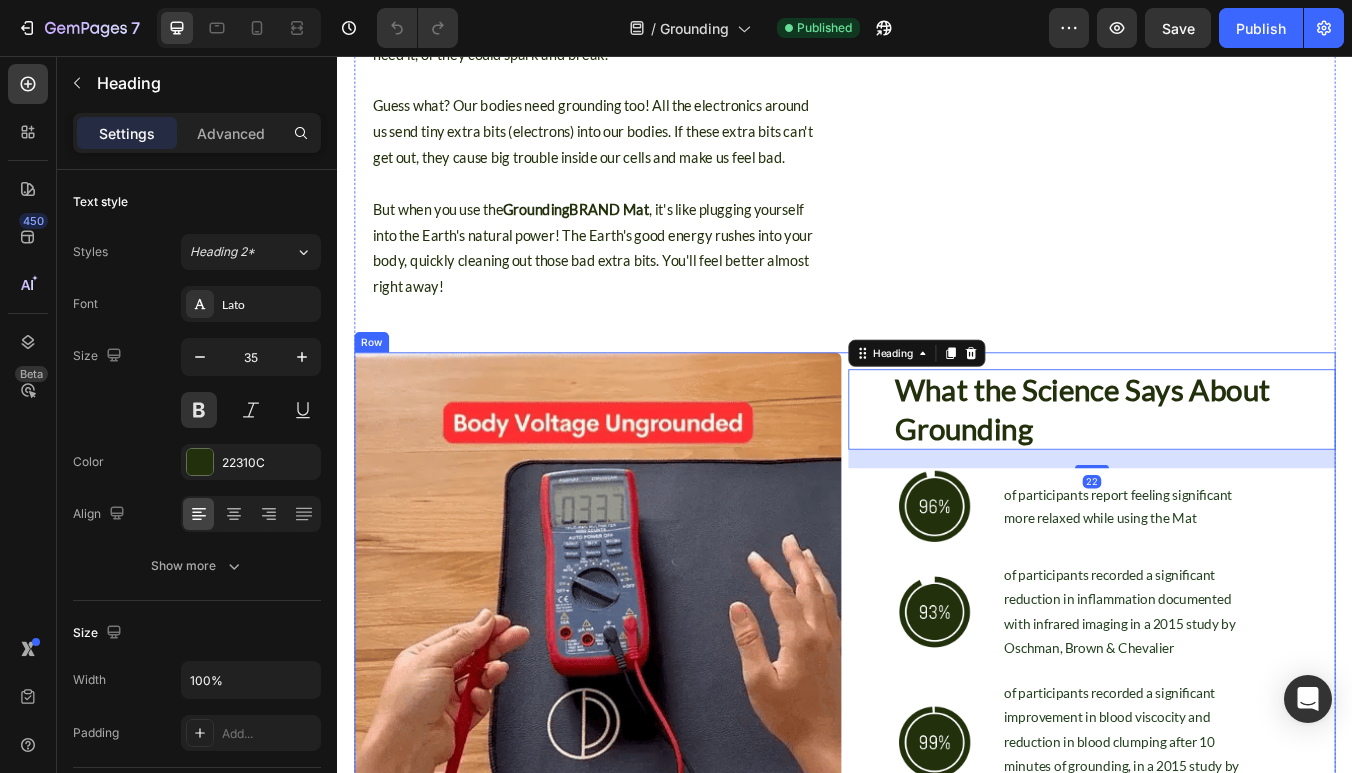 click on "What the Science Says About Grounding Heading 22 Image of participants report feeling significant more relaxed while using the Mat Text Block Row Image of participants recorded a significant reduction in inflammation documented with infrared imaging in a 2015 study by Oschman, Brown & Chevalier Text Block Row Image of participants recorded a significant improvement in blood viscocity and reduction in blood clumping after 10 minutes of grounding, in a 2015 study by Oschman, Brown & Chevalier Text Block Row Row Image Row" at bounding box center (937, 694) 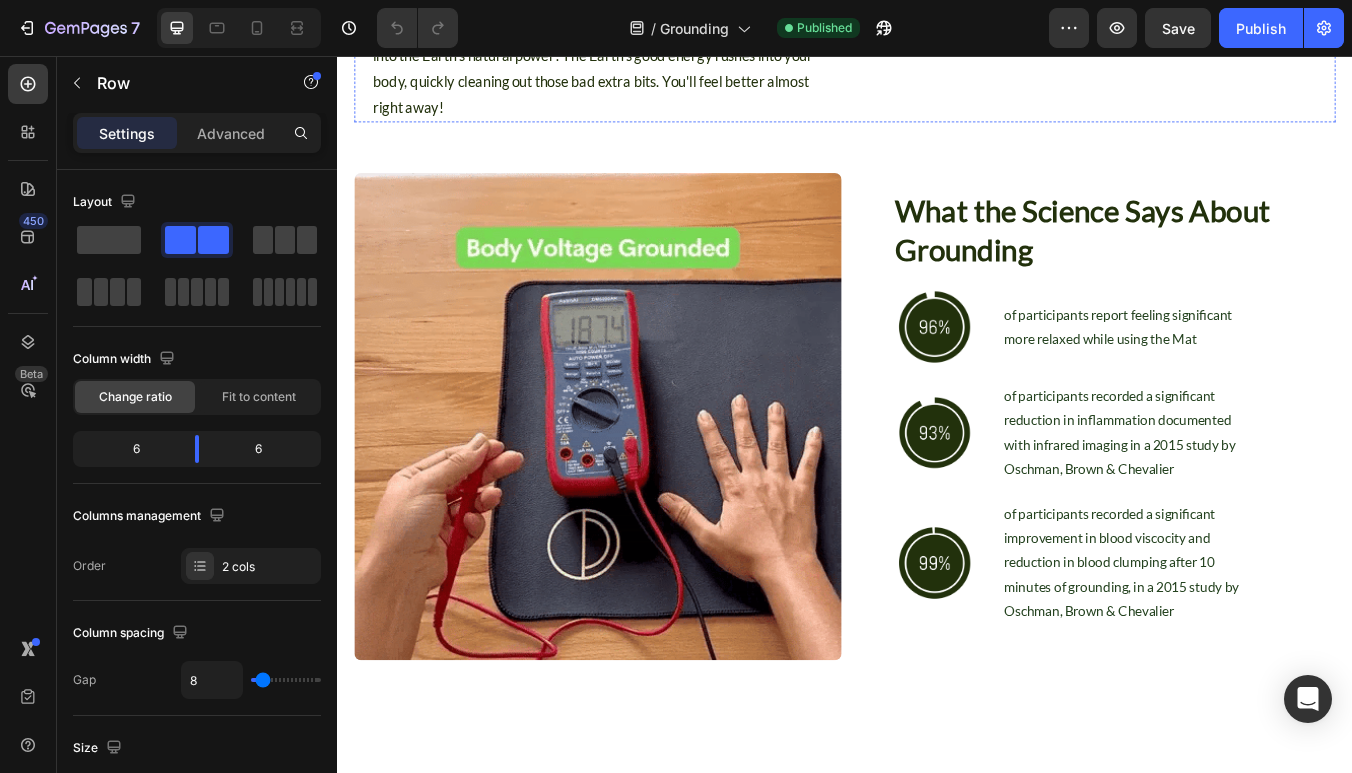 scroll, scrollTop: 1688, scrollLeft: 0, axis: vertical 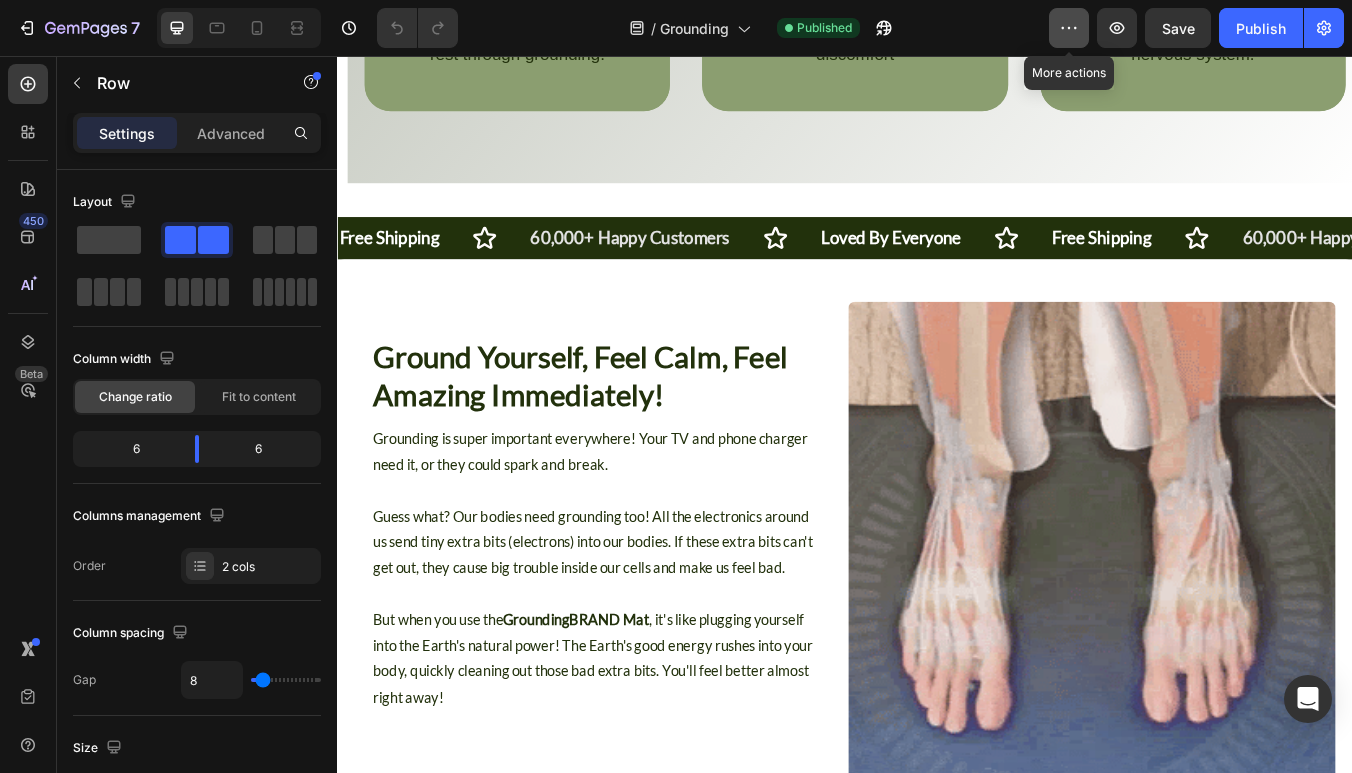 click 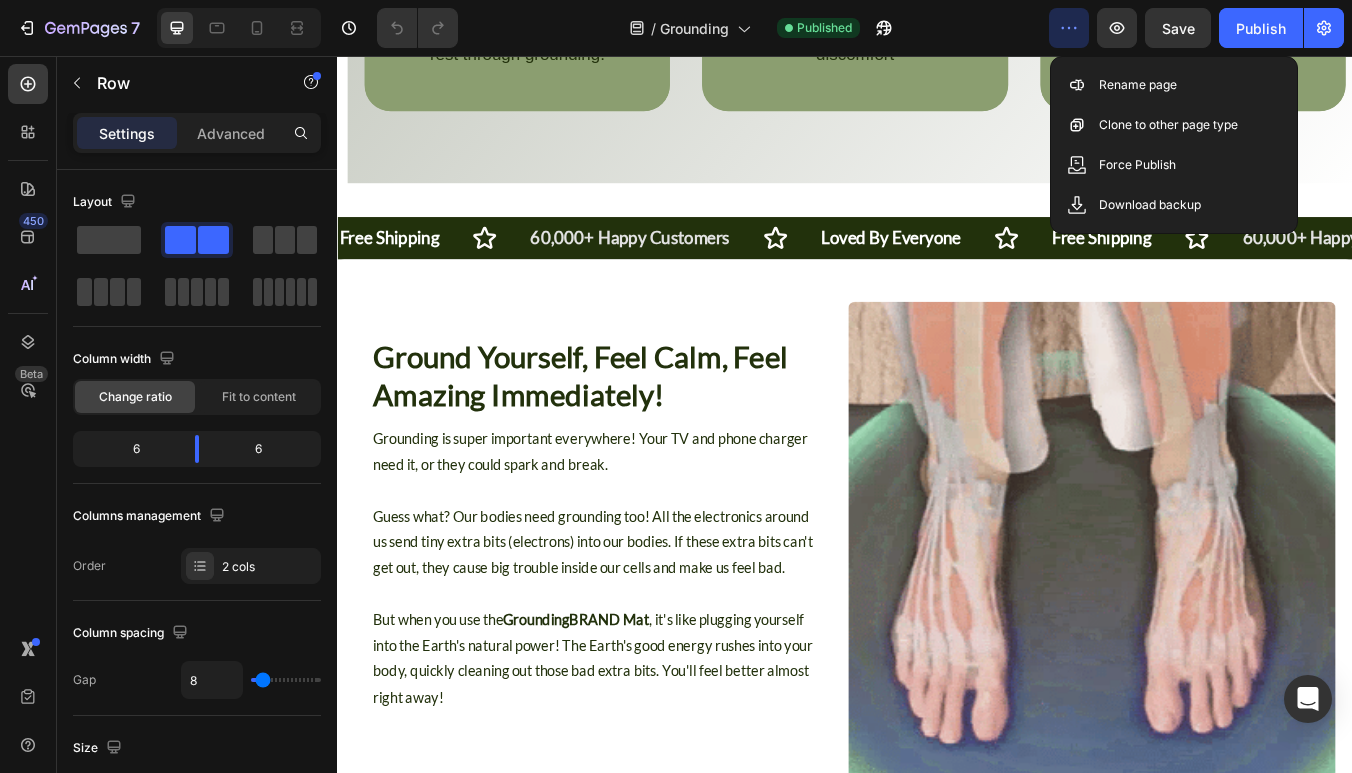 click 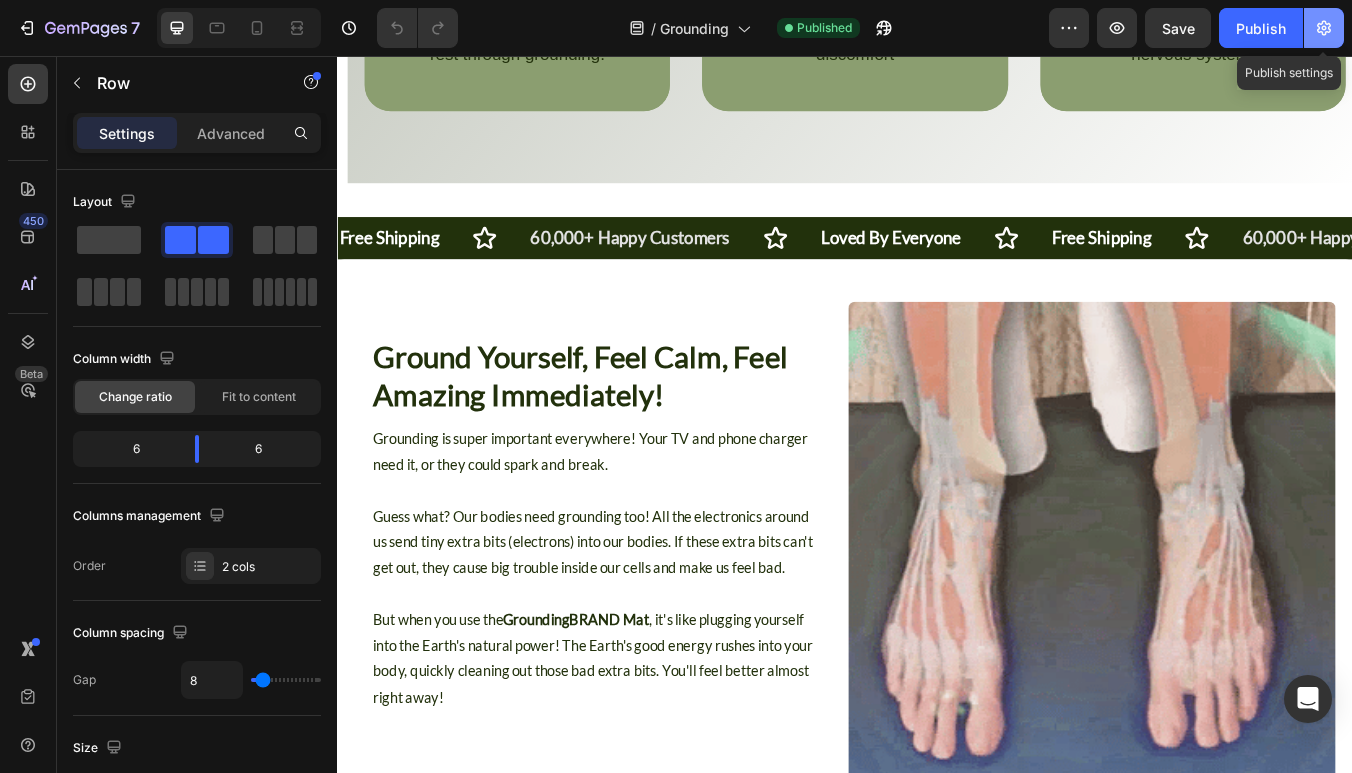click 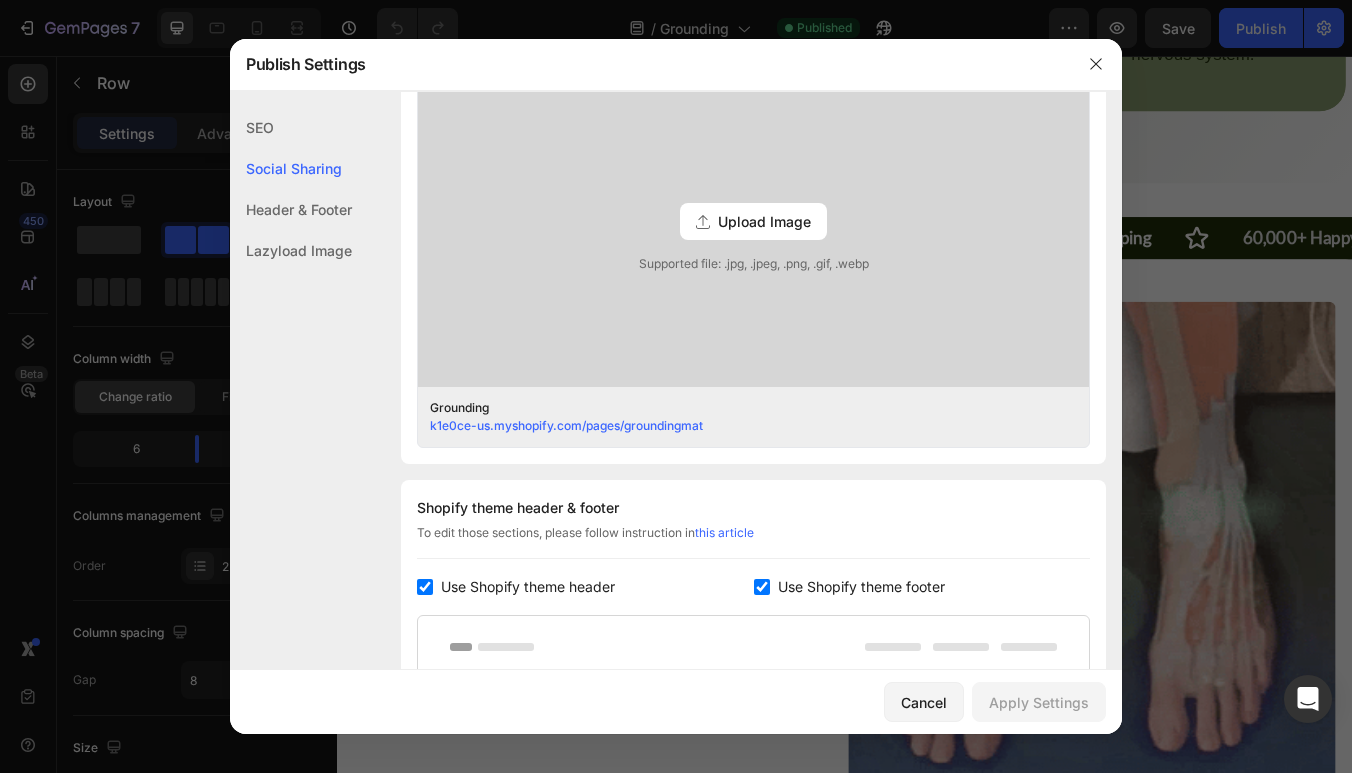 scroll, scrollTop: 285, scrollLeft: 0, axis: vertical 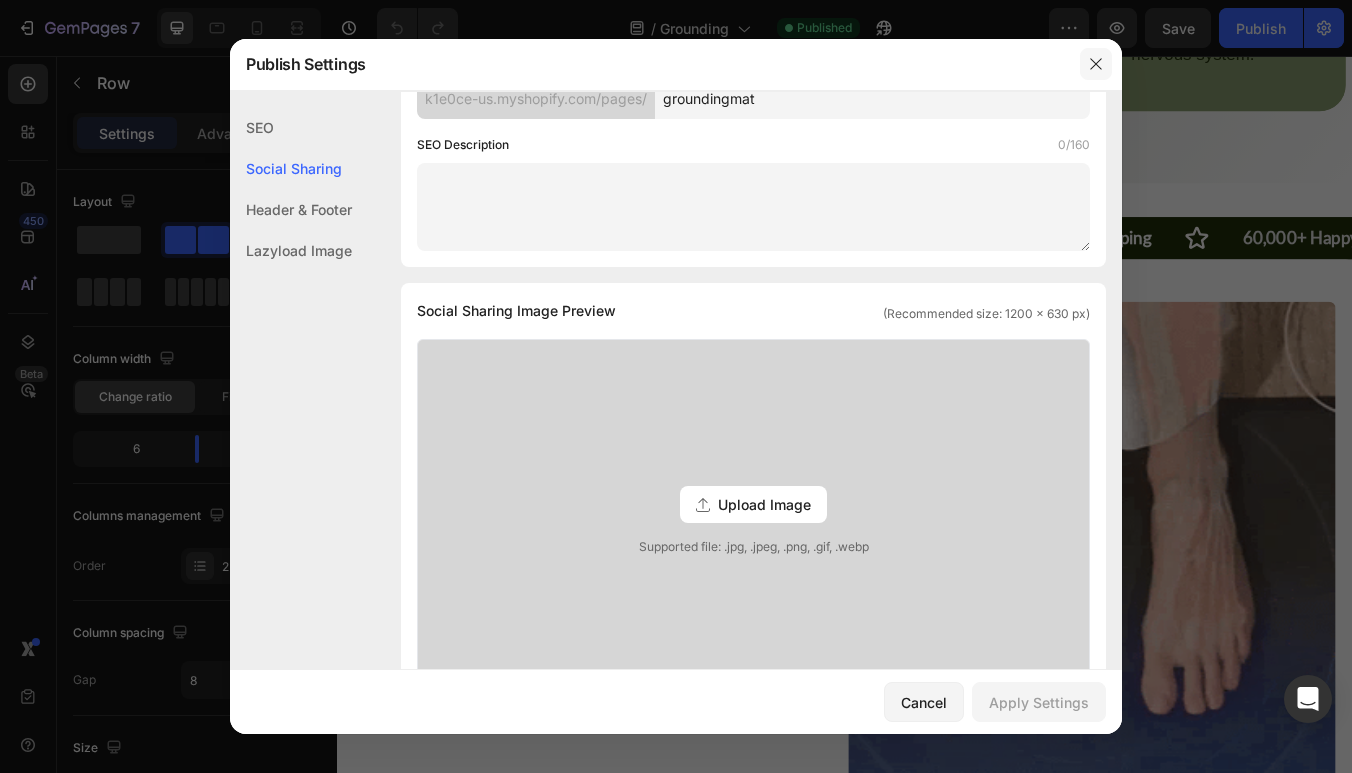 click at bounding box center (1096, 64) 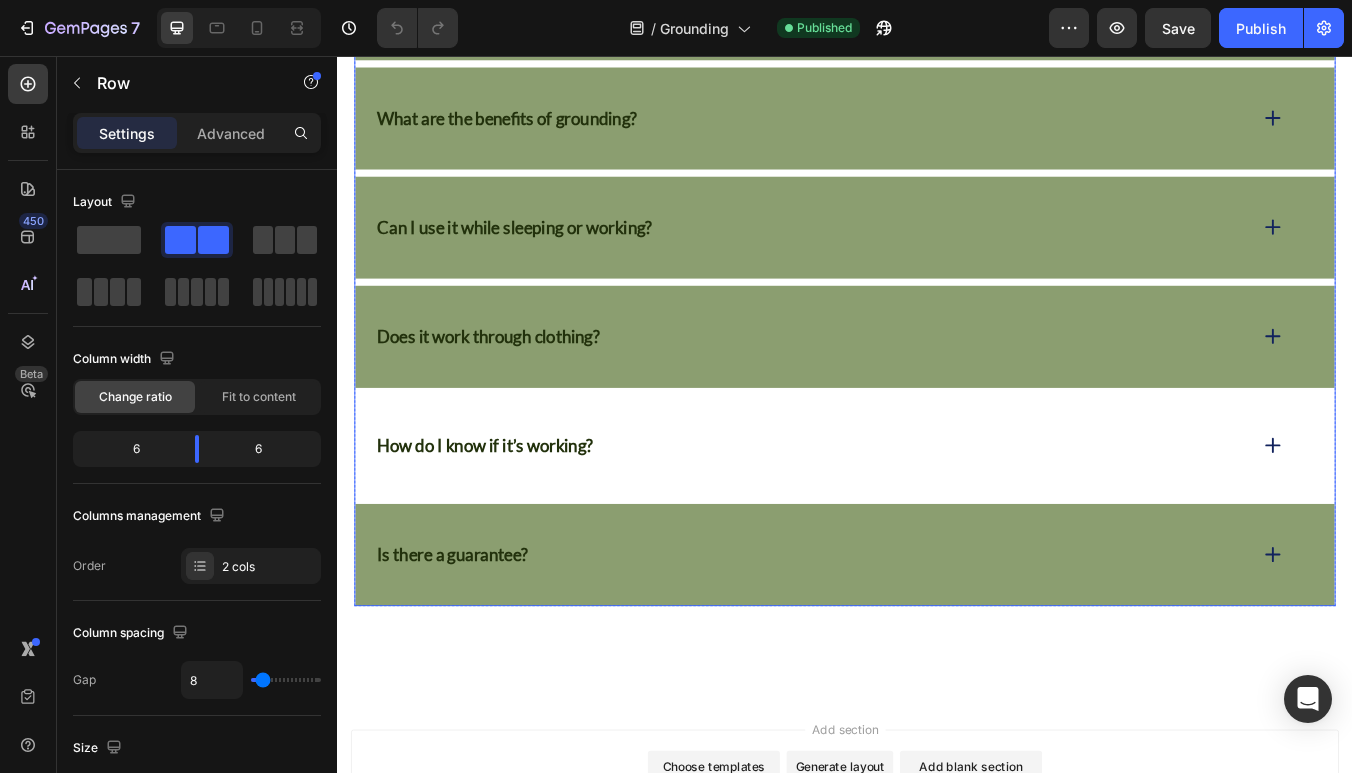 scroll, scrollTop: 8238, scrollLeft: 0, axis: vertical 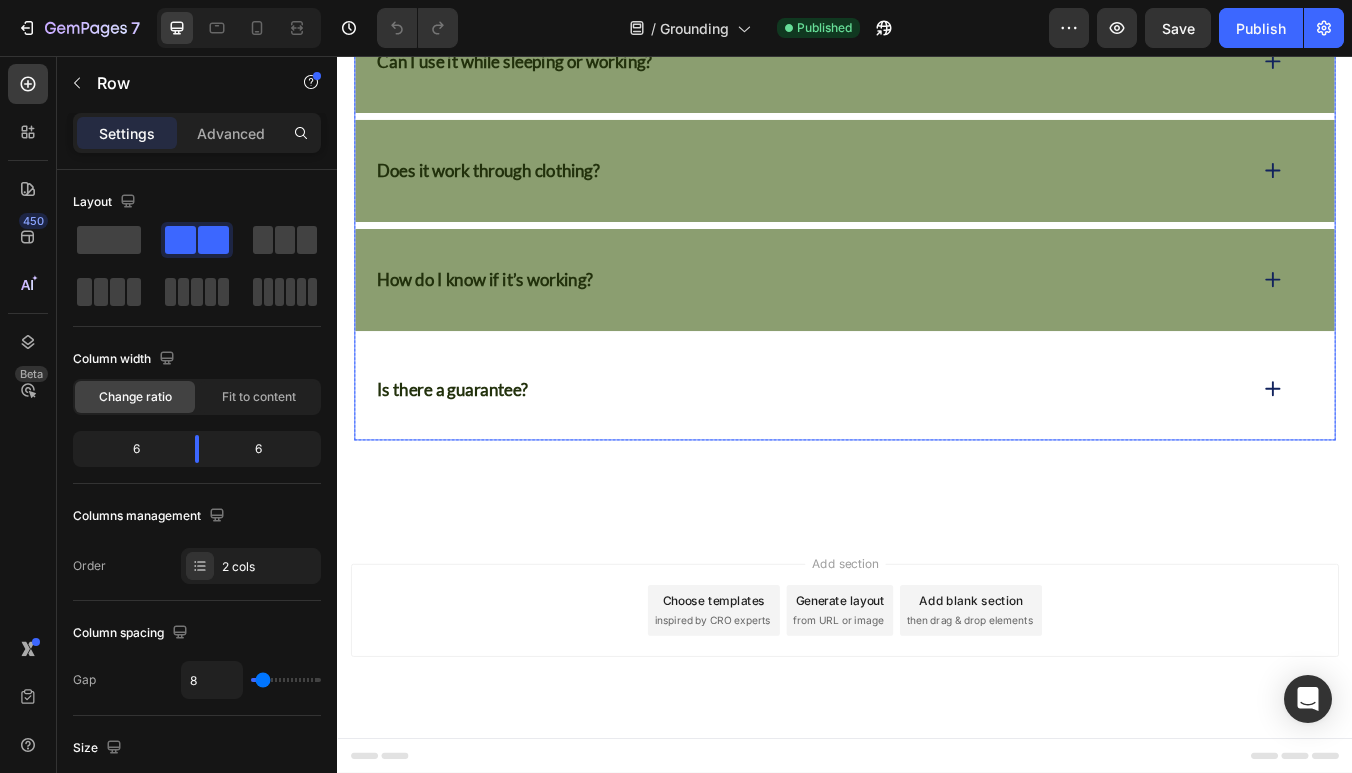 click on "Is there a guarantee?" at bounding box center (937, 449) 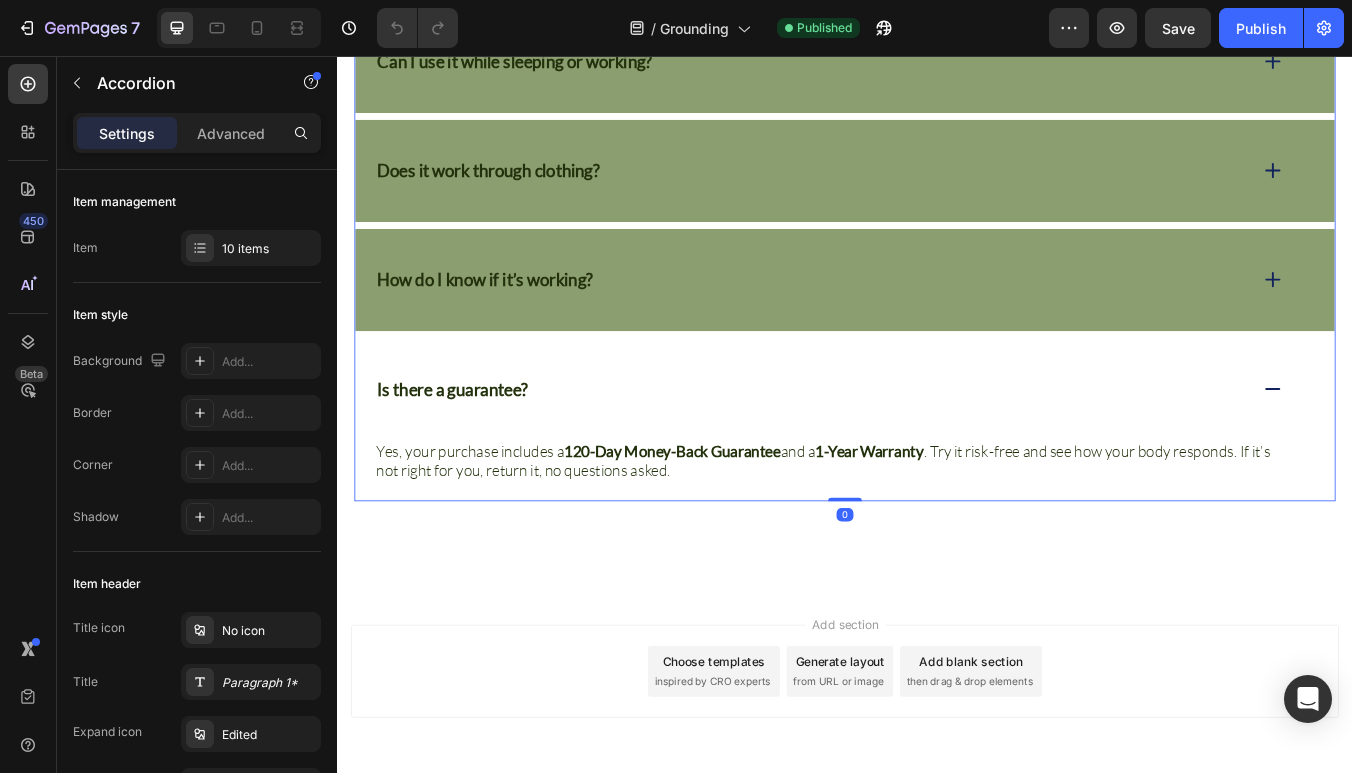 click on "Is there a guarantee?" at bounding box center [937, 449] 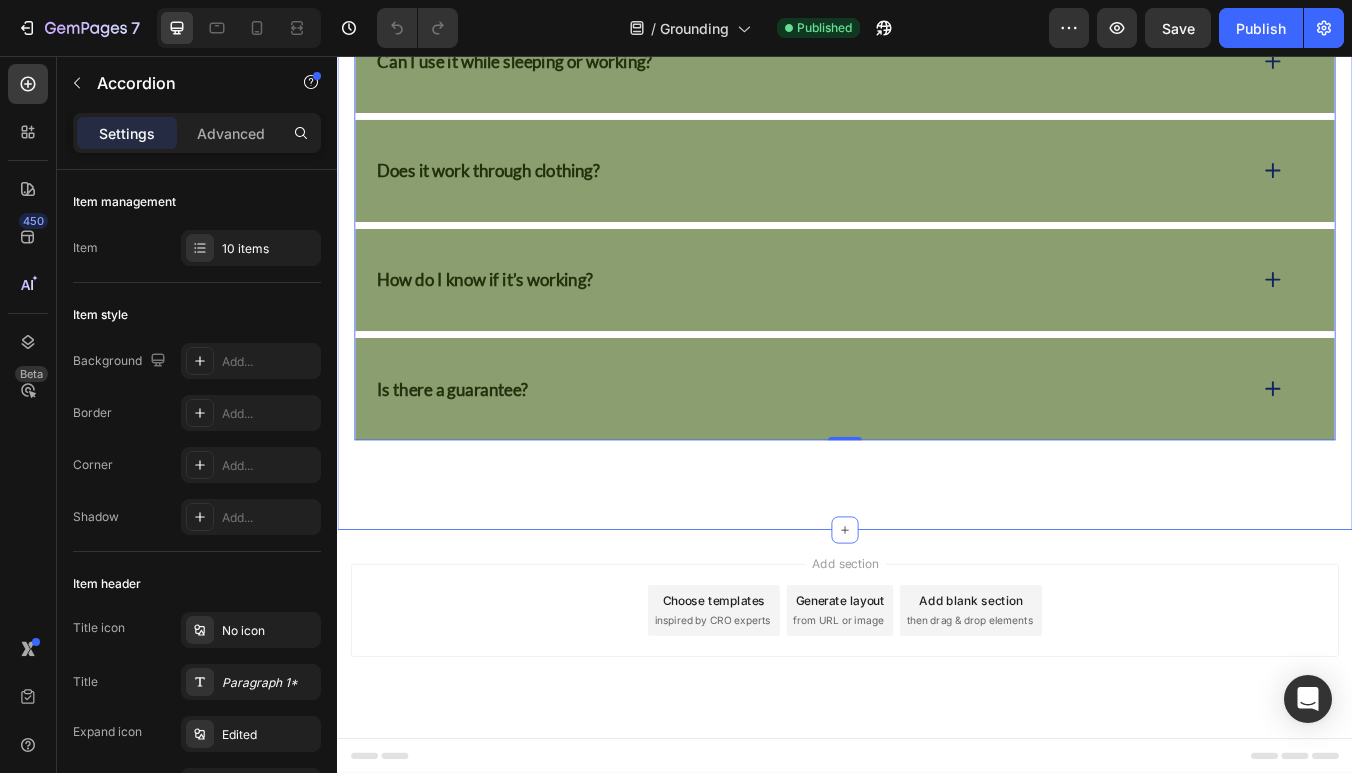 scroll, scrollTop: 8151, scrollLeft: 0, axis: vertical 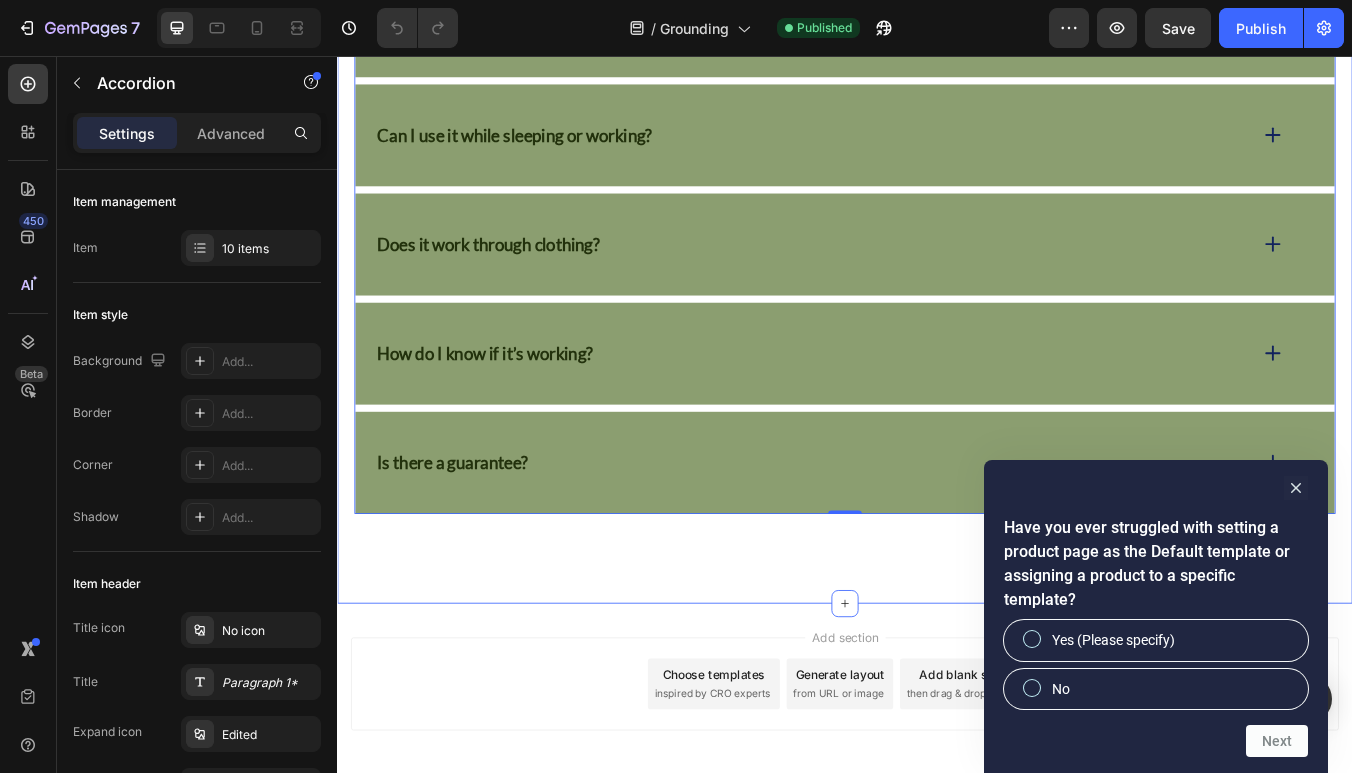 click on "FAQs Heading
What is grounding and how does it work?
How do I use this product?
Do I have to be barefoot or have skin contact?
Is grounding safe?
How long should I use it each day?
What are the benefits of grounding?
Can I use it while sleeping or working?
Does it work through clothing?
How do I know if it’s working?
Is there a guarantee? Accordion 0 Row Section 10" at bounding box center (937, -72) 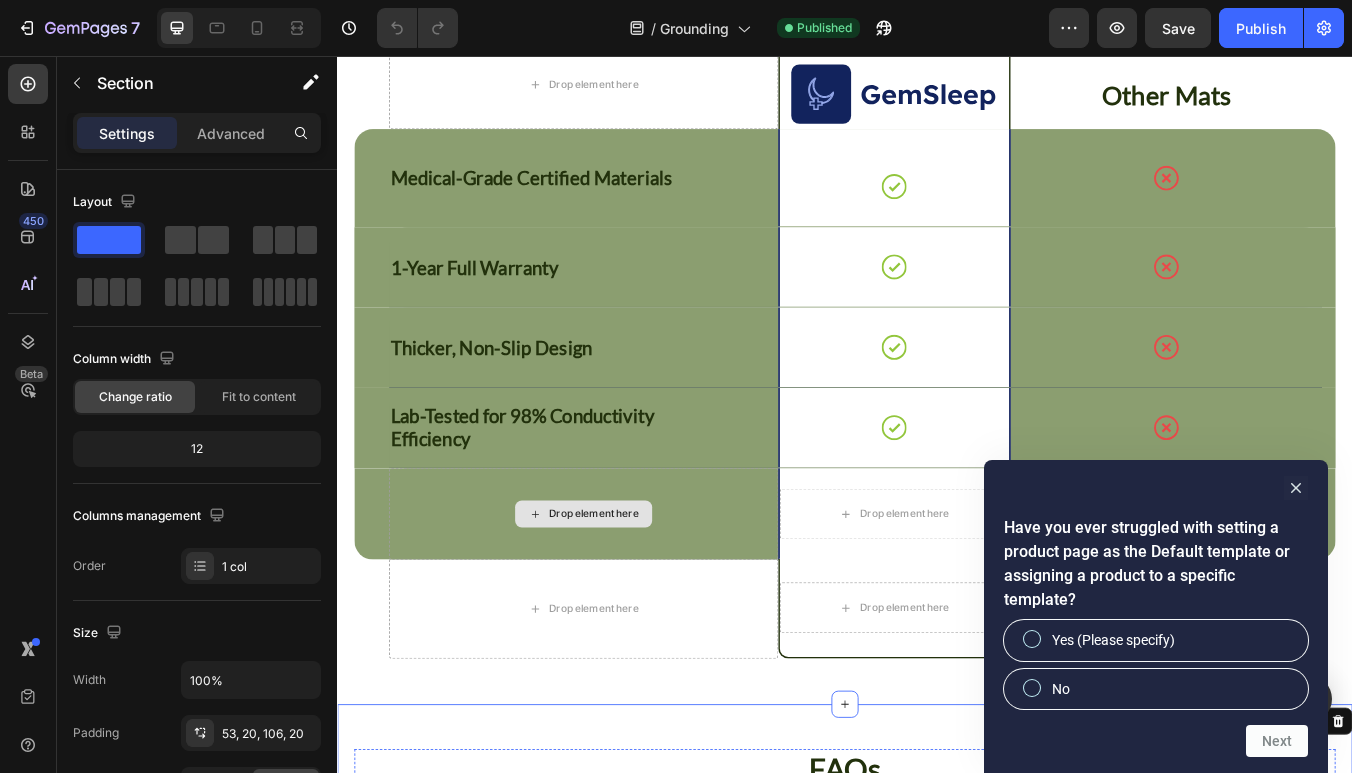 scroll, scrollTop: 6499, scrollLeft: 0, axis: vertical 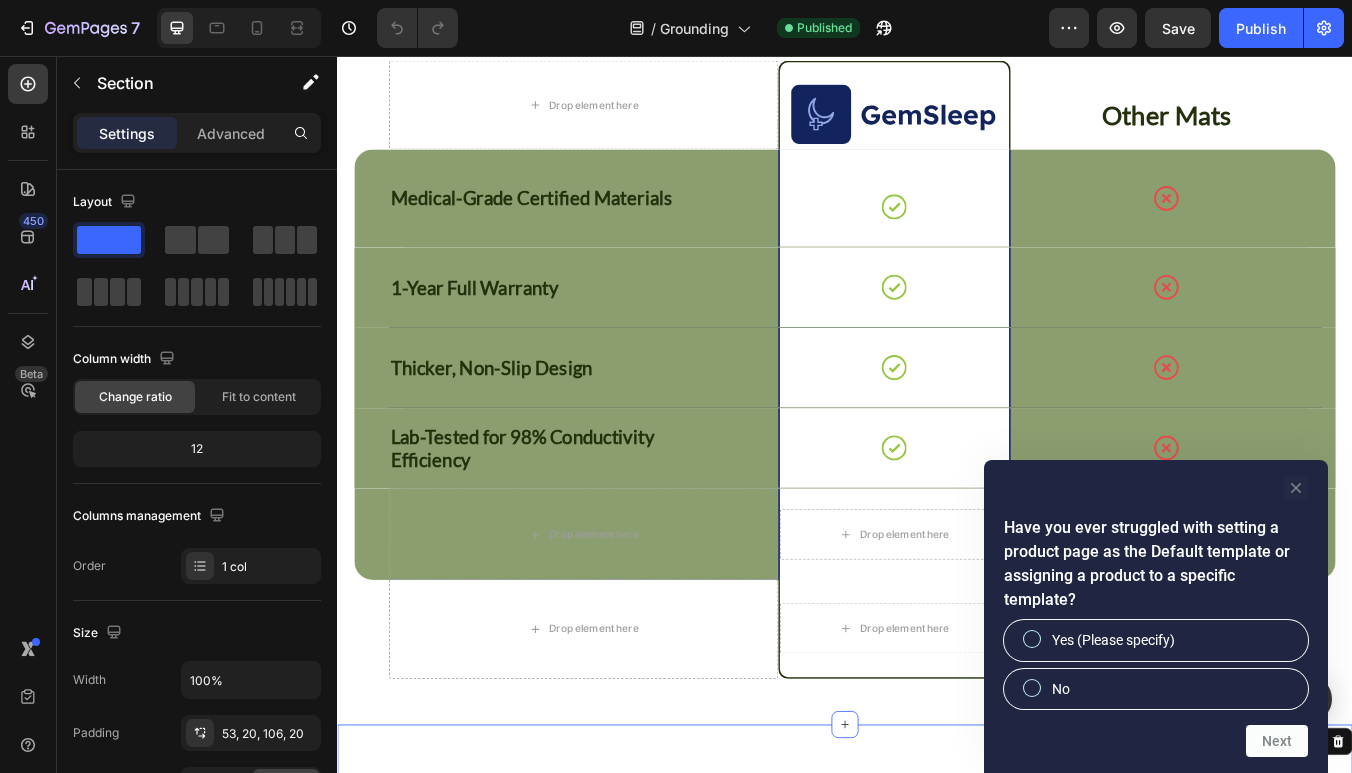 click 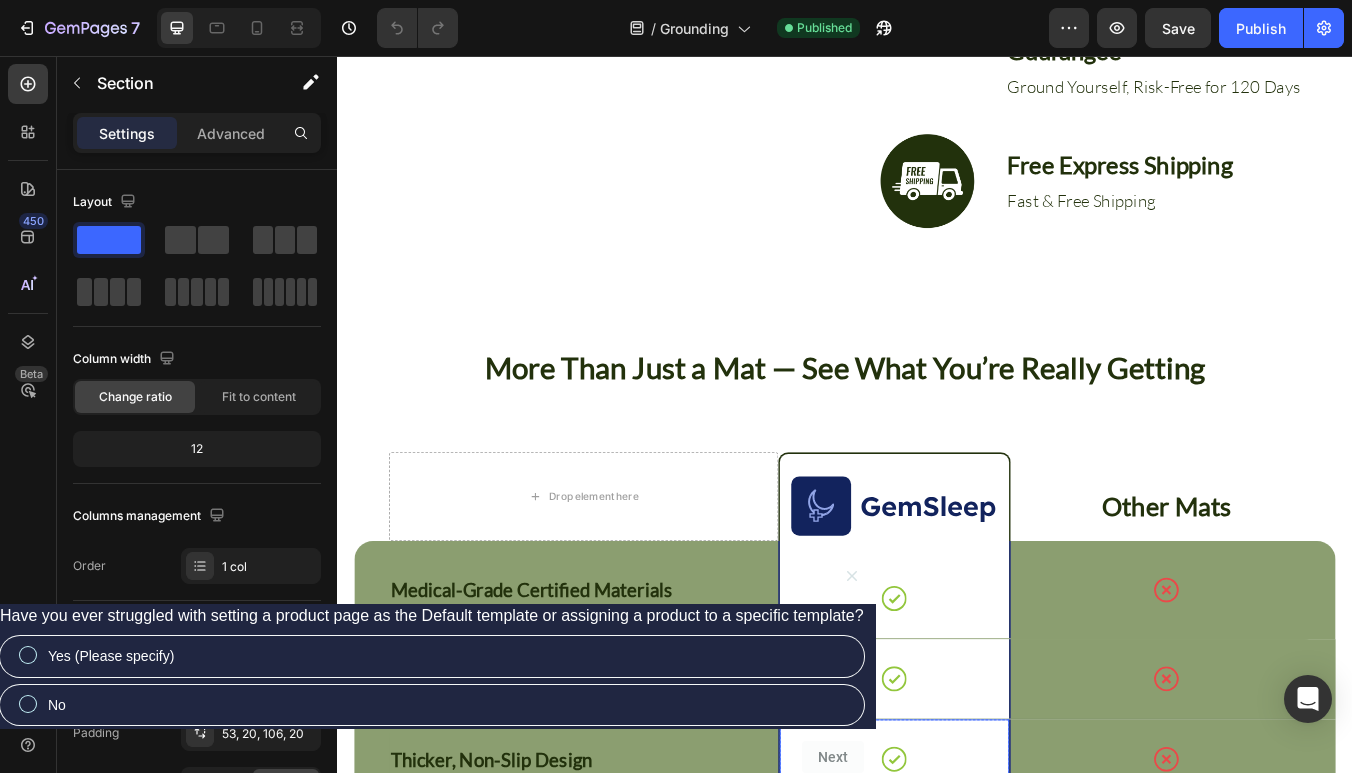 scroll, scrollTop: 5973, scrollLeft: 0, axis: vertical 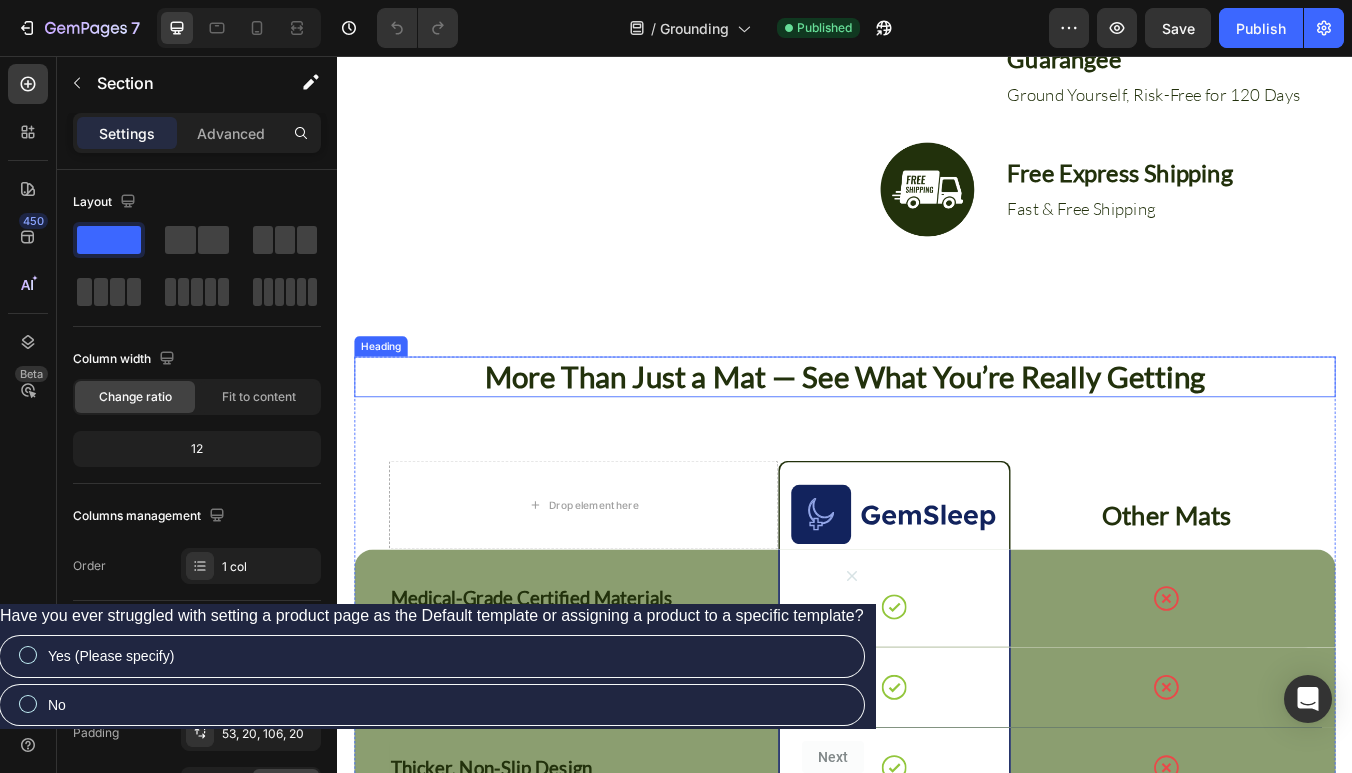 click on "More Than Just a Mat — See What You’re Really Getting" at bounding box center [937, 443] 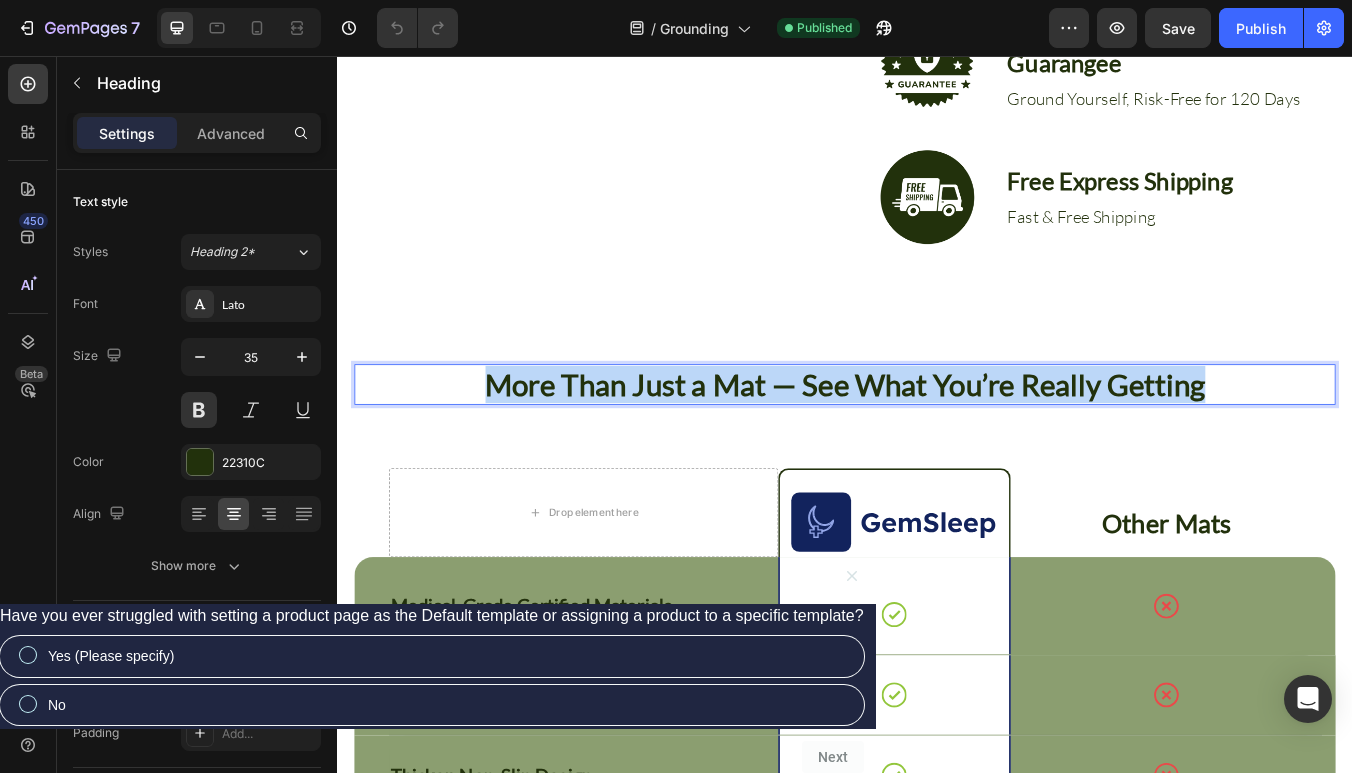 click on "More Than Just a Mat — See What You’re Really Getting" at bounding box center (937, 443) 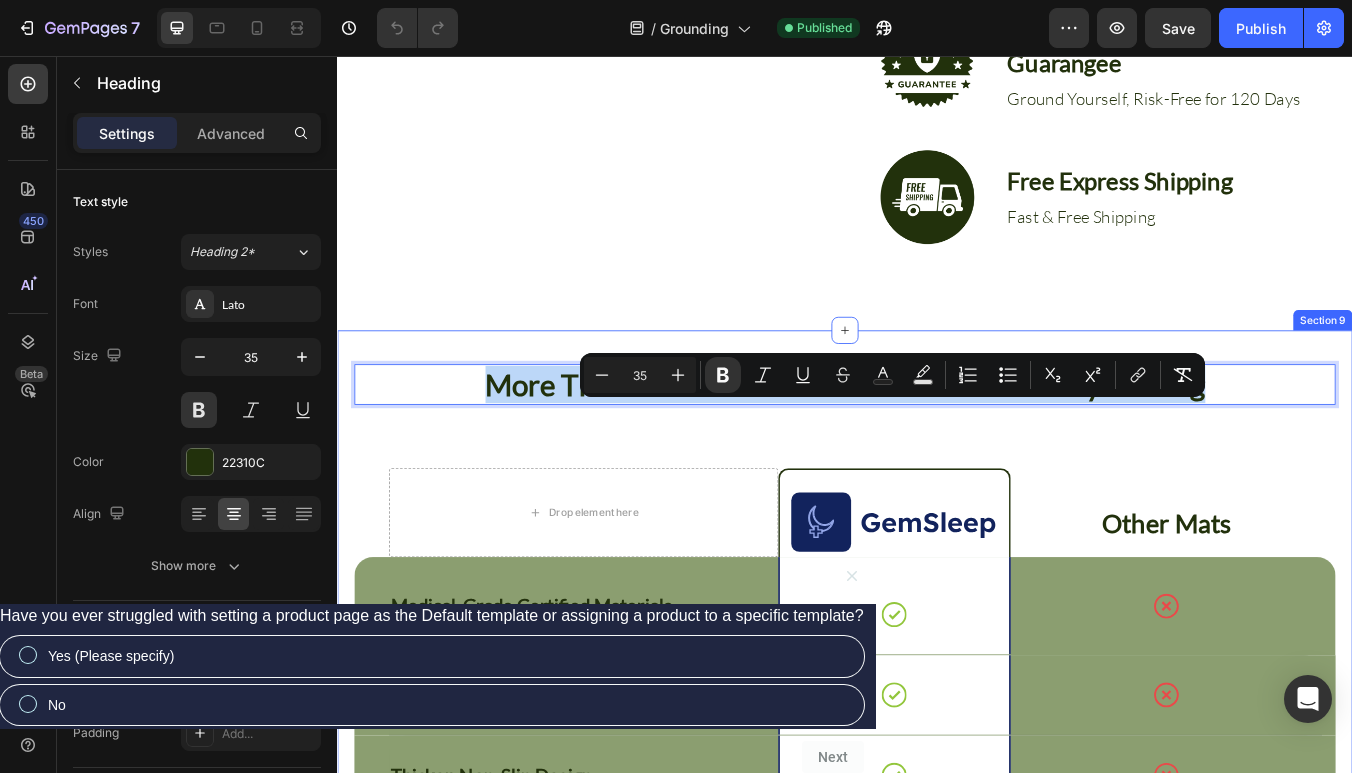 click on "More Than Just a Mat — See What You’re Really Getting Heading 75
Drop element here Image Row Other Mats Text Block Row Medical-Grade Certified Materials Text Block
Icon Row
Icon Row Row 1-Year Full Warranty Text Block
Icon Row
Icon Row Row Thicker, Non-Slip Design Text Block
Icon Row
Icon Row Row Lab-Tested for 98% Conductivity Efficiency Text Block
Icon Row
Icon Row Row
Drop element here
Drop element here Row
Drop element here Row Row Row
Drop element here
Drop element here Row
Drop element here Row Row Section 9" at bounding box center [937, 854] 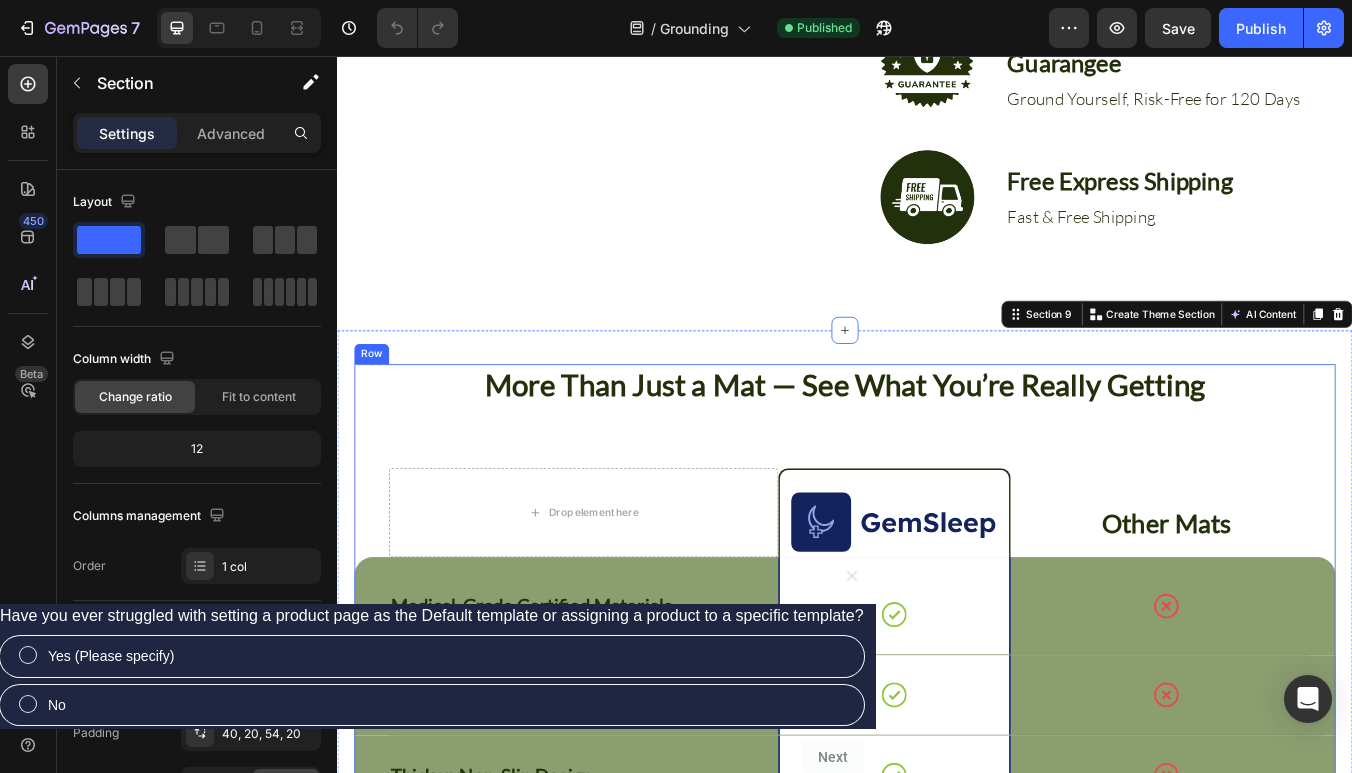 click on "⁠⁠⁠⁠⁠⁠⁠ More Than Just a Mat — See What You’re Really Getting Heading
Drop element here Image Row Other Mats Text Block Row Medical-Grade Certified Materials Text Block
Icon Row
Icon Row Row 1-Year Full Warranty Text Block
Icon Row
Icon Row Row Thicker, Non-Slip Design Text Block
Icon Row
Icon Row Row Lab-Tested for 98% Conductivity Efficiency Text Block
Icon Row
Icon Row Row
Drop element here
Drop element here Row
Drop element here Row Row" at bounding box center (937, 788) 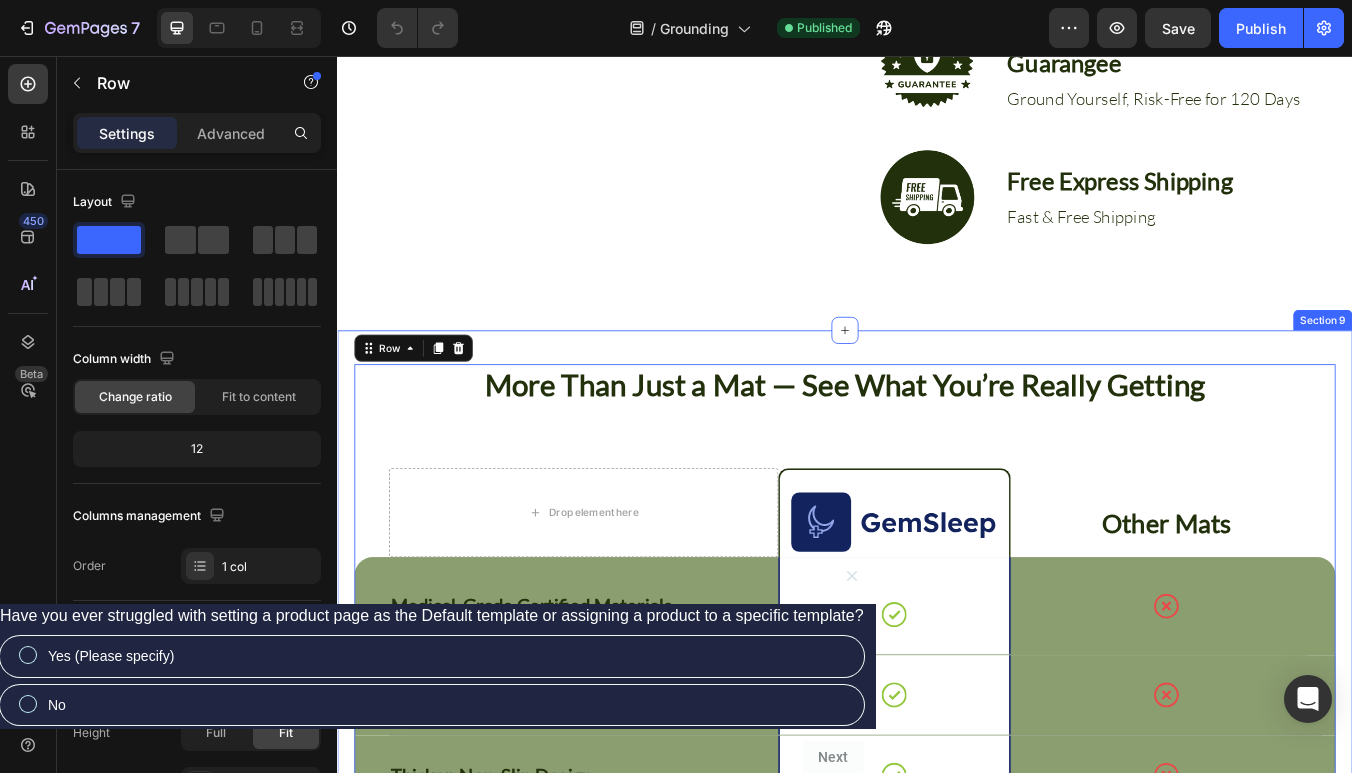 click on "⁠⁠⁠⁠⁠⁠⁠ More Than Just a Mat — See What You’re Really Getting Heading
Drop element here Image Row Other Mats Text Block Row Medical-Grade Certified Materials Text Block
Icon Row
Icon Row Row 1-Year Full Warranty Text Block
Icon Row
Icon Row Row Thicker, Non-Slip Design Text Block
Icon Row
Icon Row Row Lab-Tested for 98% Conductivity Efficiency Text Block
Icon Row
Icon Row Row
Drop element here
Drop element here Row
Drop element here Row Row Row   -1
Drop element here
Drop element here Row
Drop element here Row Row Section 9" at bounding box center [937, 854] 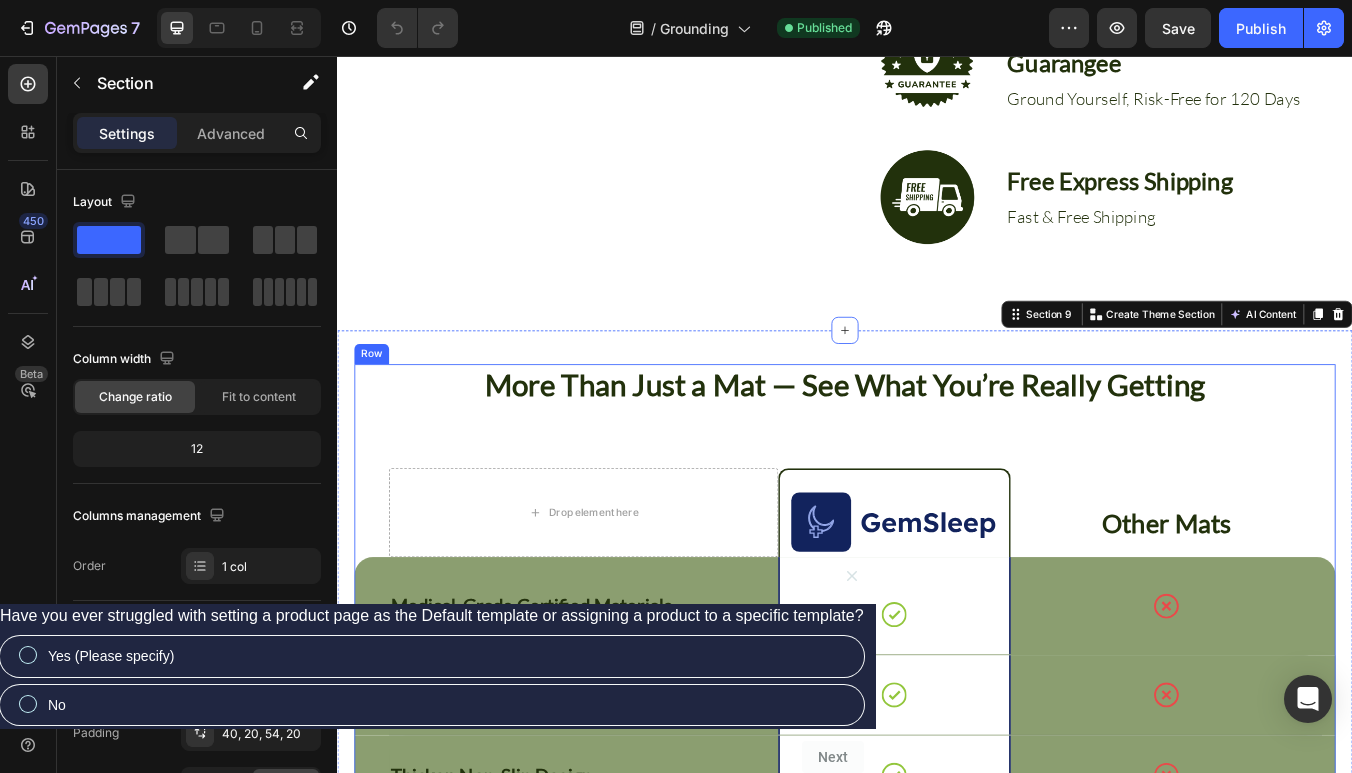 click on "⁠⁠⁠⁠⁠⁠⁠ More Than Just a Mat — See What You’re Really Getting Heading
Drop element here Image Row Other Mats Text Block Row Medical-Grade Certified Materials Text Block
Icon Row
Icon Row Row 1-Year Full Warranty Text Block
Icon Row
Icon Row Row Thicker, Non-Slip Design Text Block
Icon Row
Icon Row Row Lab-Tested for 98% Conductivity Efficiency Text Block
Icon Row
Icon Row Row
Drop element here
Drop element here Row
Drop element here Row Row" at bounding box center [937, 788] 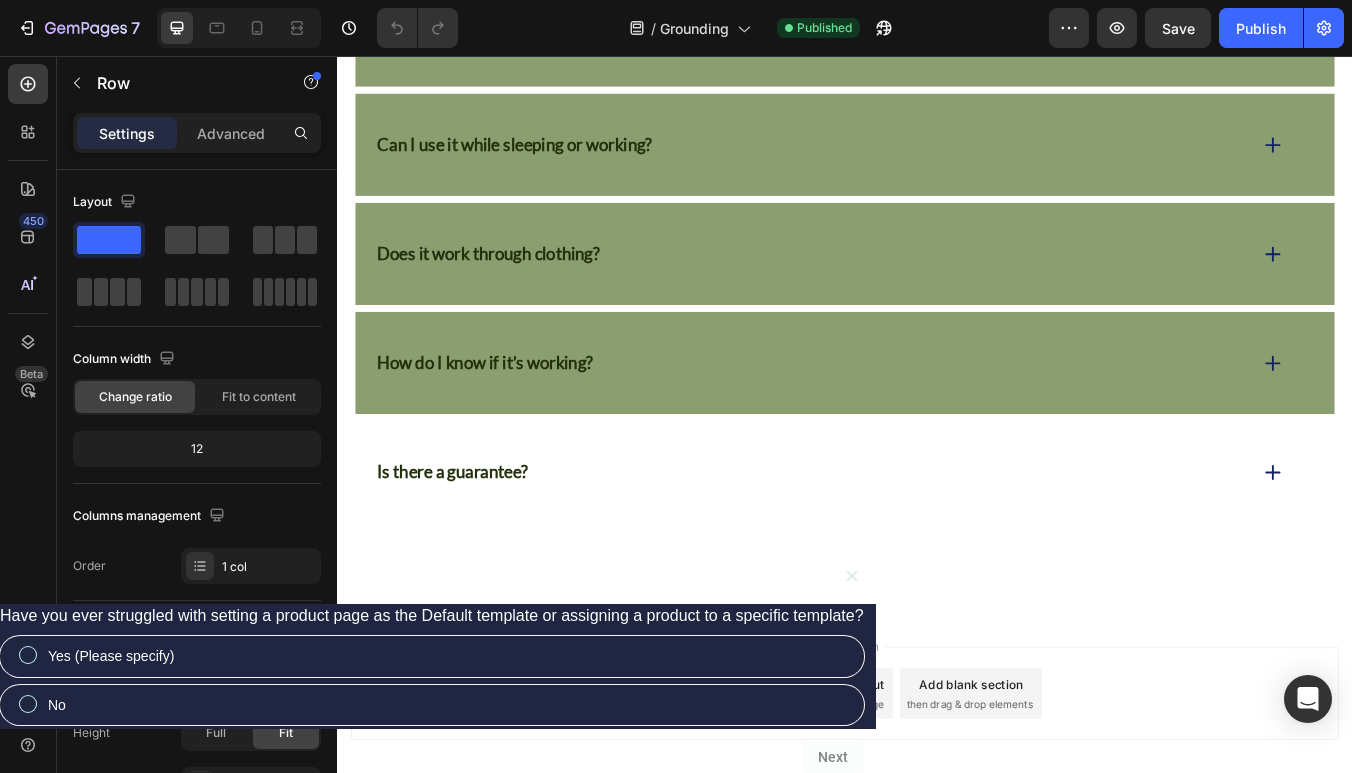 scroll, scrollTop: 8191, scrollLeft: 0, axis: vertical 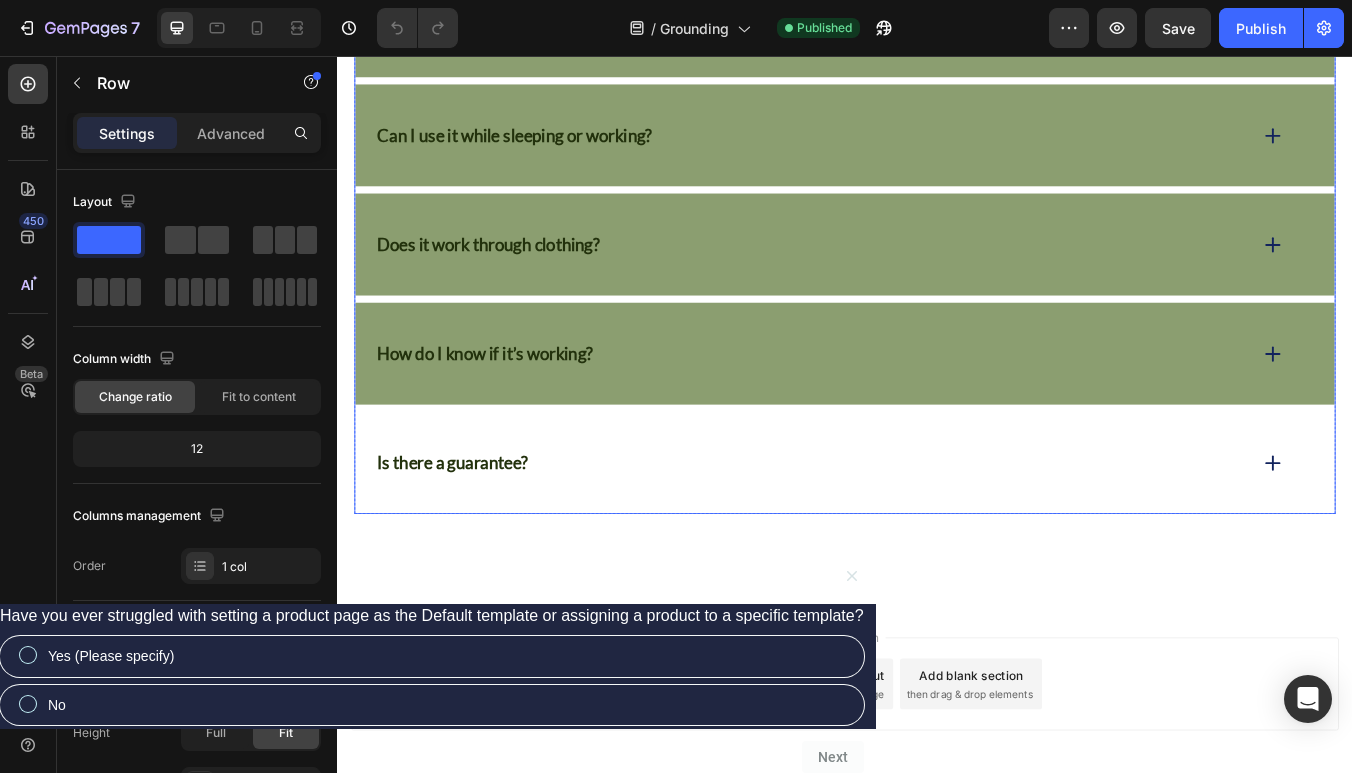 click on "Is there a guarantee?" at bounding box center (937, 536) 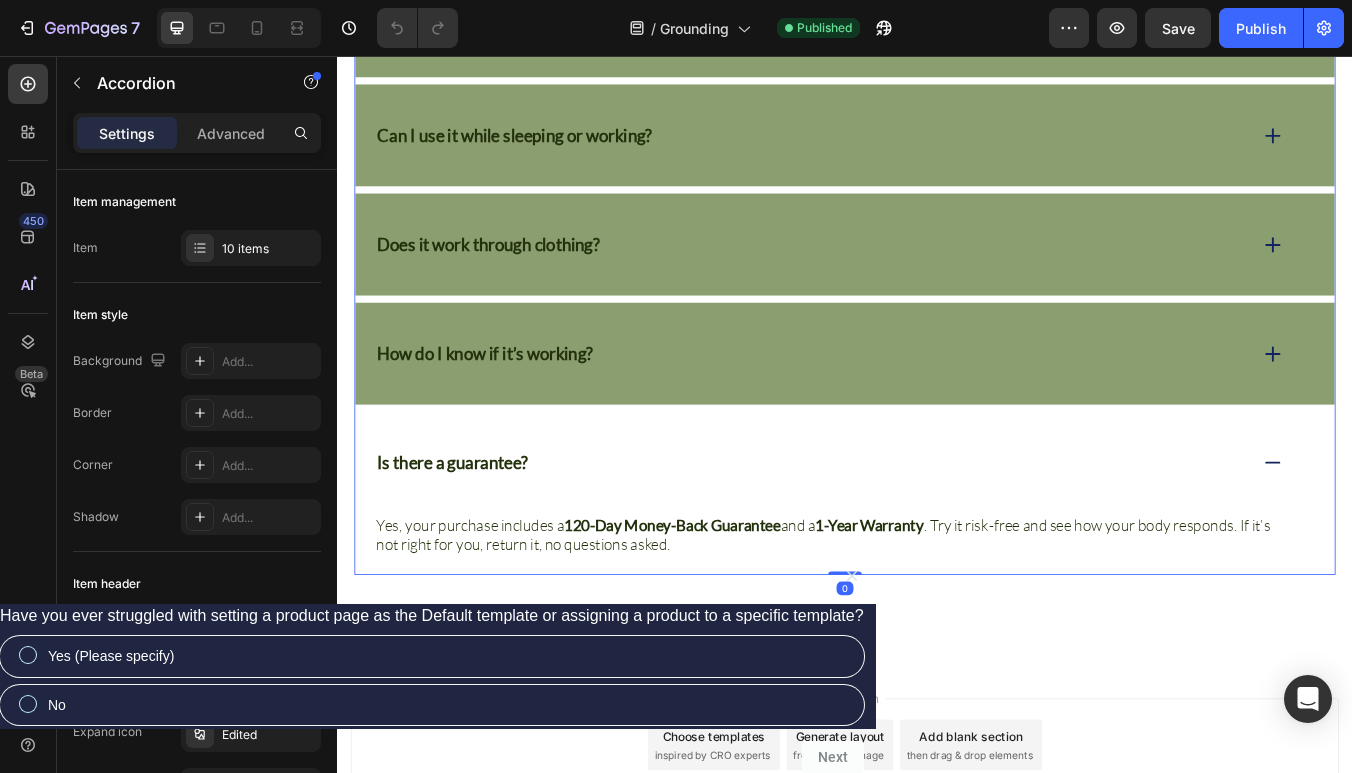 click 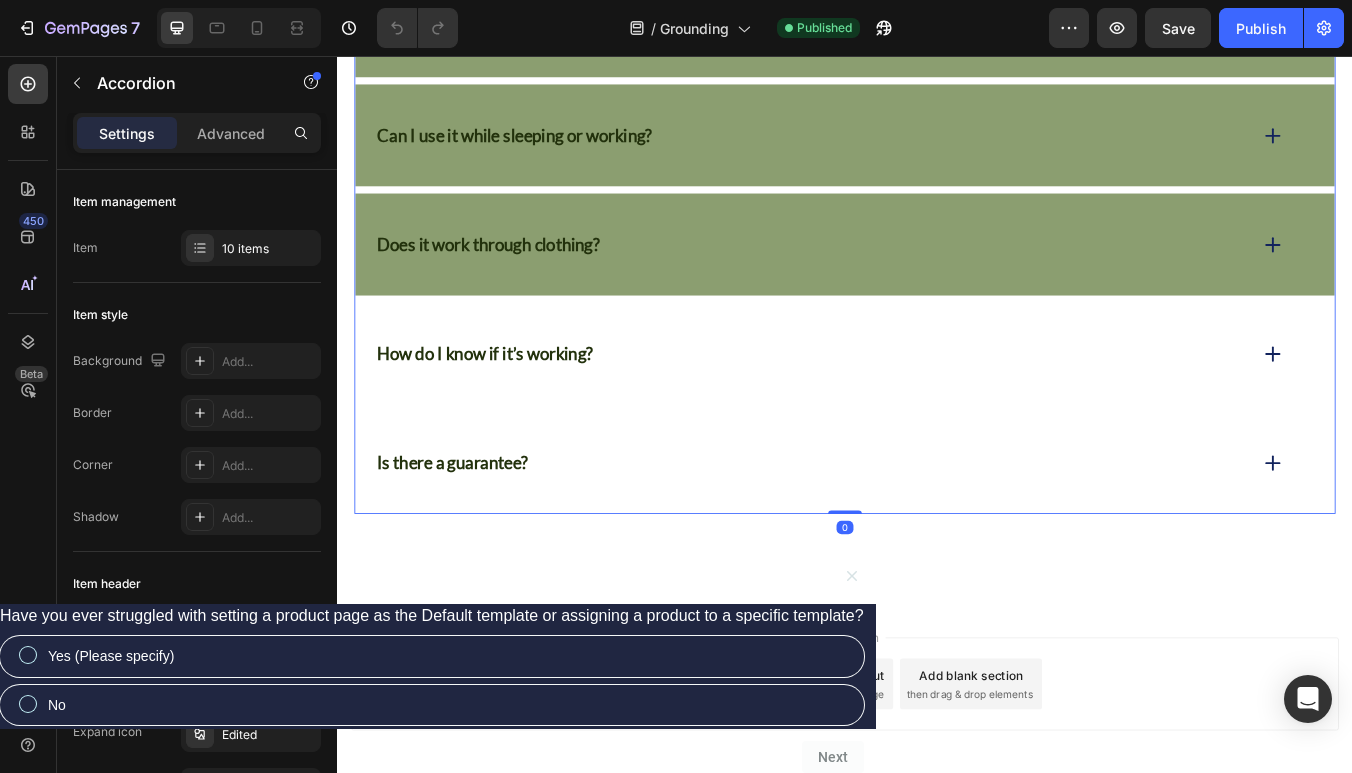 click 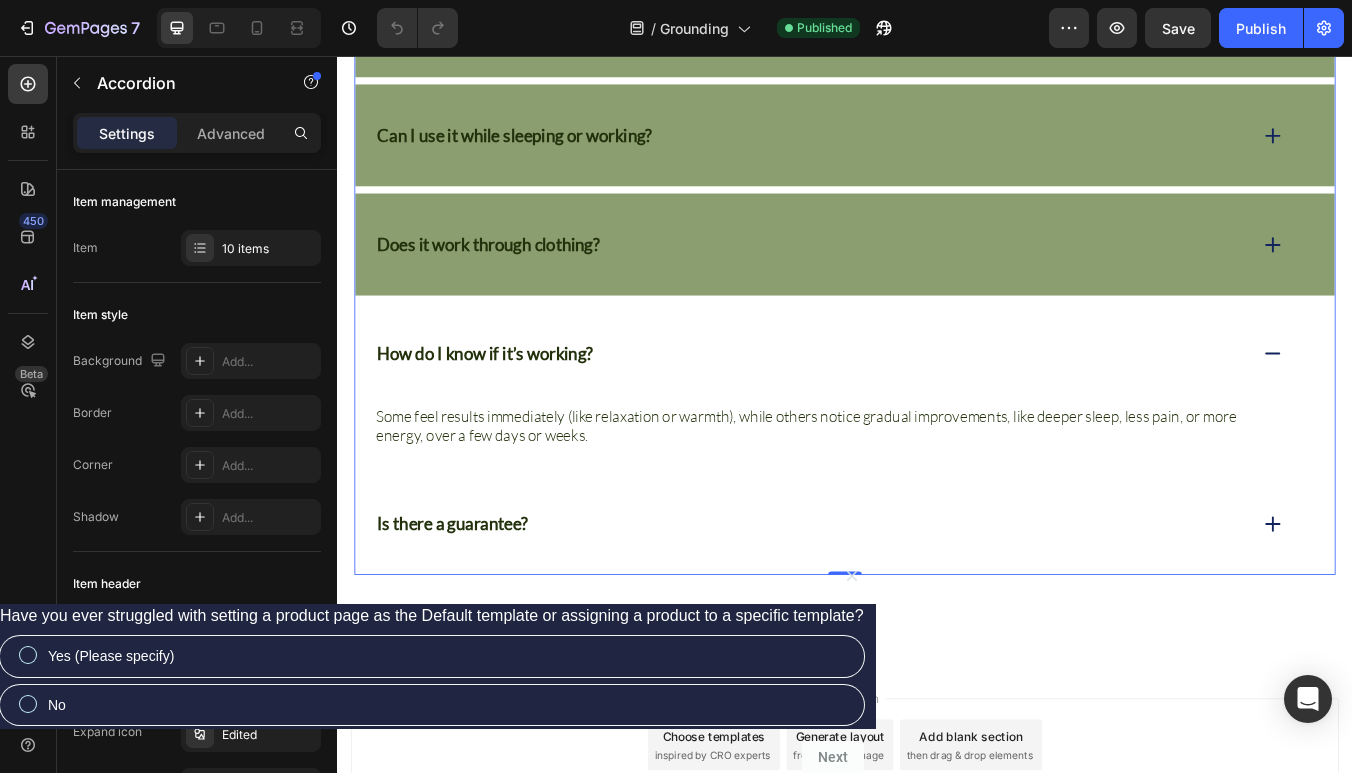 click 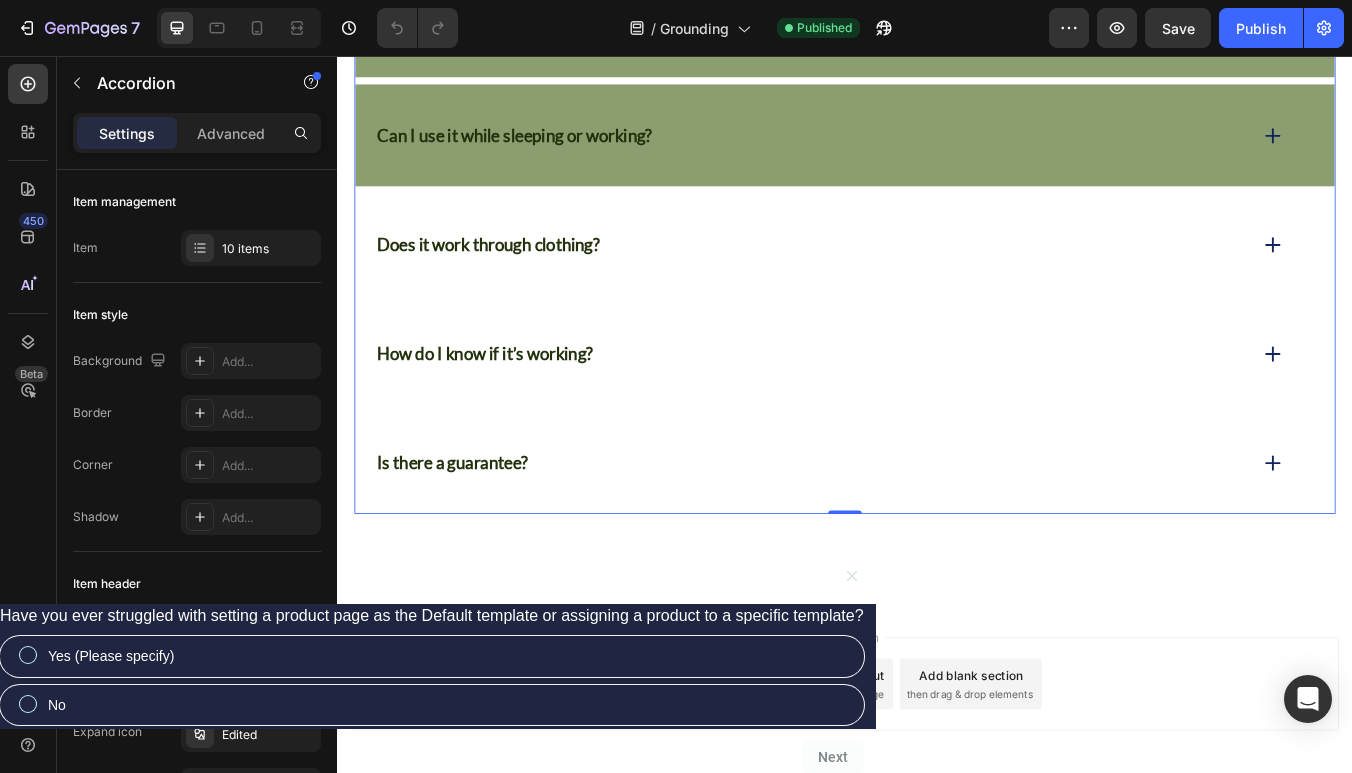click 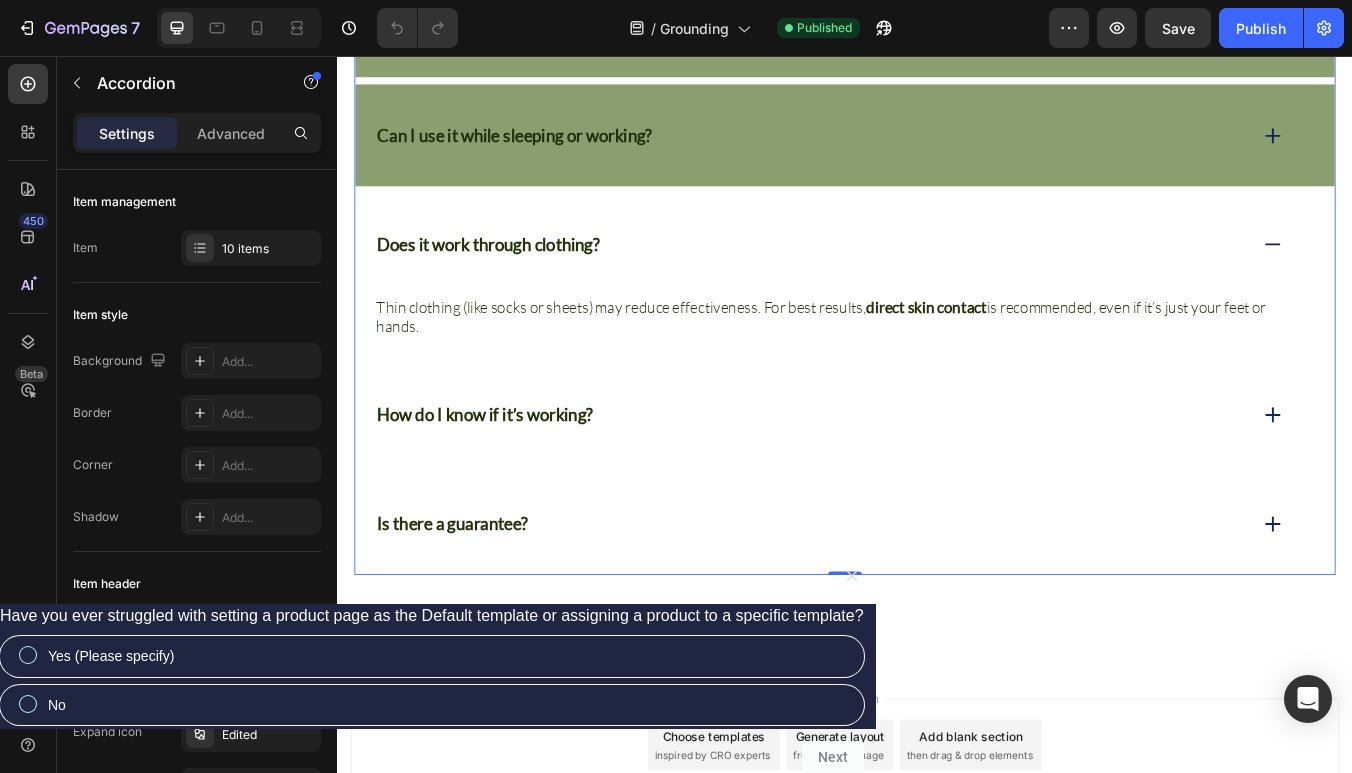 click 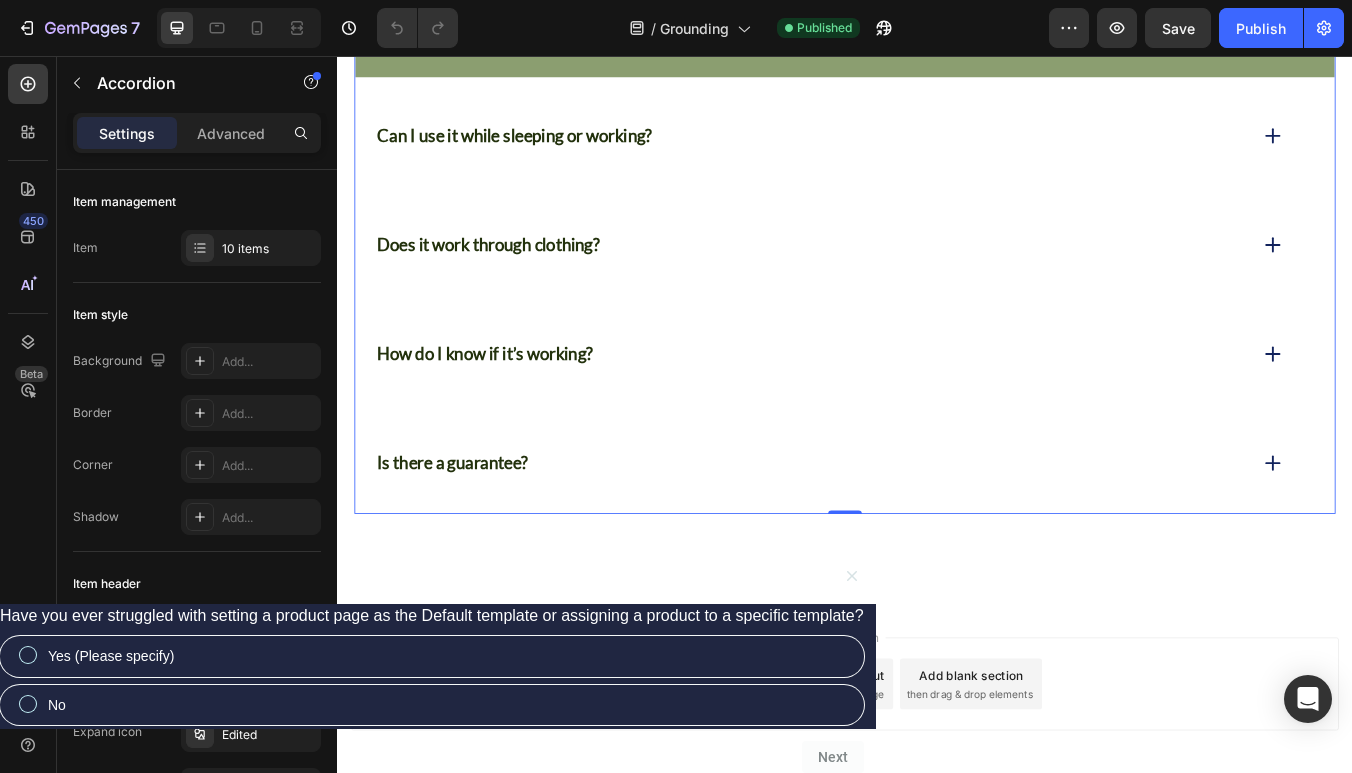 click 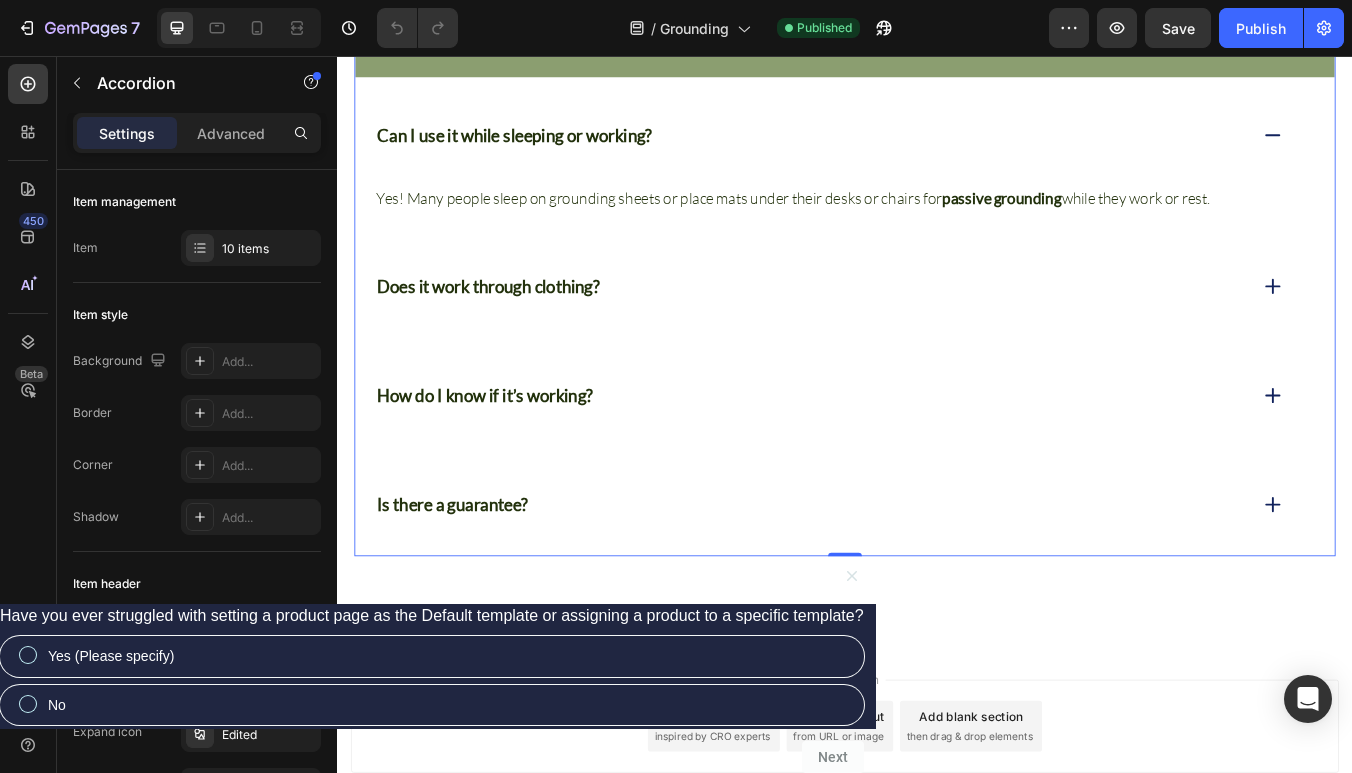 click 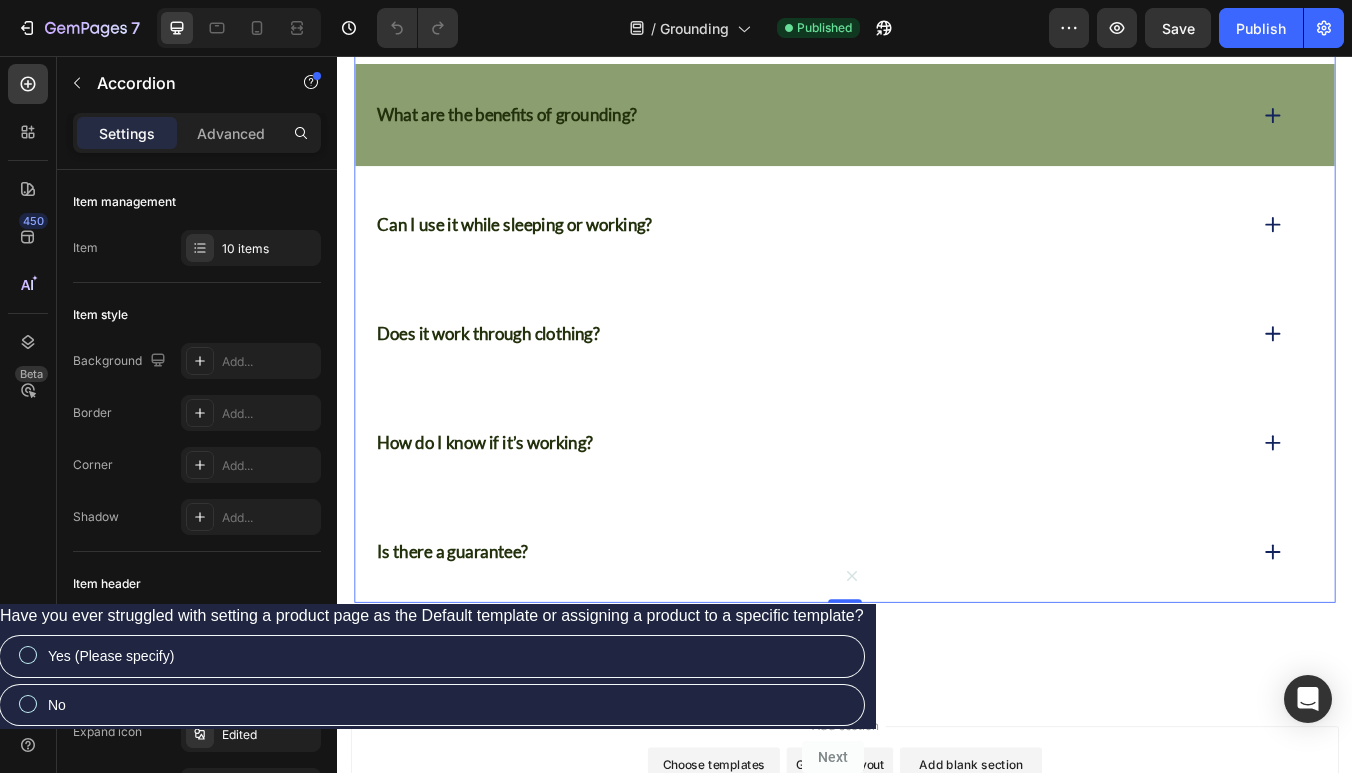 scroll, scrollTop: 8071, scrollLeft: 0, axis: vertical 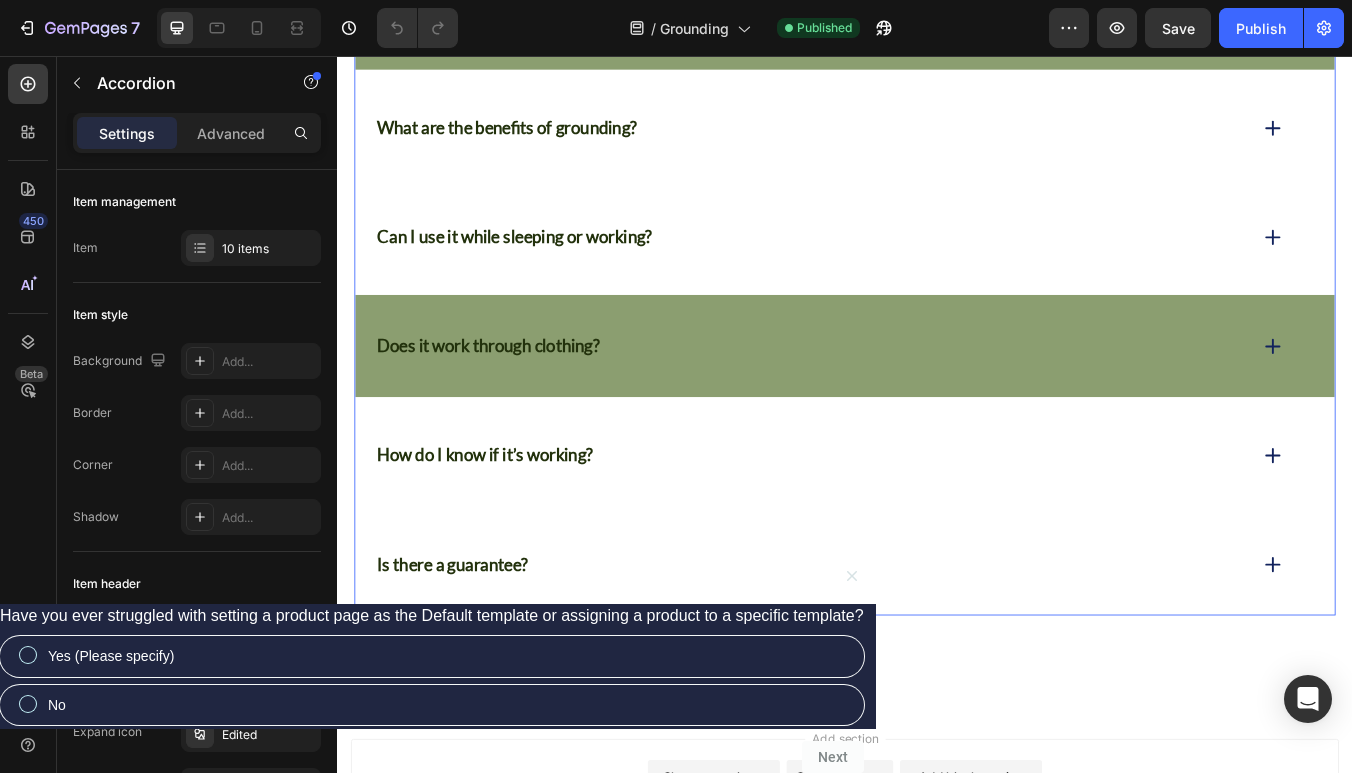 click on "What are the benefits of grounding?" at bounding box center (937, 140) 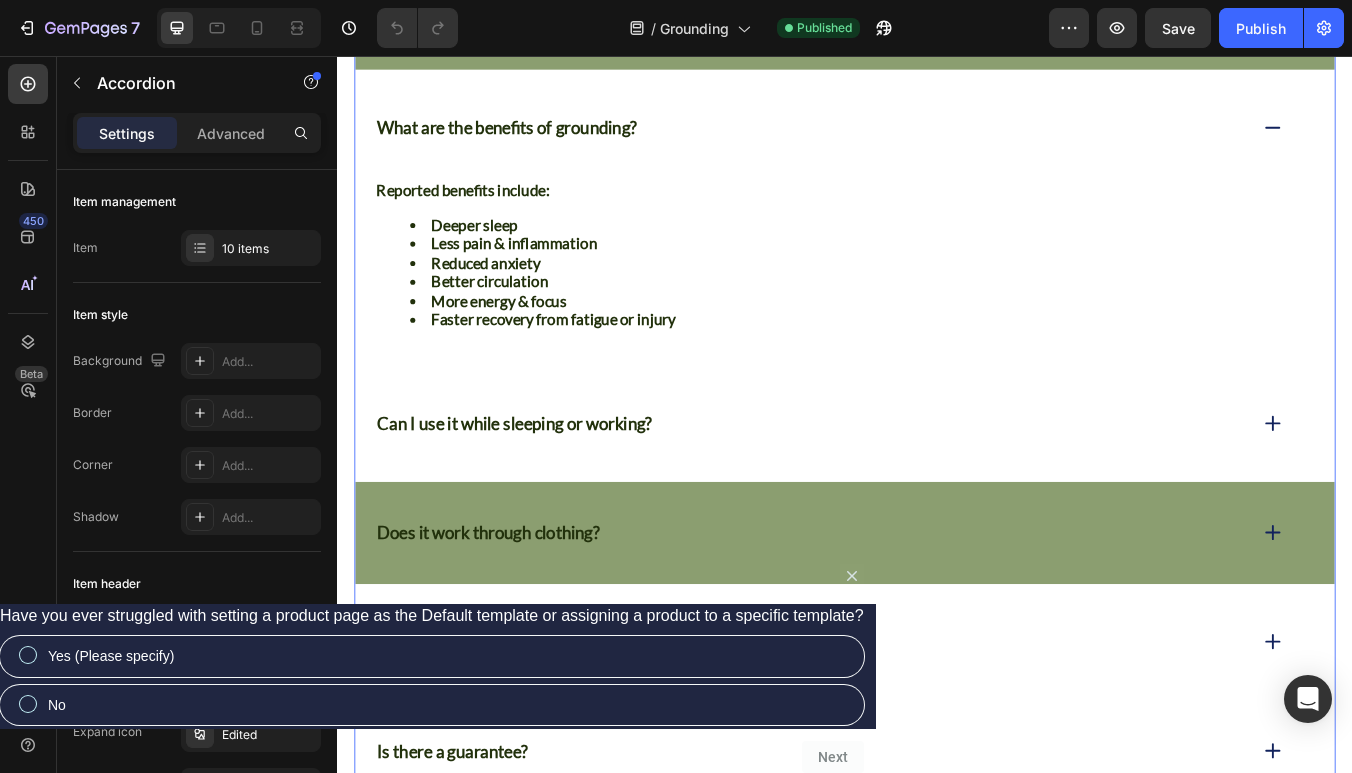 click on "What are the benefits of grounding?" at bounding box center [937, 140] 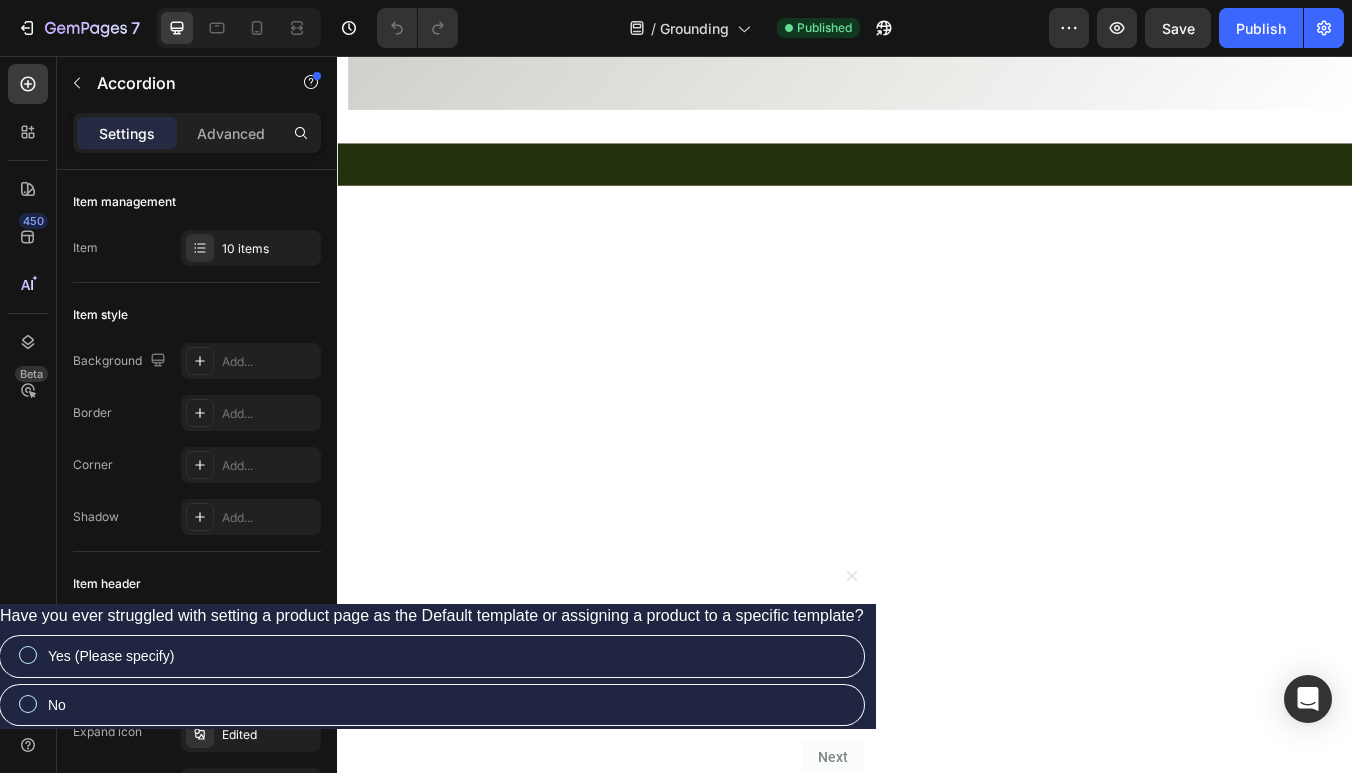 scroll, scrollTop: 0, scrollLeft: 0, axis: both 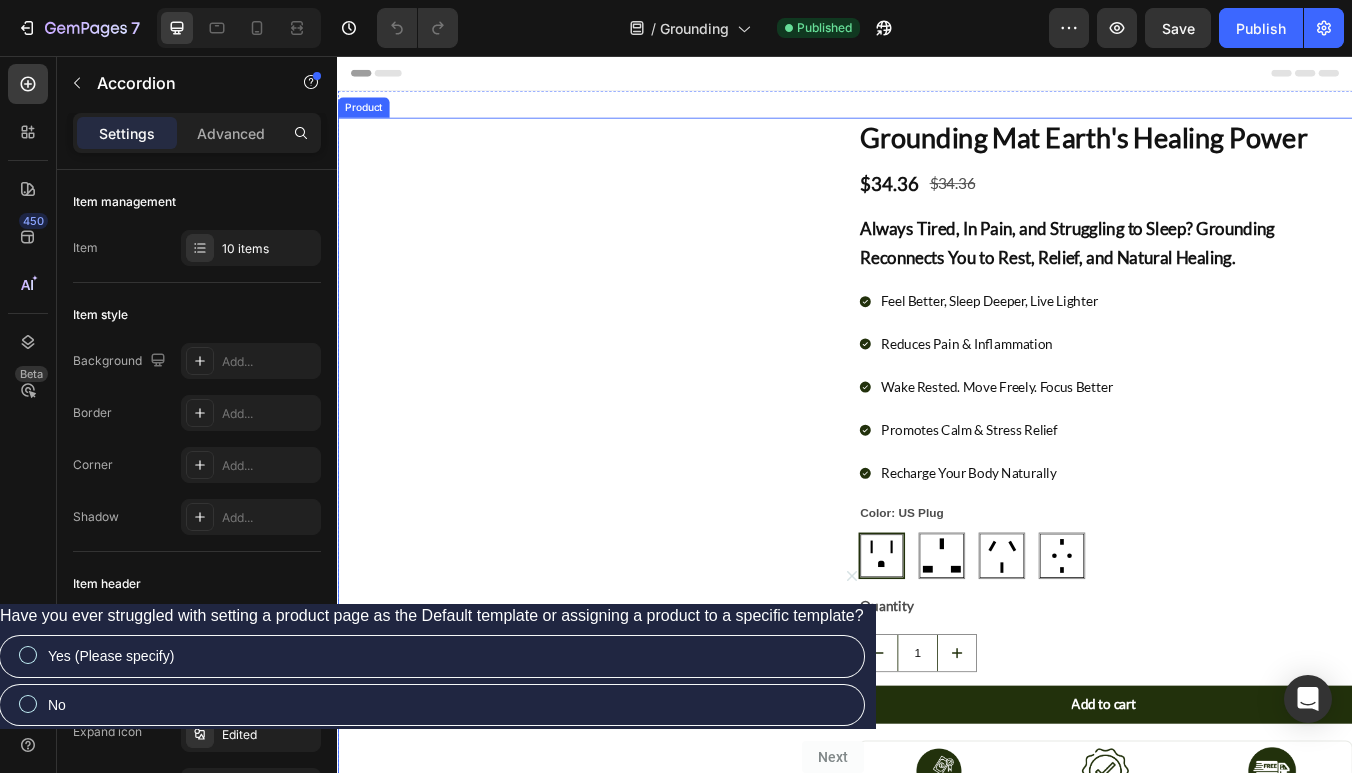 click on "Product Images Grounding Mat Earth's Healing Power Product Title $34.36 Product Price Product Price $34.36 Product Price Product Price Row Always Tired, In Pain, and Struggling to Sleep? Grounding Reconnects You to Rest, Relief, and Natural Healing. Heading Feel Better, Sleep Deeper, Live Lighter Reduces Pain & Inflammation Wake Rested. Move Freely. Focus Better Promotes Calm & Stress Relief Recharge Your Body Naturally Item List Color: US Plug US Plug US Plug UK plug UK plug AU plug AU plug EU Plug EU Plug Product Variants & Swatches Quantity Text Block
1
Product Quantity Add to cart Add to Cart Image 120-Day Money Back Guarantee Text Block Row Row Image 1 Year Warranty Text Block Row Image Free Express Shipping Text Block Row Row Row Image [NAME] Heading Row March 1 at 03:17pm Heading Image Row Text Block Image Like Heading Row Image Comment Heading Row Image Share Heading Row Row Row Product" at bounding box center (937, 719) 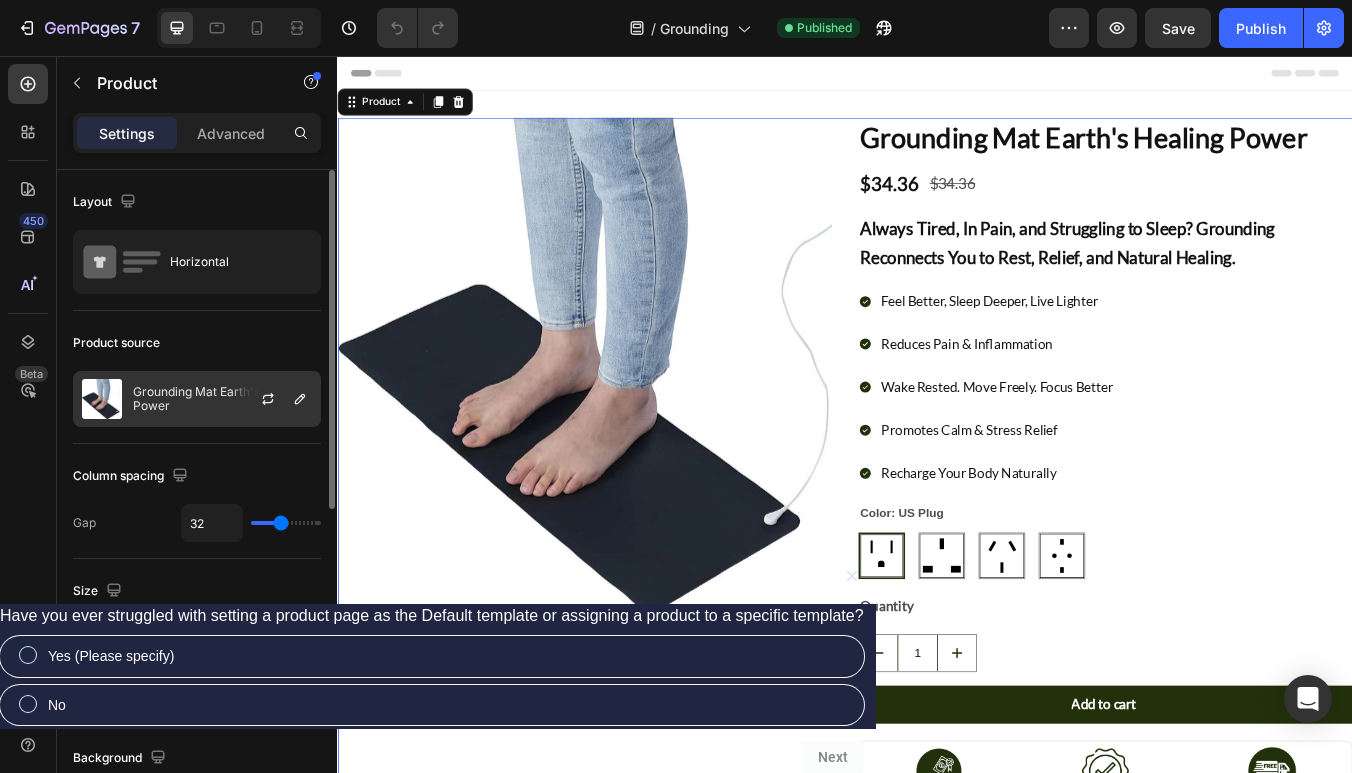 click on "Grounding Mat Earth's Healing Power" at bounding box center [222, 399] 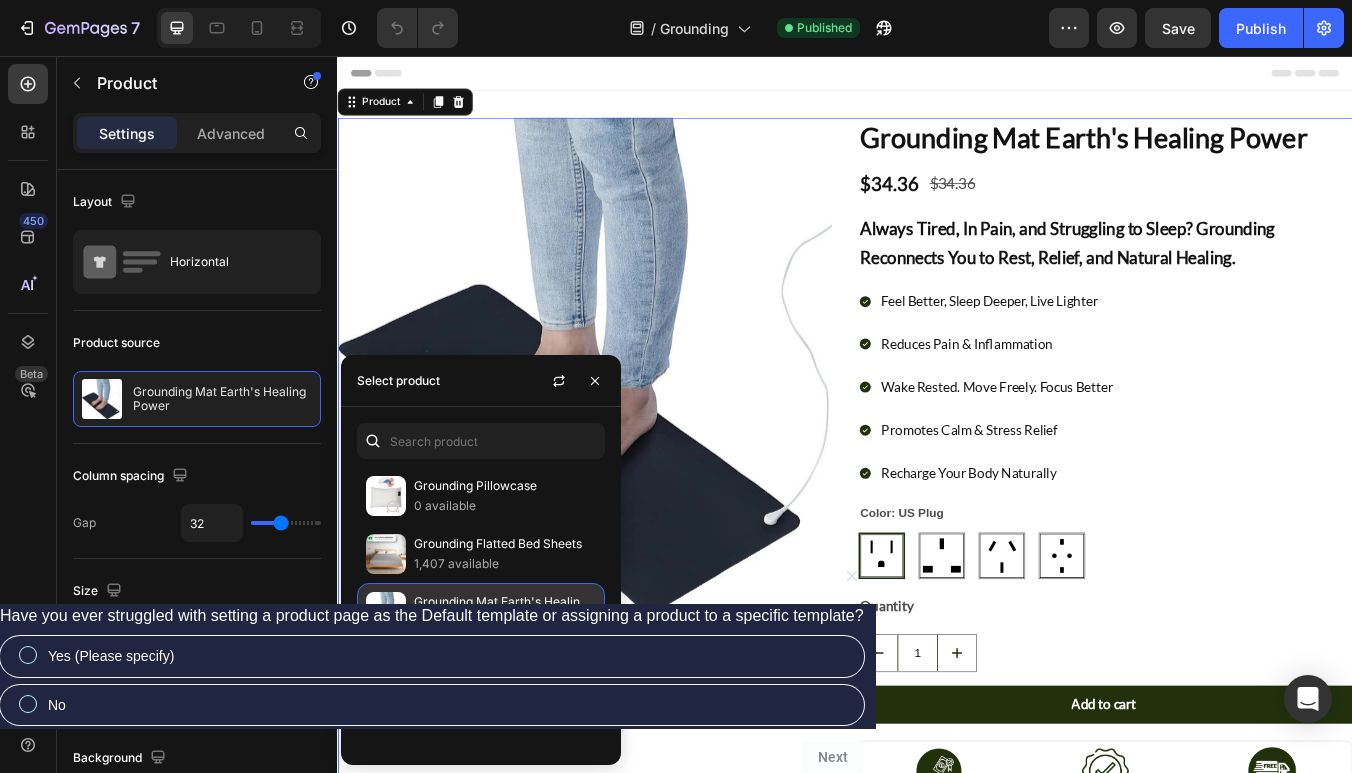 click on "Grounding Mat Earth's Healing Power" at bounding box center (505, 602) 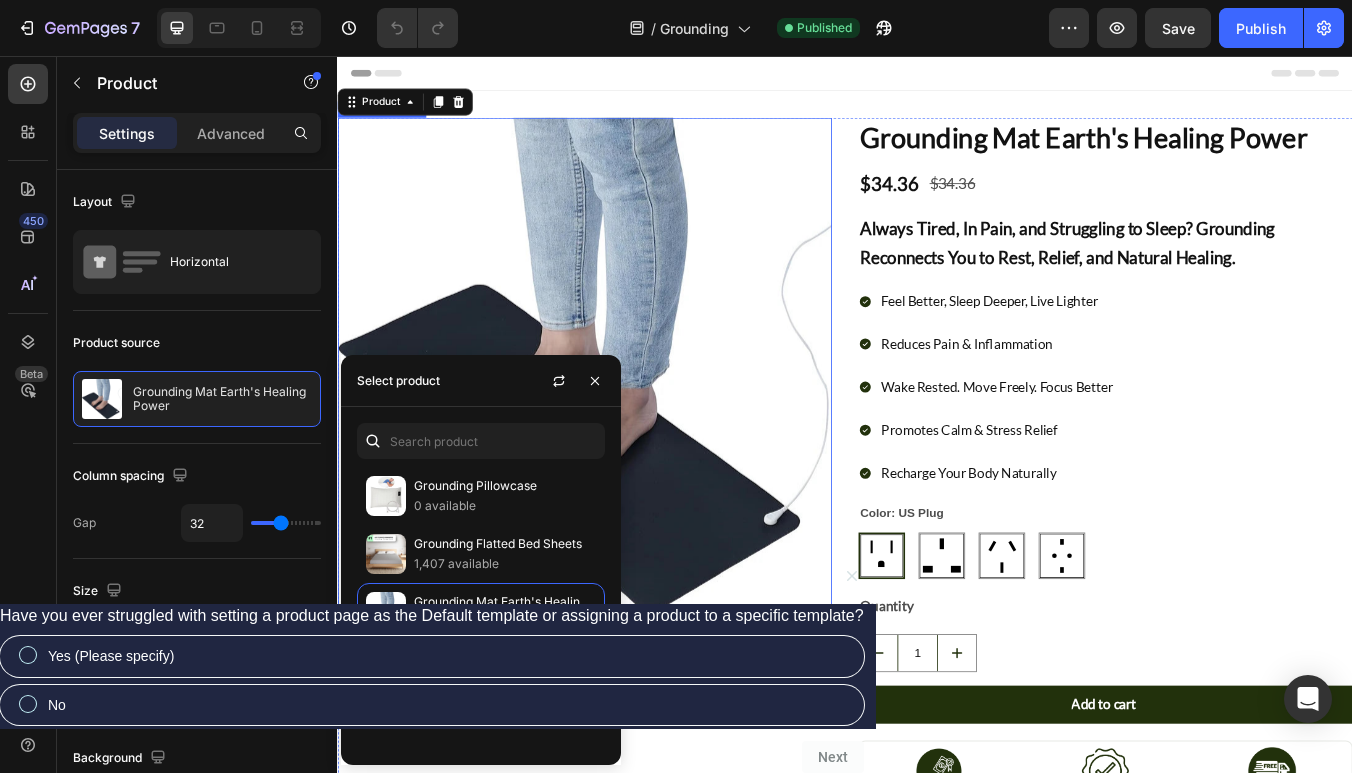 click at bounding box center (629, 421) 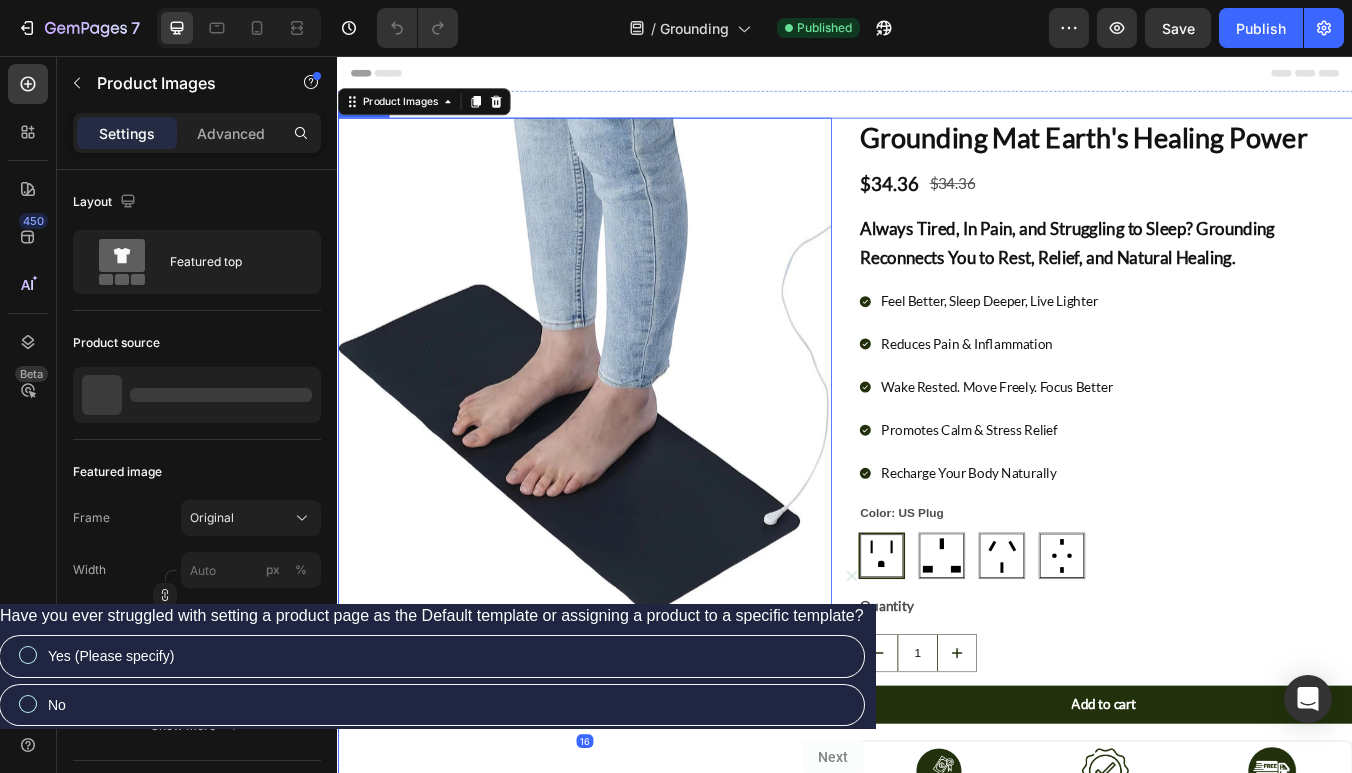 click on "Product Images   16 Grounding Mat Earth's Healing Power Product Title $34.36 Product Price Product Price $34.36 Product Price Product Price Row Always Tired, In Pain, and Struggling to Sleep? Grounding Reconnects You to Rest, Relief, and Natural Healing. Heading Feel Better, Sleep Deeper, Live Lighter Reduces Pain & Inflammation Wake Rested. Move Freely. Focus Better Promotes Calm & Stress Relief Recharge Your Body Naturally Item List Color: US Plug US Plug US Plug UK plug UK plug AU plug AU plug EU Plug EU Plug Product Variants & Swatches Quantity Text Block
1
Product Quantity Add to cart Add to Cart Image 120-Day Money Back Guarantee Text Block Row Row Image 1 Year Warranty Text Block Row Image Free Express Shipping Text Block Row Row Row Image [NAME] Heading Row March 1 at 03:17pm Heading Image Row Text Block Image Like Heading Row Image Comment Heading Row Image Share Heading Row Row Row Product" at bounding box center [937, 719] 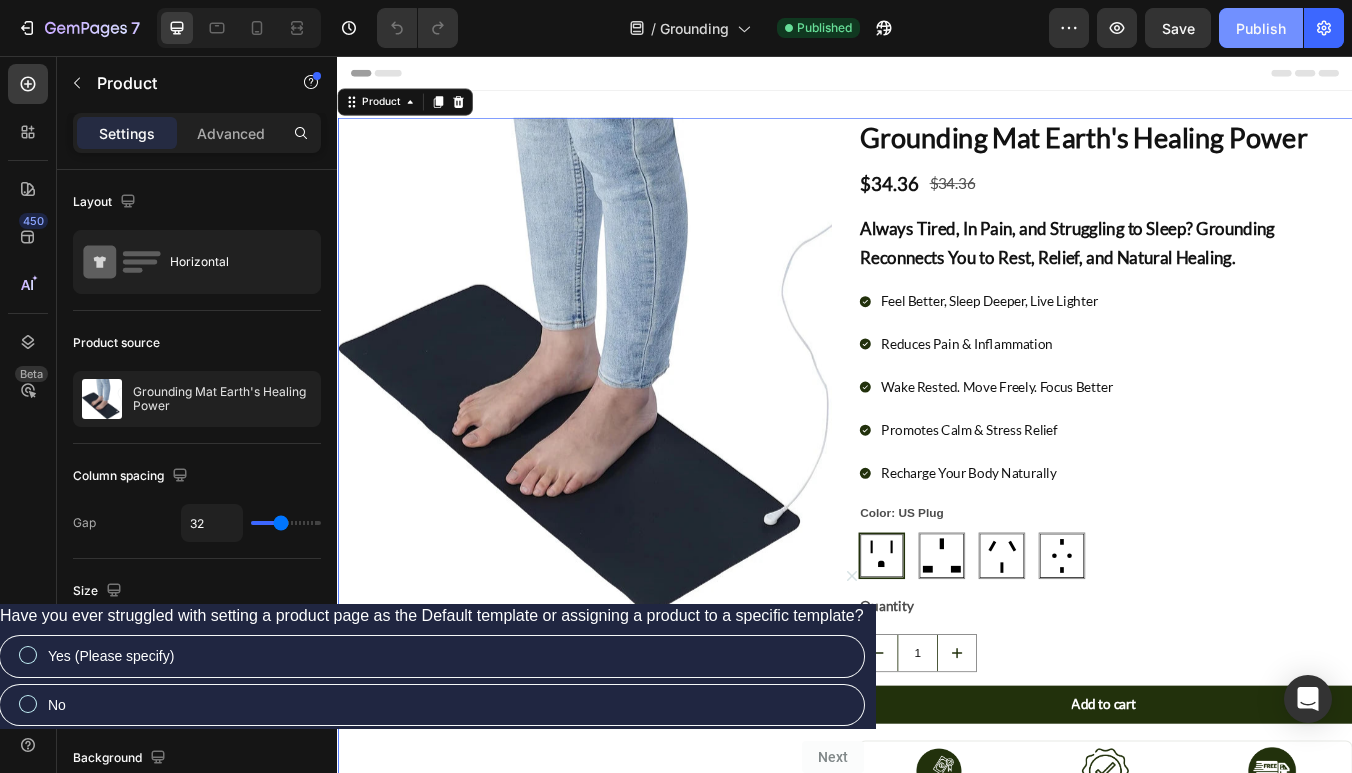 click on "Publish" 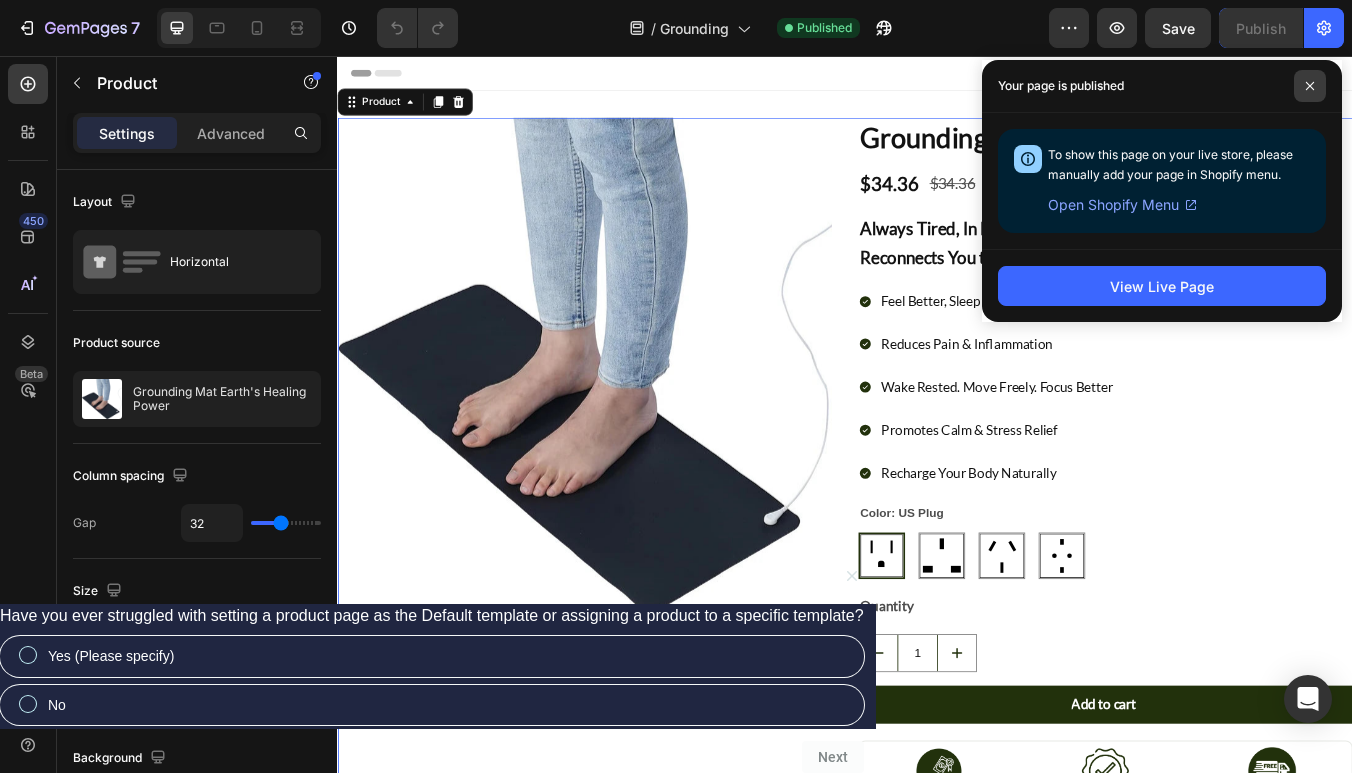 click 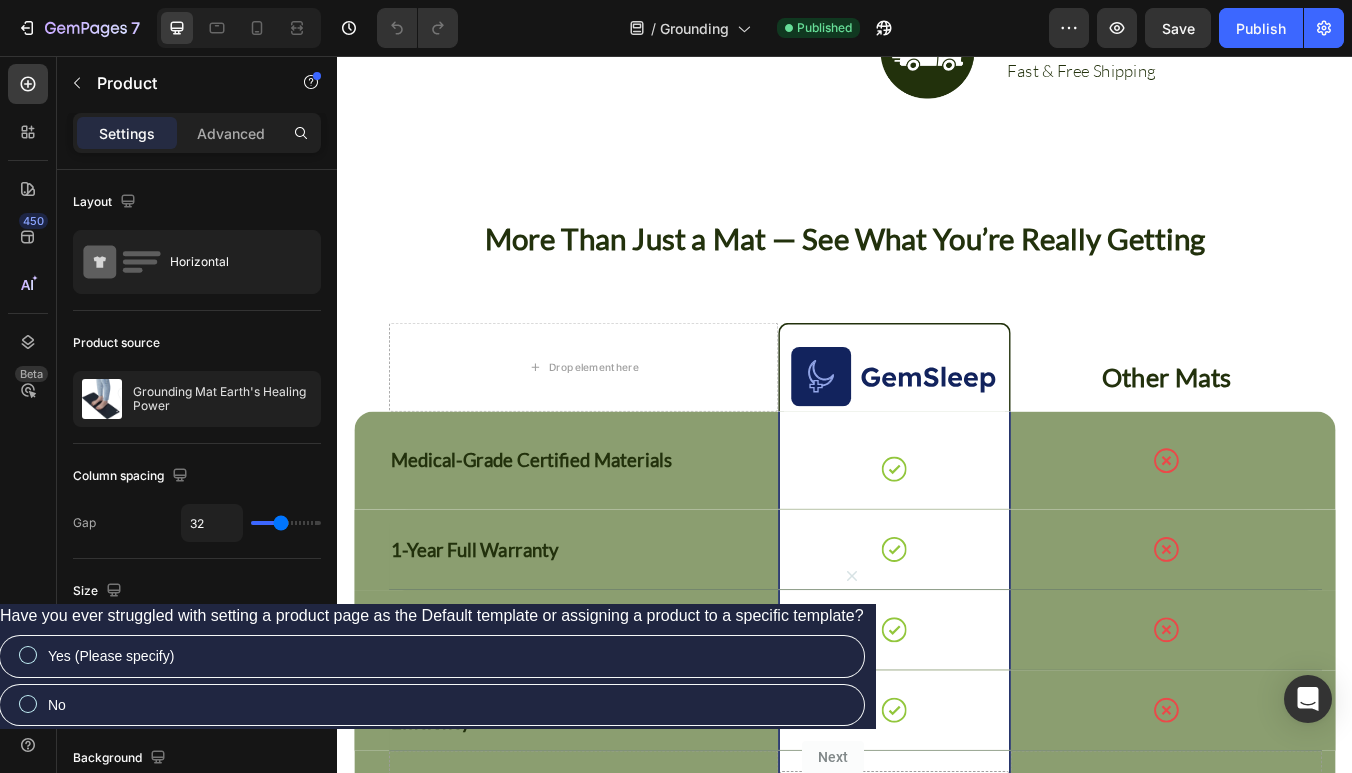 scroll, scrollTop: 6142, scrollLeft: 0, axis: vertical 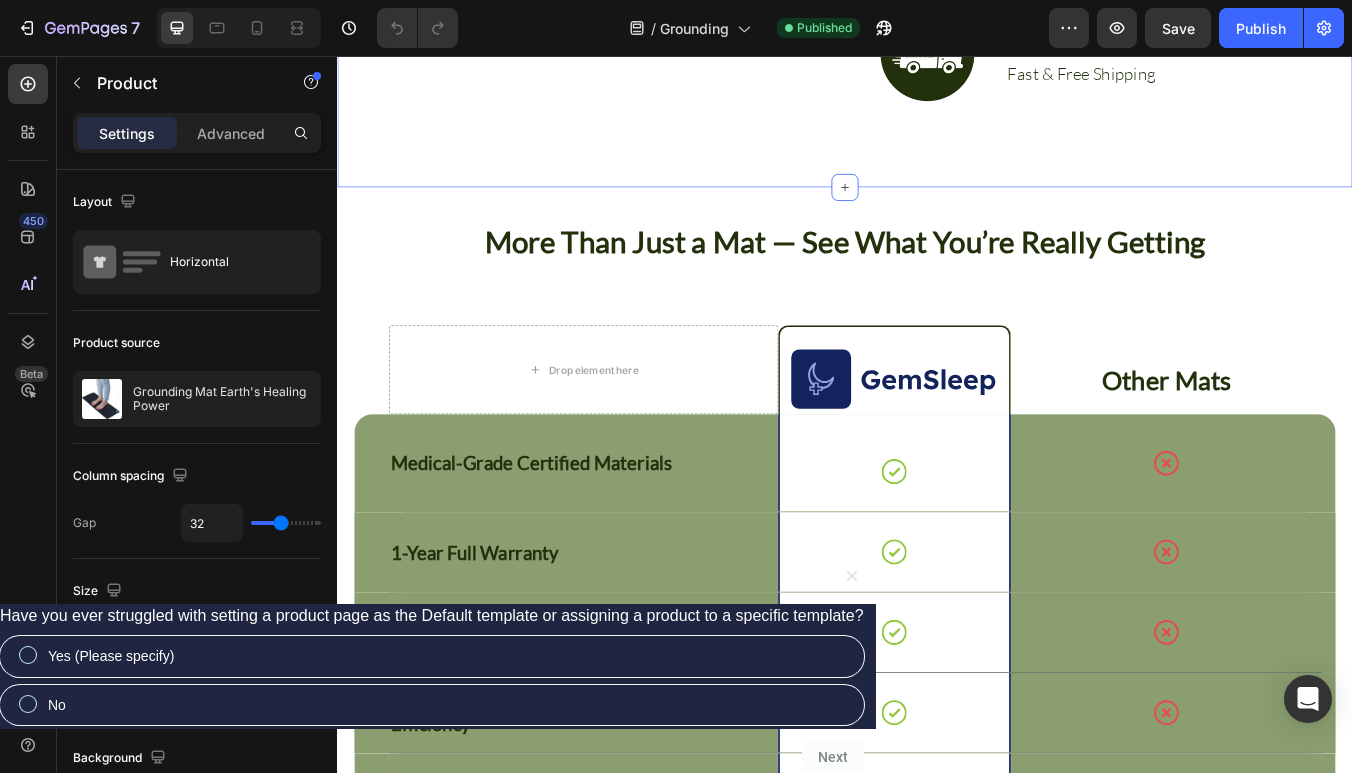 click on "Image Try It Risk-Free with a Full 1-Year Warranty Heading Image 1 Year Free Warranty Text Block Peace of Mind, 365 Days a Year Text Block Row Image 120-Day Money Back Guarangee Text Block Ground Yourself, Risk-Free for 120 Days Text Block Row Image Free Express Shipping Text Block Fast & Free Shipping Text Block Row Row Row Row Section 8" at bounding box center [937, -141] 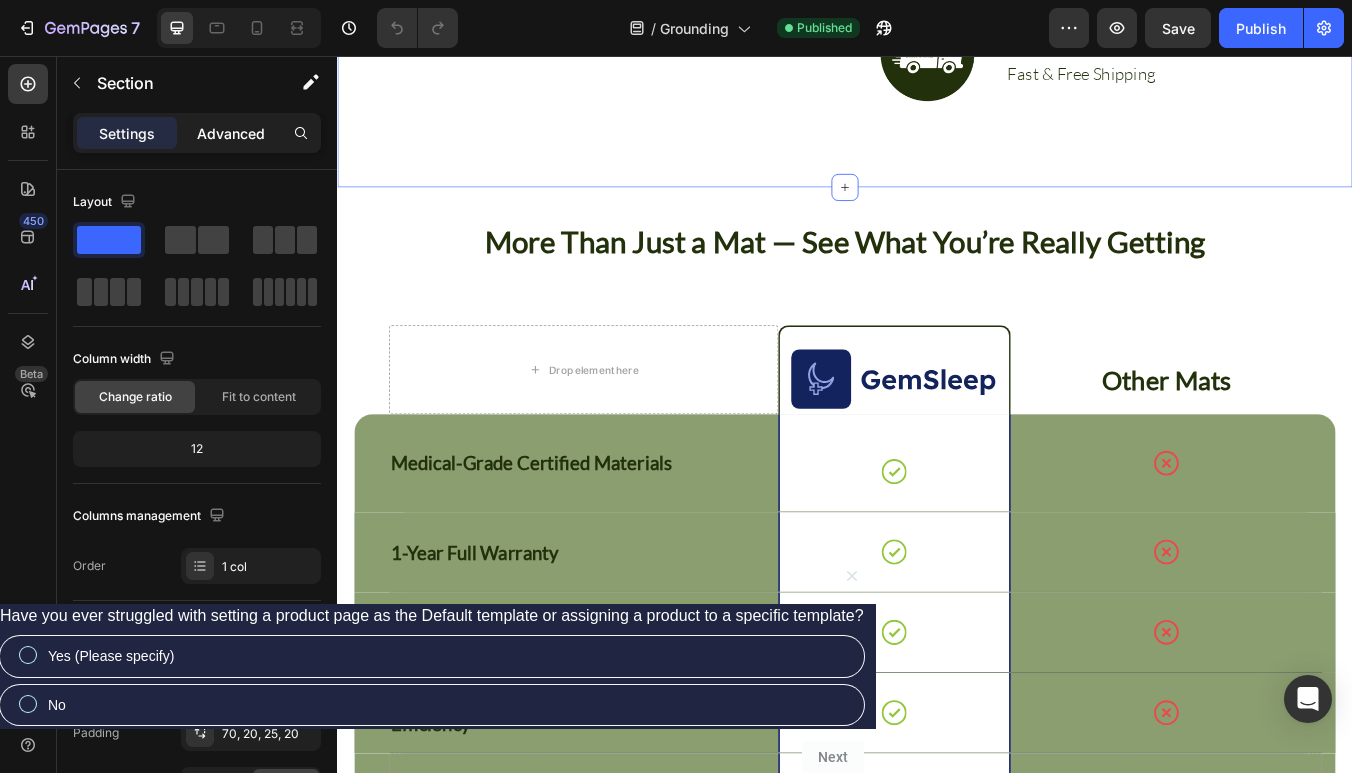 click on "Advanced" at bounding box center (231, 133) 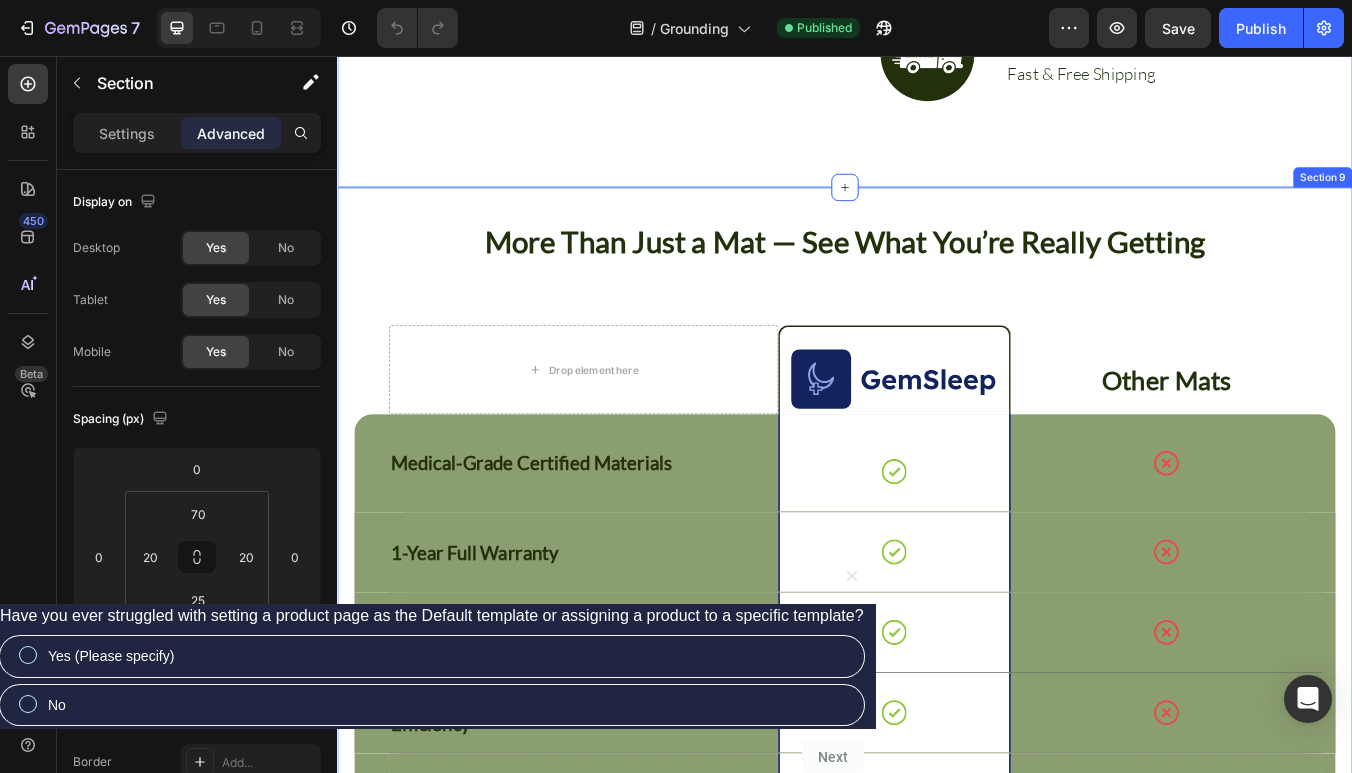 click on "More Than Just a Mat — See What You’re Really Getting Heading
Drop element here Image Row Other Mats Text Block Row Medical-Grade Certified Materials Text Block
Icon Row
Icon Row Row 1-Year Full Warranty Text Block
Icon Row
Icon Row Row Thicker, Non-Slip Design Text Block
Icon Row
Icon Row Row Lab-Tested for 98% Conductivity Efficiency Text Block
Icon Row
Icon Row Row
Drop element here
Drop element here Row
Drop element here Row Row Row
Drop element here
Drop element here Row
Drop element here Row Row Section 9" at bounding box center [937, 685] 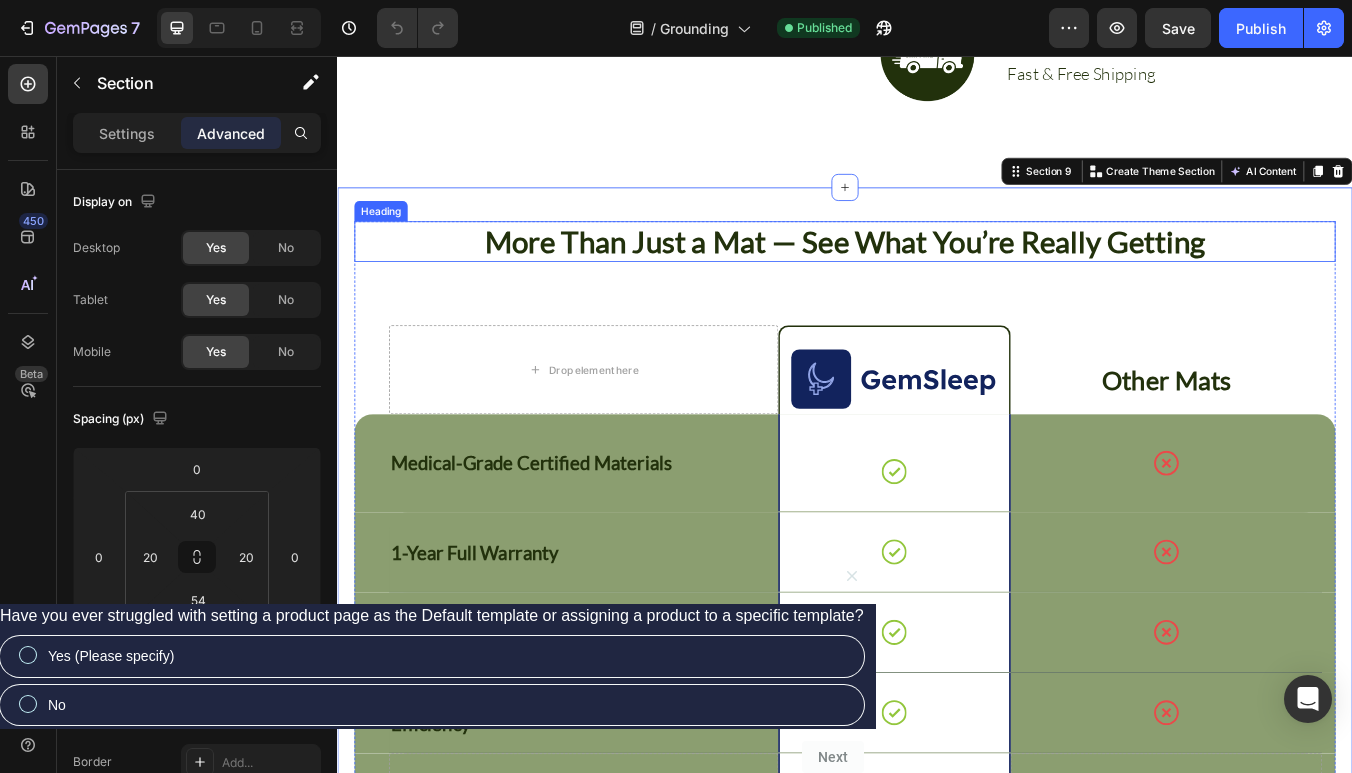 click on "More Than Just a Mat — See What You’re Really Getting" at bounding box center [937, 275] 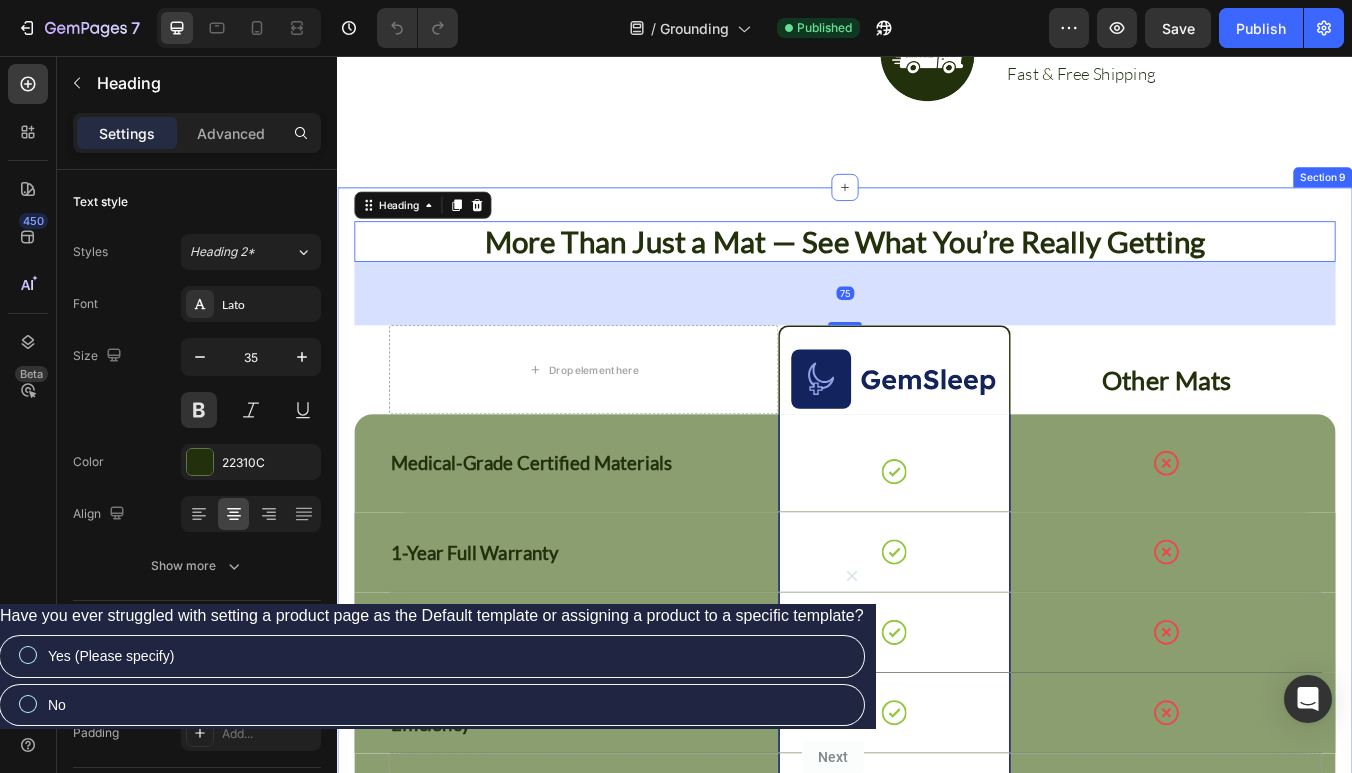 click on "More Than Just a Mat — See What You’re Really Getting Heading 75
Drop element here Image Row Other Mats Text Block Row Medical-Grade Certified Materials Text Block
Icon Row
Icon Row Row 1-Year Full Warranty Text Block
Icon Row
Icon Row Row Thicker, Non-Slip Design Text Block
Icon Row
Icon Row Row Lab-Tested for 98% Conductivity Efficiency Text Block
Icon Row
Icon Row Row
Drop element here
Drop element here Row
Drop element here Row Row Row
Drop element here
Drop element here Row
Drop element here Row Row Section 9" at bounding box center [937, 685] 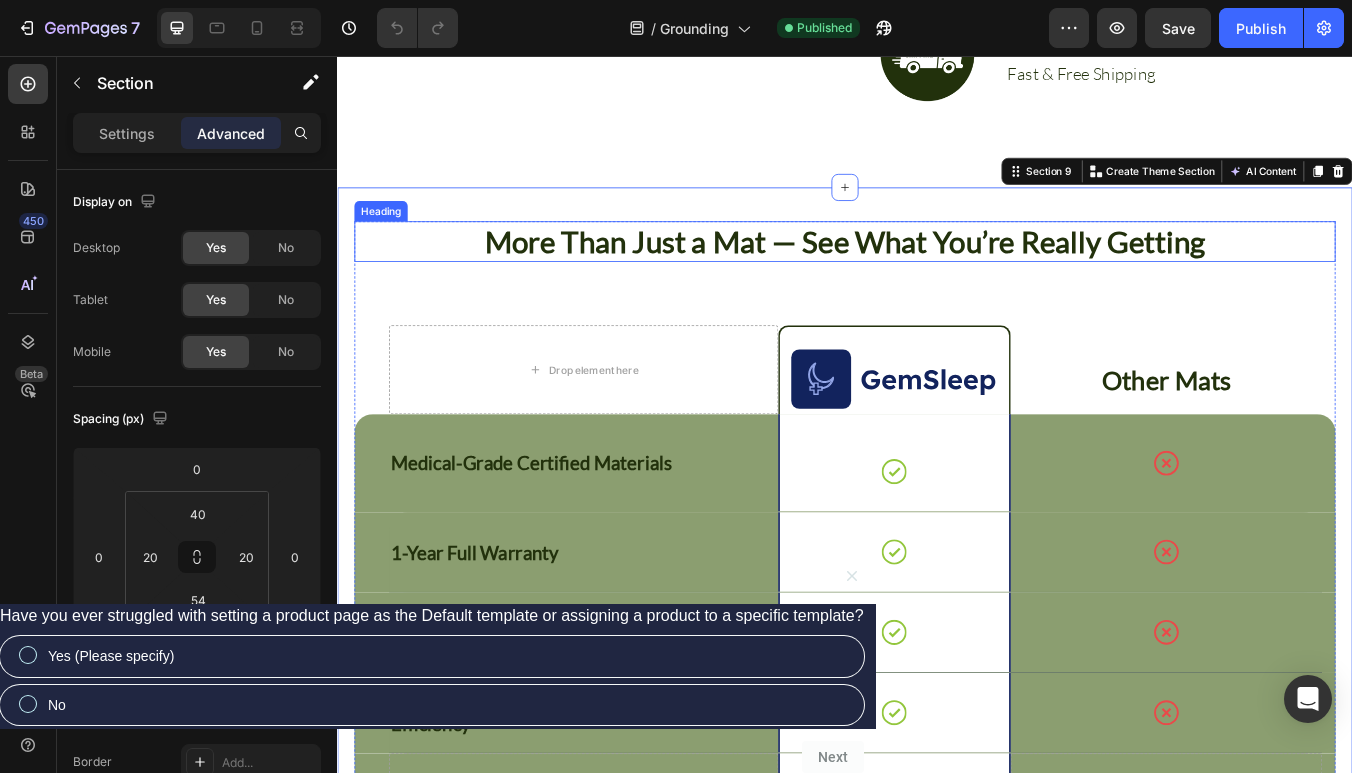 click on "More Than Just a Mat — See What You’re Really Getting" at bounding box center [937, 275] 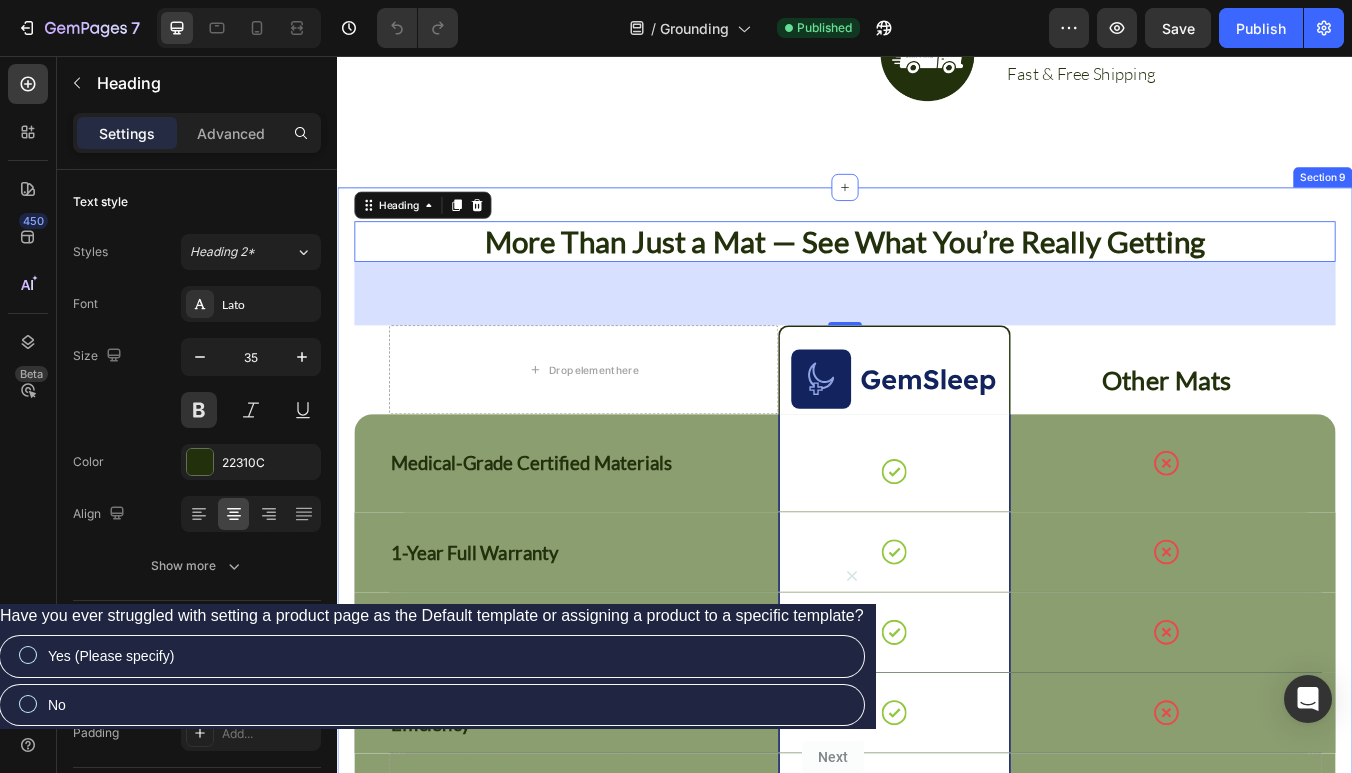 click on "More Than Just a Mat — See What You’re Really Getting Heading 75
Drop element here Image Row Other Mats Text Block Row Medical-Grade Certified Materials Text Block
Icon Row
Icon Row Row 1-Year Full Warranty Text Block
Icon Row
Icon Row Row Thicker, Non-Slip Design Text Block
Icon Row
Icon Row Row Lab-Tested for 98% Conductivity Efficiency Text Block
Icon Row
Icon Row Row
Drop element here
Drop element here Row
Drop element here Row Row Row
Drop element here
Drop element here Row
Drop element here Row Row Section 9" at bounding box center [937, 685] 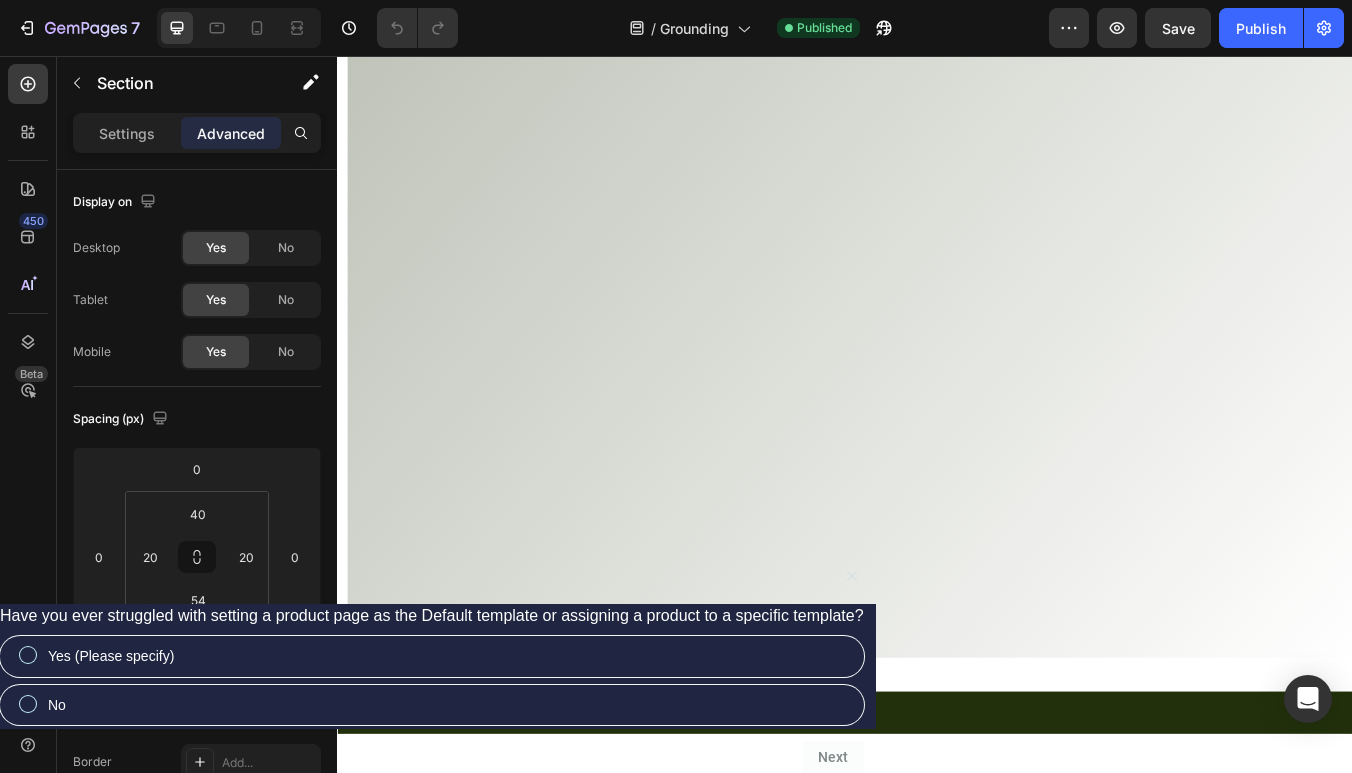 scroll, scrollTop: 0, scrollLeft: 0, axis: both 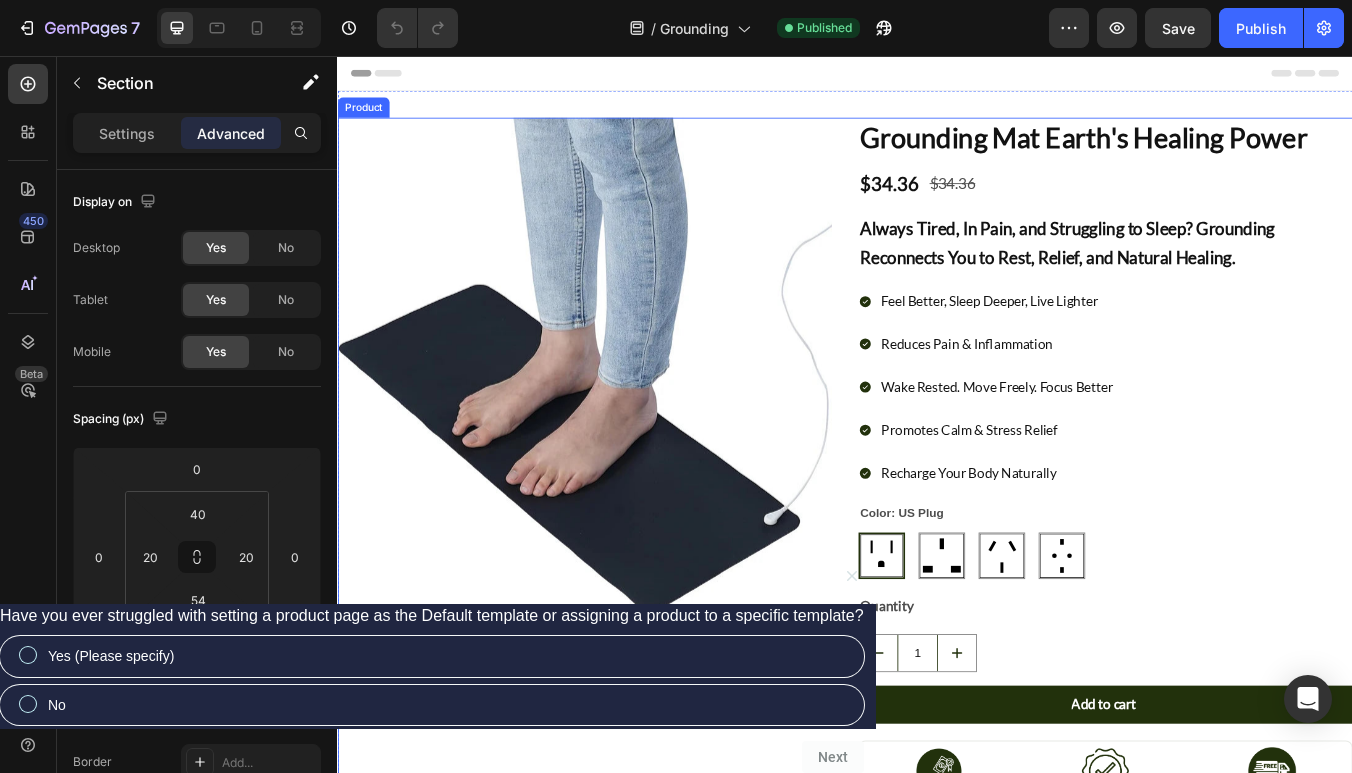 click on "Product Images Grounding Mat Earth's Healing Power Product Title $34.36 Product Price Product Price $34.36 Product Price Product Price Row Always Tired, In Pain, and Struggling to Sleep? Grounding Reconnects You to Rest, Relief, and Natural Healing. Heading Feel Better, Sleep Deeper, Live Lighter Reduces Pain & Inflammation Wake Rested. Move Freely. Focus Better Promotes Calm & Stress Relief Recharge Your Body Naturally Item List Color: US Plug US Plug US Plug UK plug UK plug AU plug AU plug EU Plug EU Plug Product Variants & Swatches Quantity Text Block
1
Product Quantity Add to cart Add to Cart Image 120-Day Money Back Guarantee Text Block Row Row Image 1 Year Warranty Text Block Row Image Free Express Shipping Text Block Row Row Row Image [NAME] Heading Row March 1 at 03:17pm Heading Image Row Text Block Image Like Heading Row Image Comment Heading Row Image Share Heading Row Row Row Product" at bounding box center [937, 719] 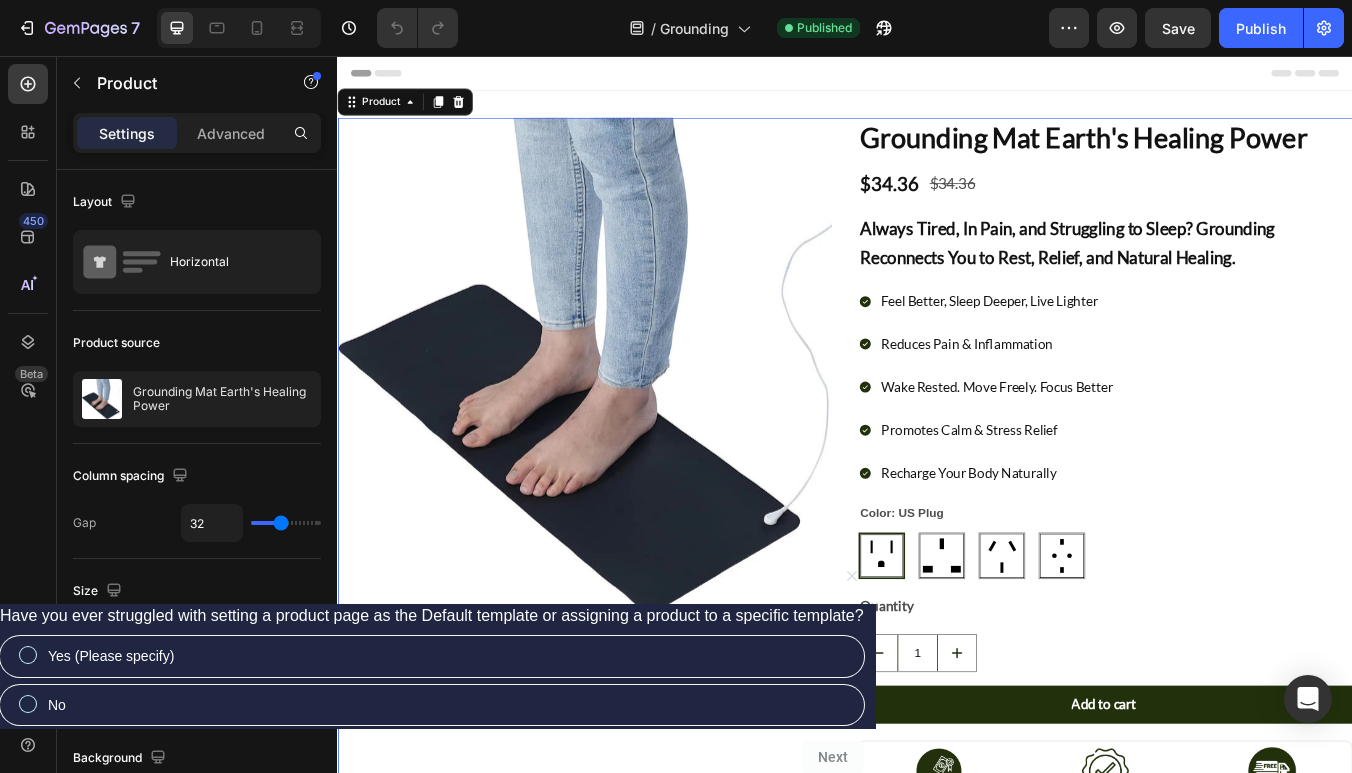 click on "Product Images Grounding Mat Earth's Healing Power Product Title $34.36 Product Price Product Price $34.36 Product Price Product Price Row Always Tired, In Pain, and Struggling to Sleep? Grounding Reconnects You to Rest, Relief, and Natural Healing. Heading Feel Better, Sleep Deeper, Live Lighter Reduces Pain & Inflammation Wake Rested. Move Freely. Focus Better Promotes Calm & Stress Relief Recharge Your Body Naturally Item List Color: US Plug US Plug US Plug UK plug UK plug AU plug AU plug EU Plug EU Plug Product Variants & Swatches Quantity Text Block
1
Product Quantity Add to cart Add to Cart Image 120-Day Money Back Guarantee Text Block Row Row Image 1 Year Warranty Text Block Row Image Free Express Shipping Text Block Row Row Row Image [NAME] Heading Row March 1 at 03:17pm Heading Image Row Text Block Image Like Heading Row Image Comment Heading Row Image Share Heading Row Row Row Product 0" at bounding box center (937, 719) 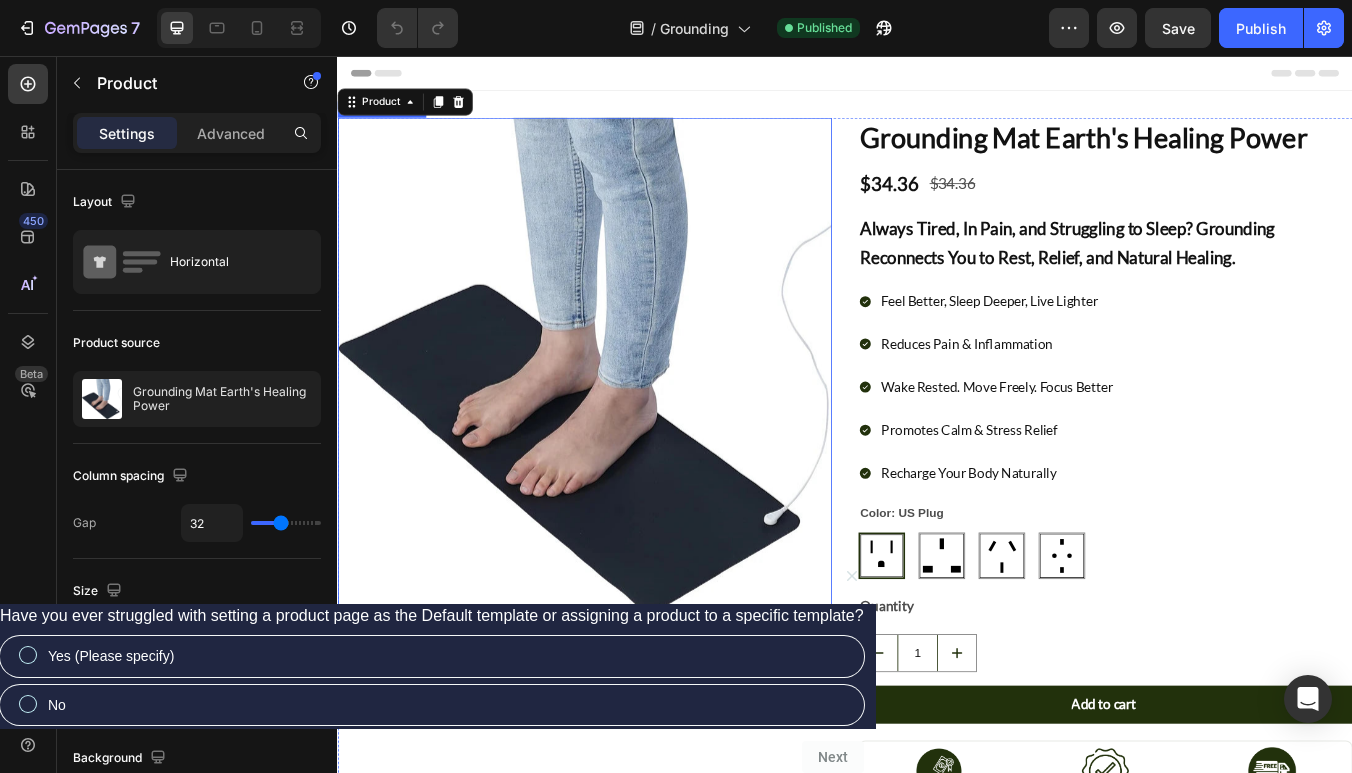 click at bounding box center (629, 421) 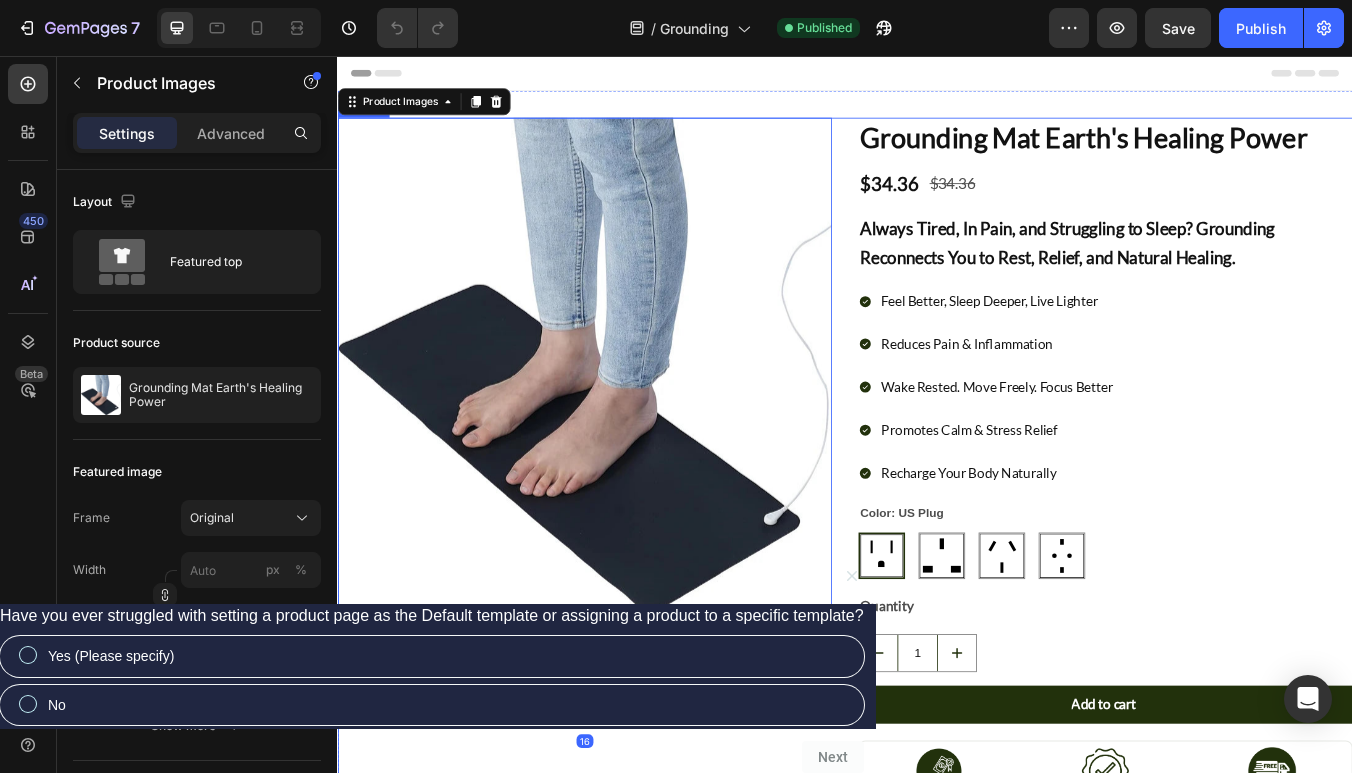 click on "Product Images   16 Grounding Mat Earth's Healing Power Product Title $34.36 Product Price Product Price $34.36 Product Price Product Price Row Always Tired, In Pain, and Struggling to Sleep? Grounding Reconnects You to Rest, Relief, and Natural Healing. Heading Feel Better, Sleep Deeper, Live Lighter Reduces Pain & Inflammation Wake Rested. Move Freely. Focus Better Promotes Calm & Stress Relief Recharge Your Body Naturally Item List Color: US Plug US Plug US Plug UK plug UK plug AU plug AU plug EU Plug EU Plug Product Variants & Swatches Quantity Text Block
1
Product Quantity Add to cart Add to Cart Image 120-Day Money Back Guarantee Text Block Row Row Image 1 Year Warranty Text Block Row Image Free Express Shipping Text Block Row Row Row Image [NAME] Heading Row March 1 at 03:17pm Heading Image Row Text Block Image Like Heading Row Image Comment Heading Row Image Share Heading Row Row Row Product" at bounding box center [937, 719] 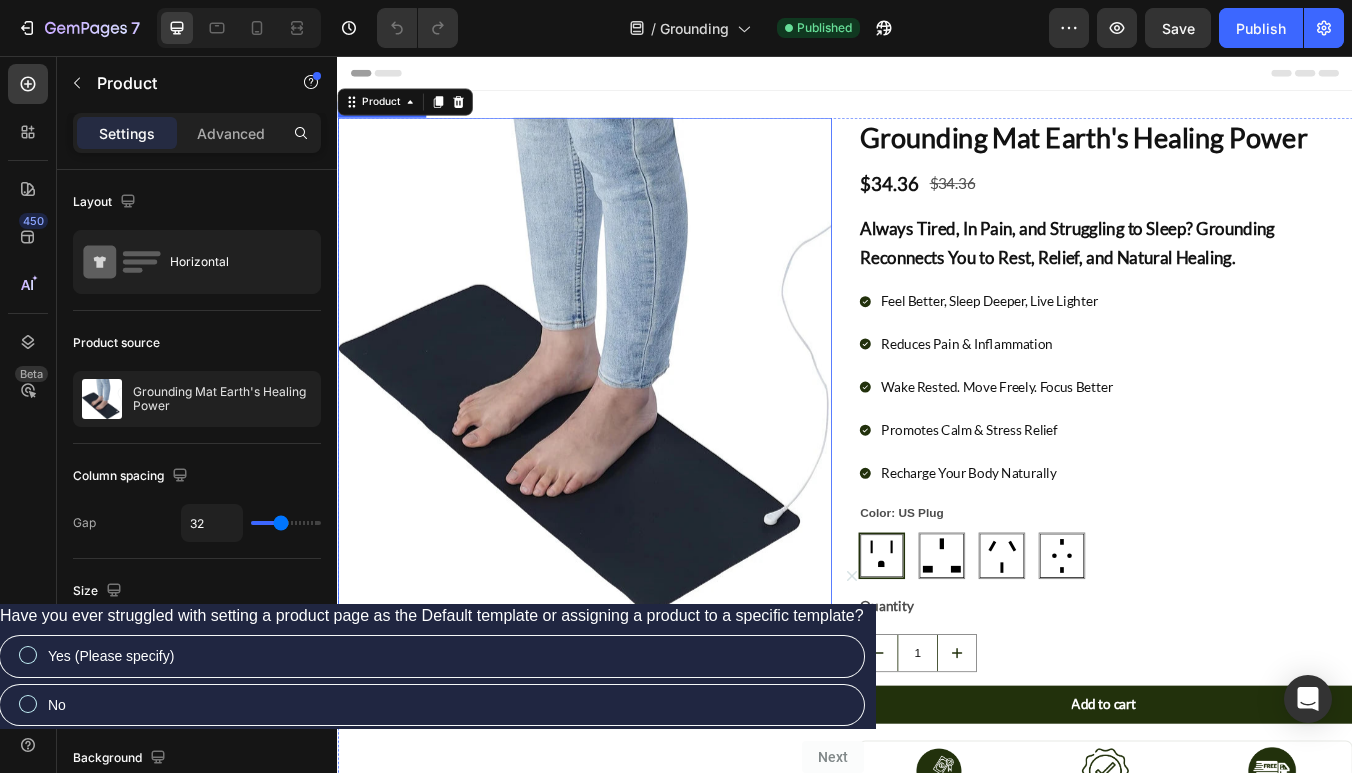 click at bounding box center [629, 421] 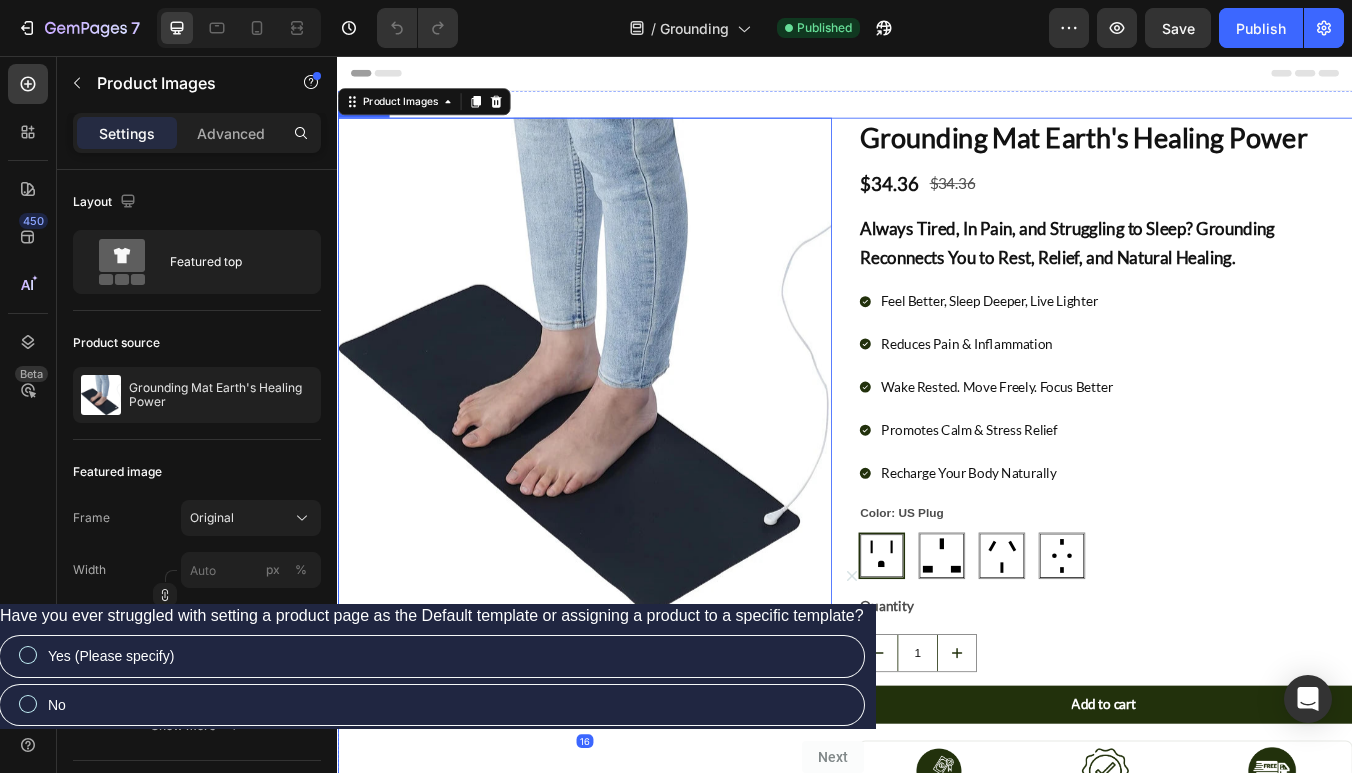 click on "Product Images   16 Grounding Mat Earth's Healing Power Product Title $34.36 Product Price Product Price $34.36 Product Price Product Price Row Always Tired, In Pain, and Struggling to Sleep? Grounding Reconnects You to Rest, Relief, and Natural Healing. Heading Feel Better, Sleep Deeper, Live Lighter Reduces Pain & Inflammation Wake Rested. Move Freely. Focus Better Promotes Calm & Stress Relief Recharge Your Body Naturally Item List Color: US Plug US Plug US Plug UK plug UK plug AU plug AU plug EU Plug EU Plug Product Variants & Swatches Quantity Text Block
1
Product Quantity Add to cart Add to Cart Image 120-Day Money Back Guarantee Text Block Row Row Image 1 Year Warranty Text Block Row Image Free Express Shipping Text Block Row Row Row Image [NAME] Heading Row March 1 at 03:17pm Heading Image Row Text Block Image Like Heading Row Image Comment Heading Row Image Share Heading Row Row Row Product" at bounding box center [937, 719] 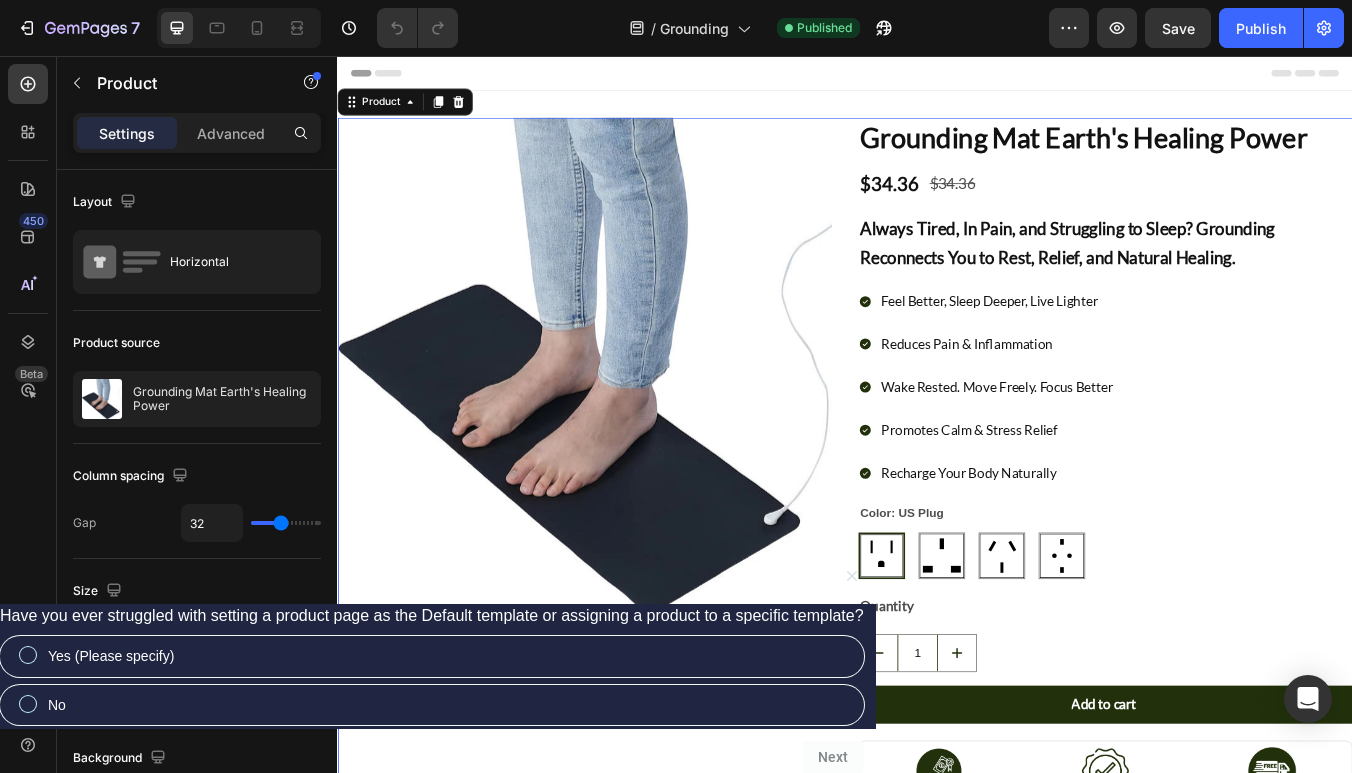 click on "Product Images Grounding Mat Earth's Healing Power Product Title $34.36 Product Price Product Price $34.36 Product Price Product Price Row Always Tired, In Pain, and Struggling to Sleep? Grounding Reconnects You to Rest, Relief, and Natural Healing. Heading Feel Better, Sleep Deeper, Live Lighter Reduces Pain & Inflammation Wake Rested. Move Freely. Focus Better Promotes Calm & Stress Relief Recharge Your Body Naturally Item List Color: US Plug US Plug US Plug UK plug UK plug AU plug AU plug EU Plug EU Plug Product Variants & Swatches Quantity Text Block
1
Product Quantity Add to cart Add to Cart Image 120-Day Money Back Guarantee Text Block Row Row Image 1 Year Warranty Text Block Row Image Free Express Shipping Text Block Row Row Row Image [NAME] Heading Row March 1 at 03:17pm Heading Image Row Text Block Image Like Heading Row Image Comment Heading Row Image Share Heading Row Row Row Product 0" at bounding box center [937, 719] 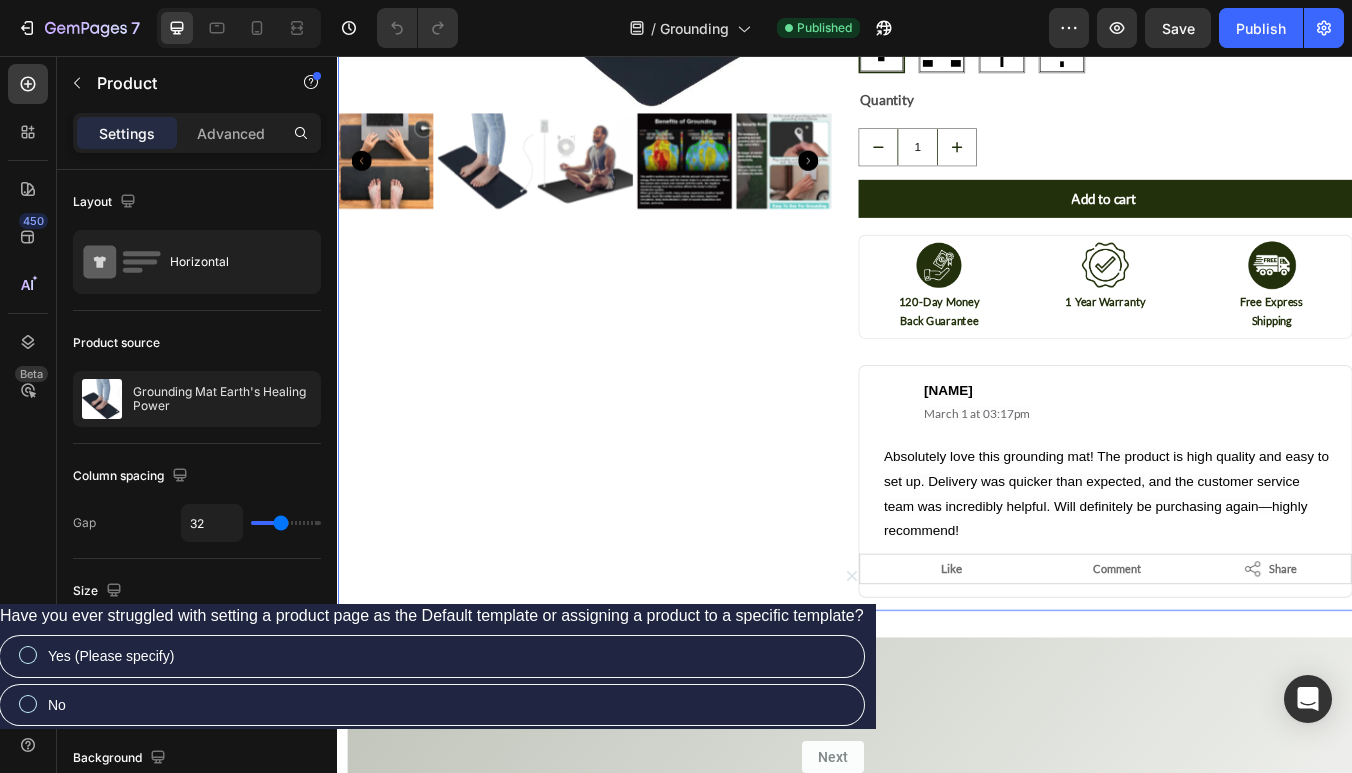 scroll, scrollTop: 0, scrollLeft: 0, axis: both 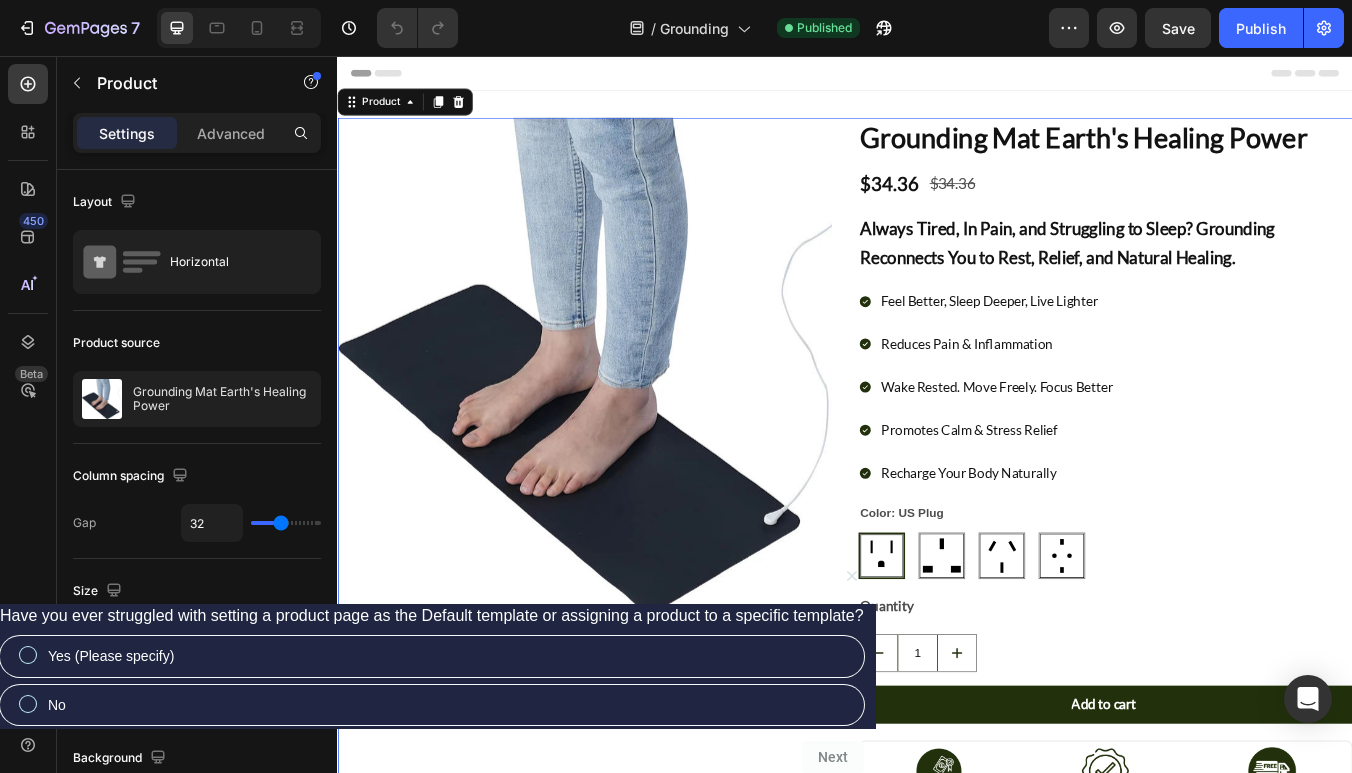 click on "Product Images Grounding Mat Earth's Healing Power Product Title $34.36 Product Price Product Price $34.36 Product Price Product Price Row Always Tired, In Pain, and Struggling to Sleep? Grounding Reconnects You to Rest, Relief, and Natural Healing. Heading Feel Better, Sleep Deeper, Live Lighter Reduces Pain & Inflammation Wake Rested. Move Freely. Focus Better Promotes Calm & Stress Relief Recharge Your Body Naturally Item List Color: US Plug US Plug US Plug UK plug UK plug AU plug AU plug EU Plug EU Plug Product Variants & Swatches Quantity Text Block
1
Product Quantity Add to cart Add to Cart Image 120-Day Money Back Guarantee Text Block Row Row Image 1 Year Warranty Text Block Row Image Free Express Shipping Text Block Row Row Row Image [NAME] Heading Row March 1 at 03:17pm Heading Image Row Text Block Image Like Heading Row Image Comment Heading Row Image Share Heading Row Row Row Product 0" at bounding box center (937, 719) 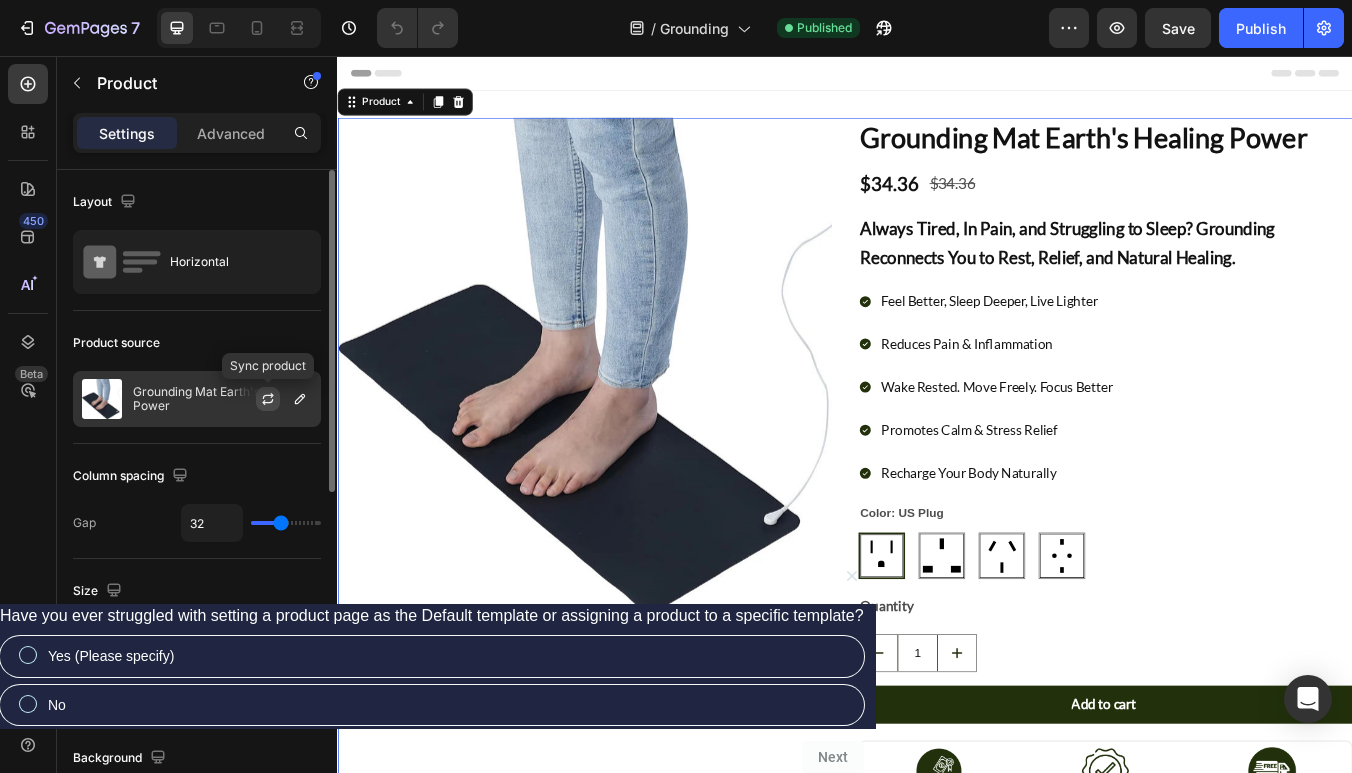 click 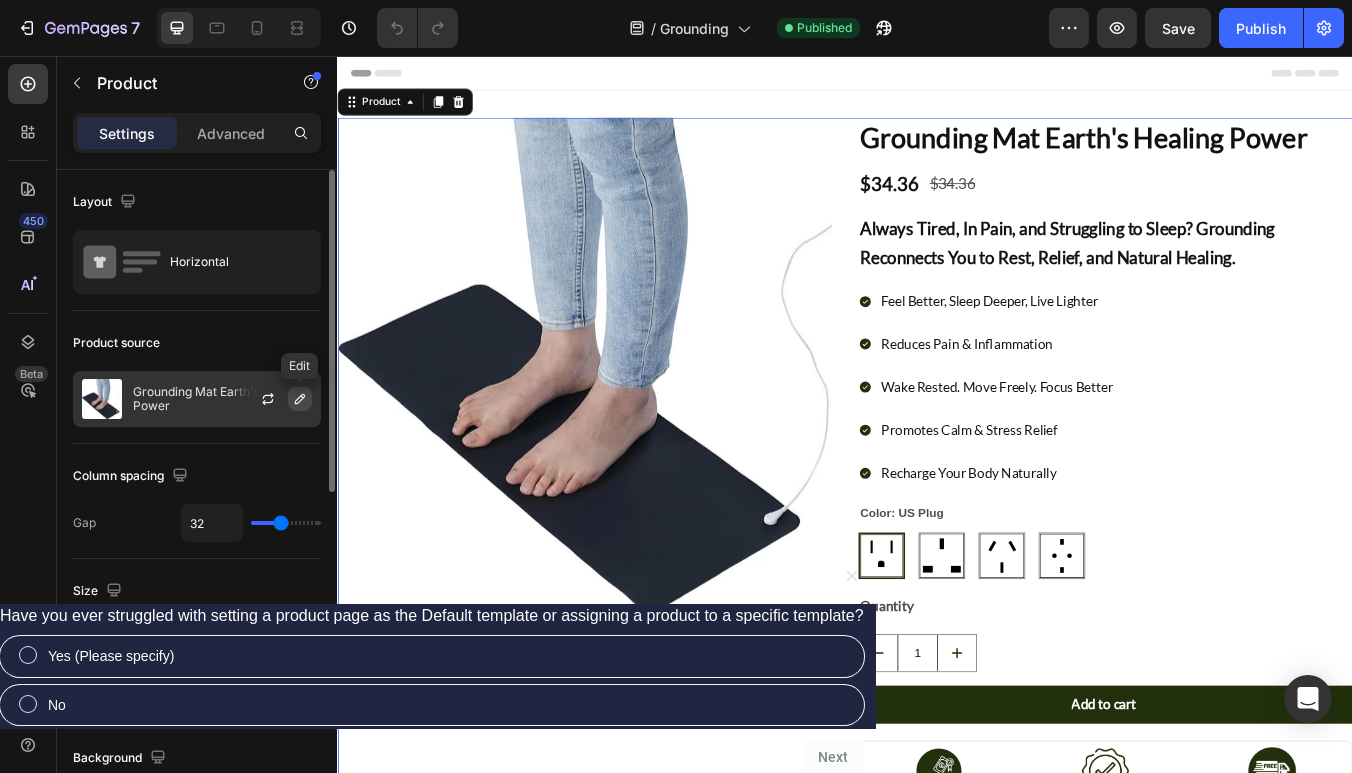 click 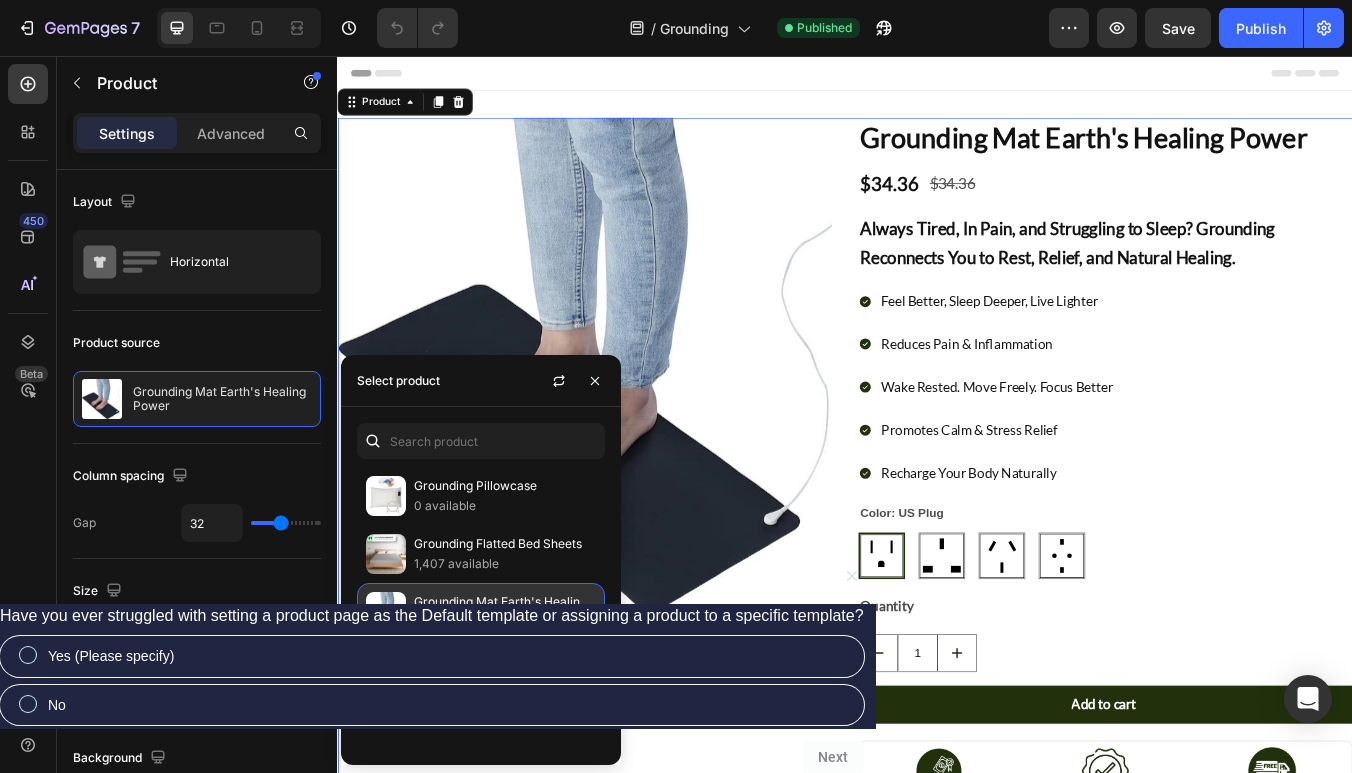 click on "Grounding Mat Earth's Healing Power" at bounding box center [505, 602] 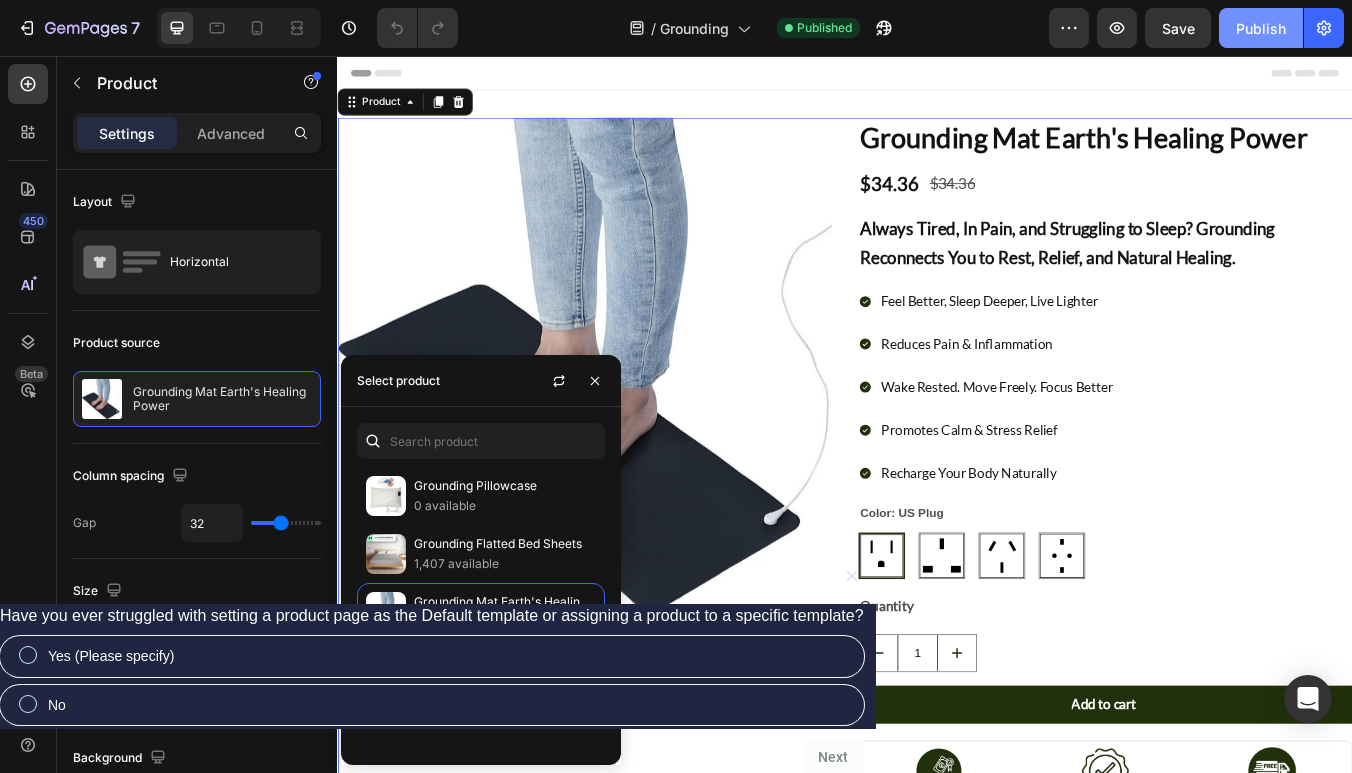 click on "Publish" at bounding box center (1261, 28) 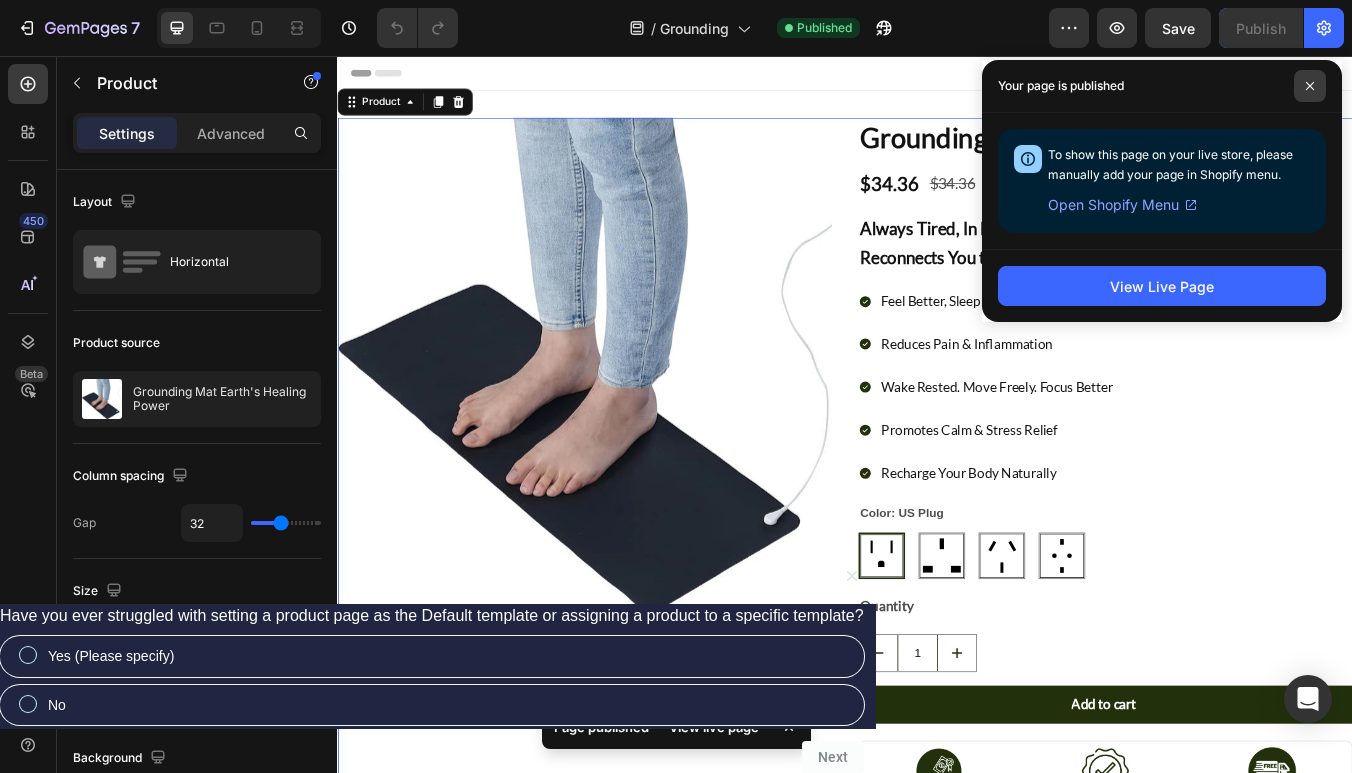 click at bounding box center (1310, 86) 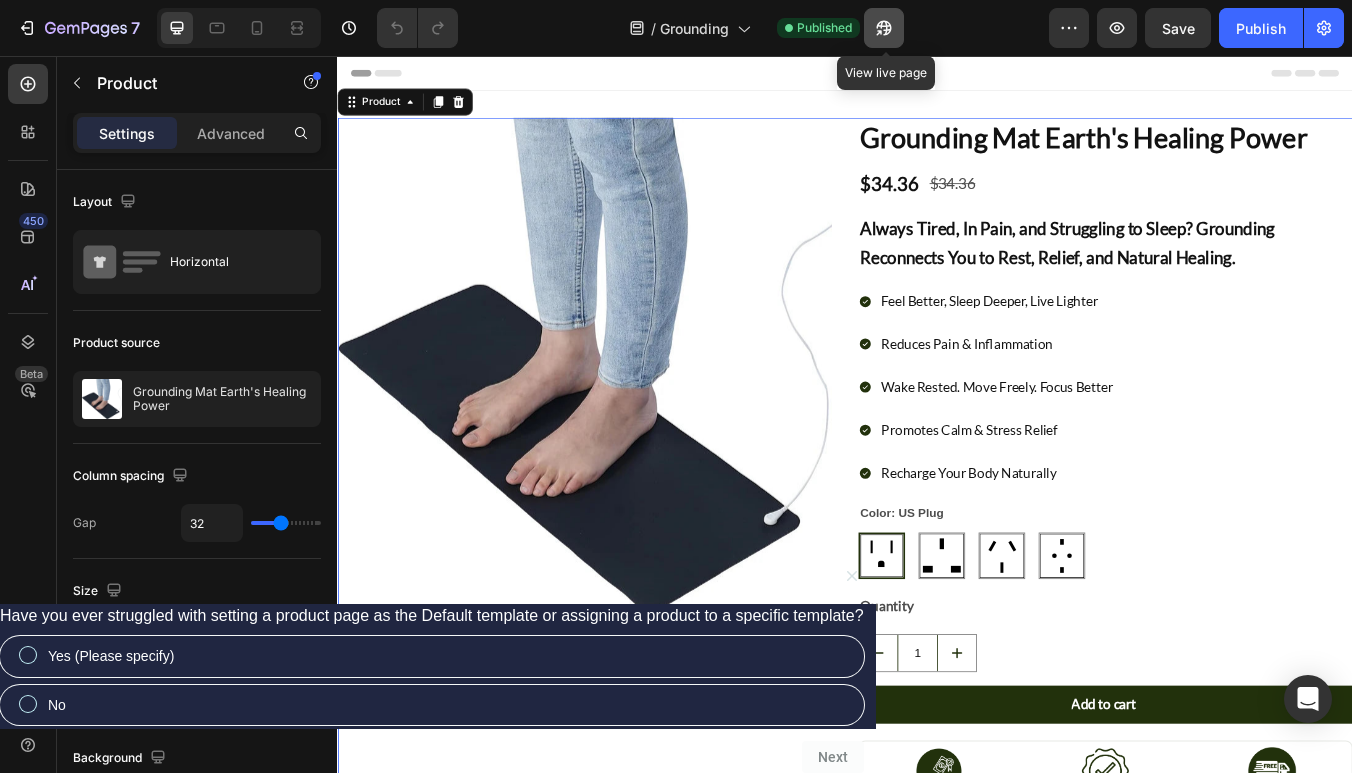 click 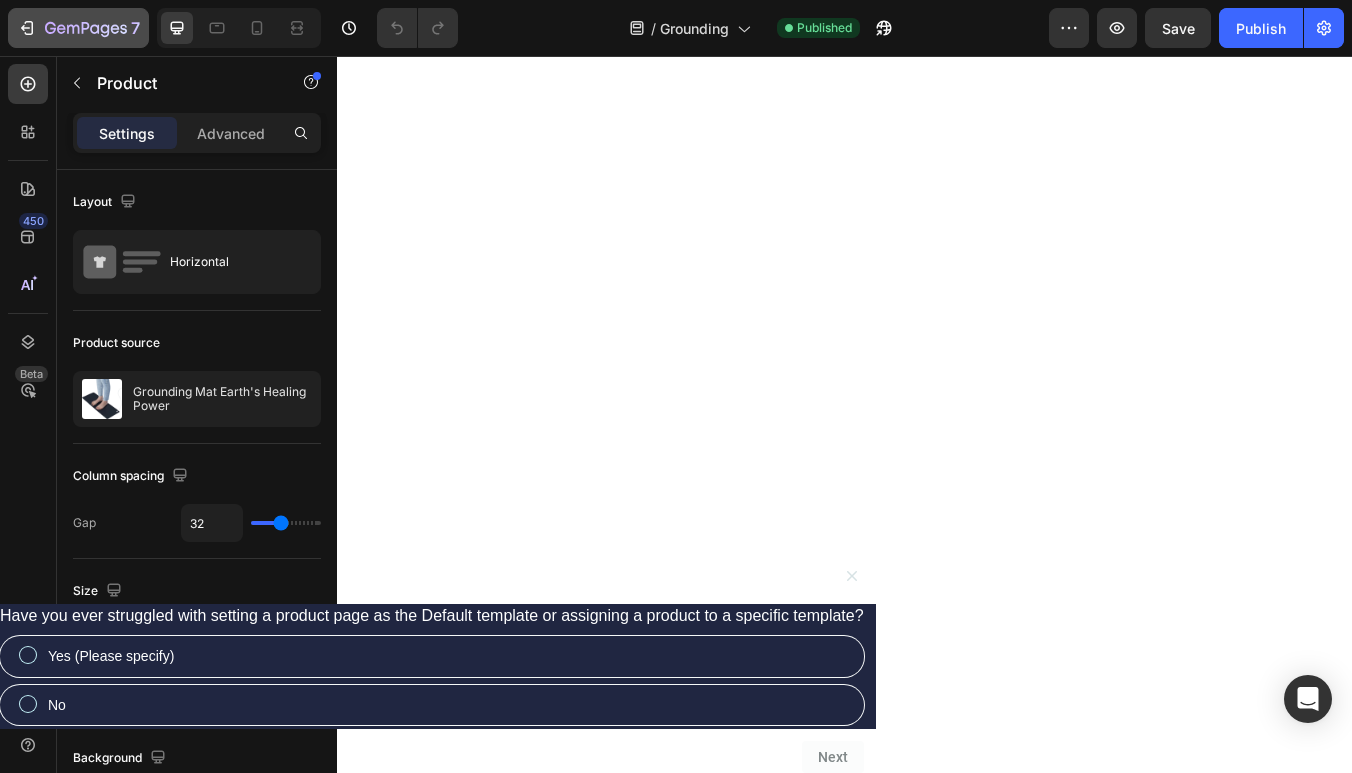 scroll, scrollTop: 4582, scrollLeft: 0, axis: vertical 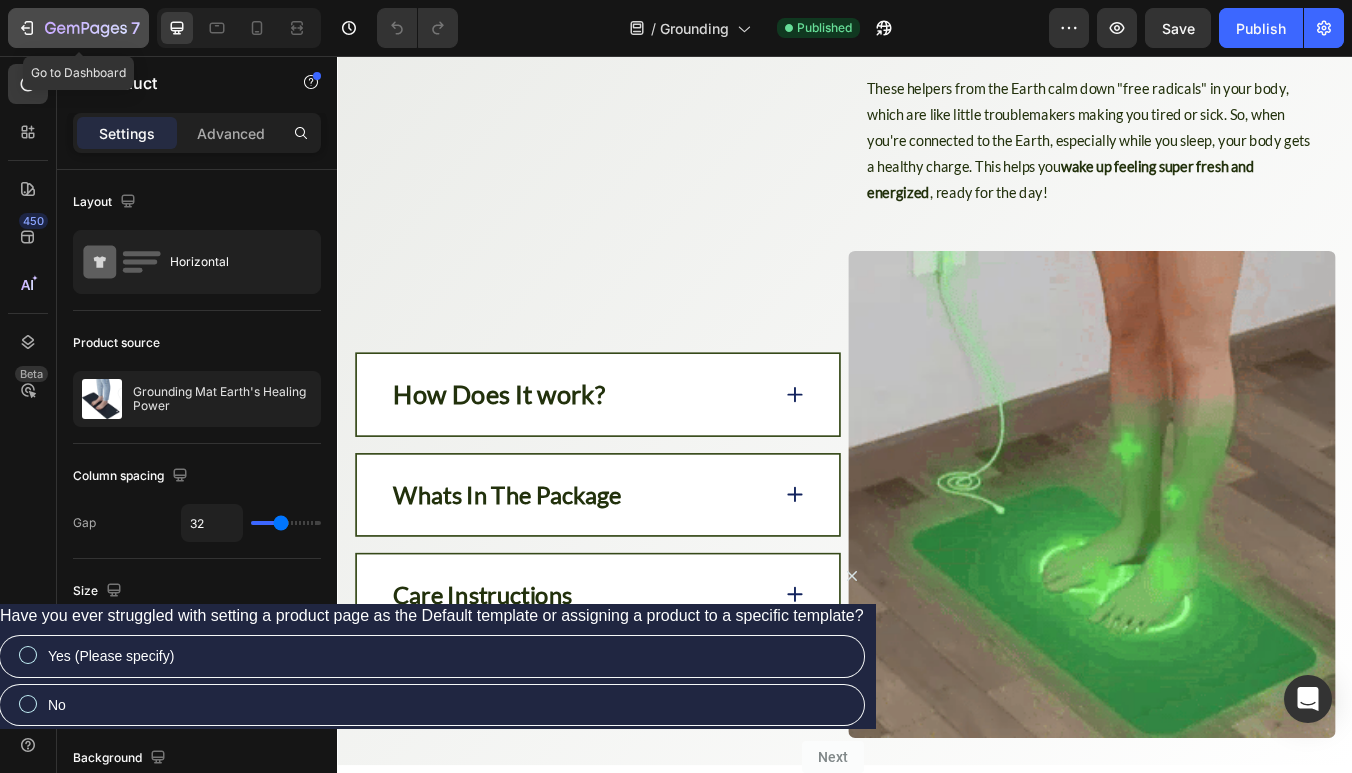 click 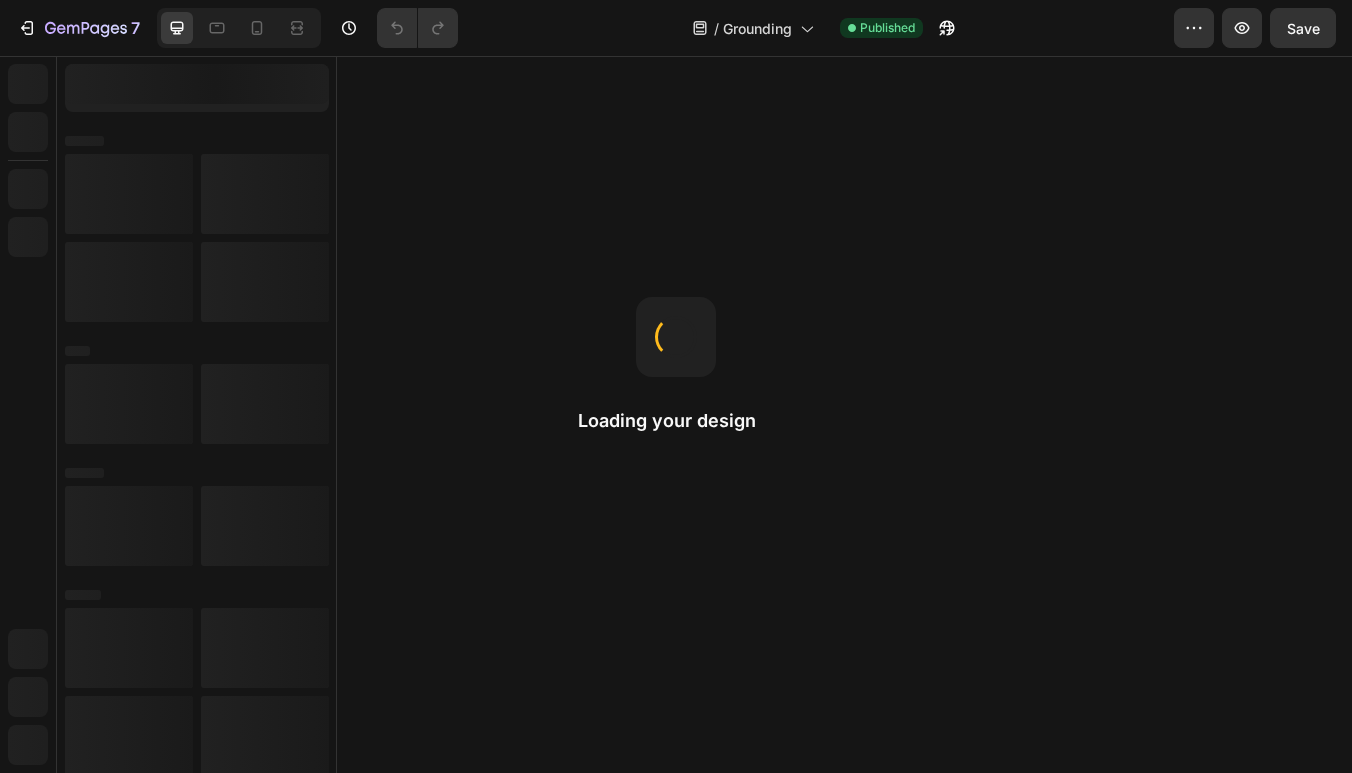 scroll, scrollTop: 0, scrollLeft: 0, axis: both 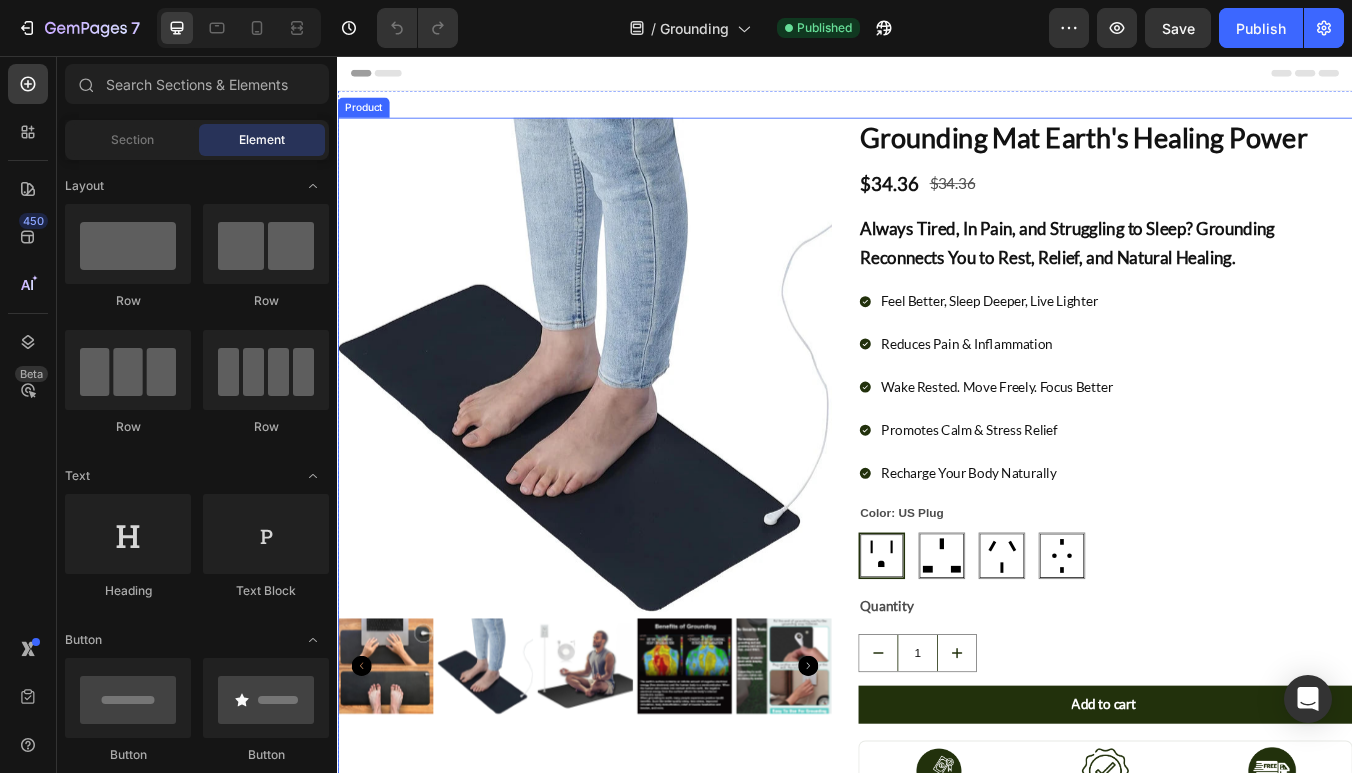 click on "Product Images Grounding Mat Earth's Healing Power Product Title $34.36 Product Price Product Price $34.36 Product Price Product Price Row Always Tired, In Pain, and Struggling to Sleep? Grounding Reconnects You to Rest, Relief, and Natural Healing. Heading Feel Better, Sleep Deeper, Live Lighter Reduces Pain & Inflammation Wake Rested. Move Freely. Focus Better Promotes Calm & Stress Relief Recharge Your Body Naturally Item List Color: US Plug US Plug US Plug UK plug UK plug AU plug AU plug EU Plug EU Plug Product Variants & Swatches Quantity Text Block
1
Product Quantity Add to cart Add to Cart Image 120-Day Money Back Guarantee Text Block Row Row Image 1 Year Warranty Text Block Row Image Free Express Shipping Text Block Row Row Row Image [FIRST] [LAST] Heading Row [MONTH] 1 at [TIME] Heading Image Row Text Block Image Like Heading Row Image Comment Heading Row Image Share Heading Row Row Row Product" at bounding box center [937, 719] 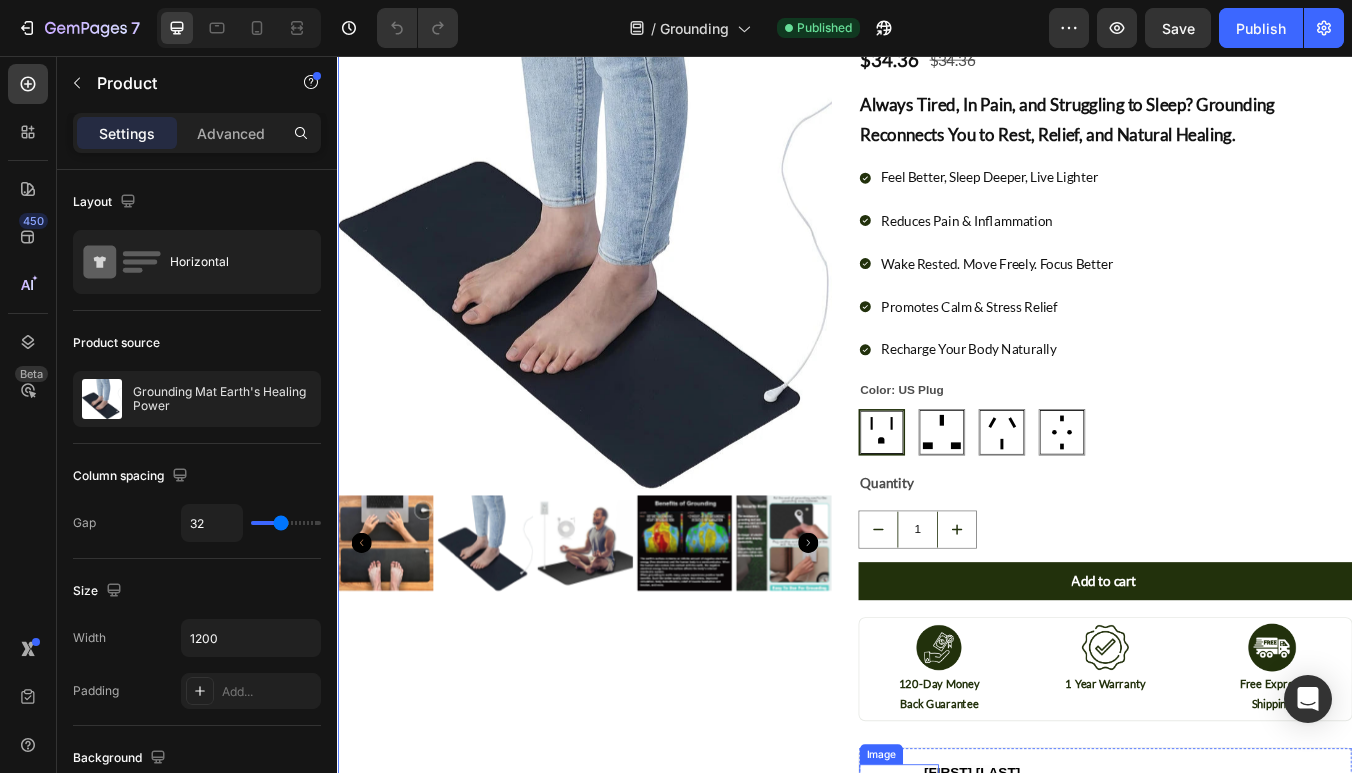 scroll, scrollTop: 0, scrollLeft: 0, axis: both 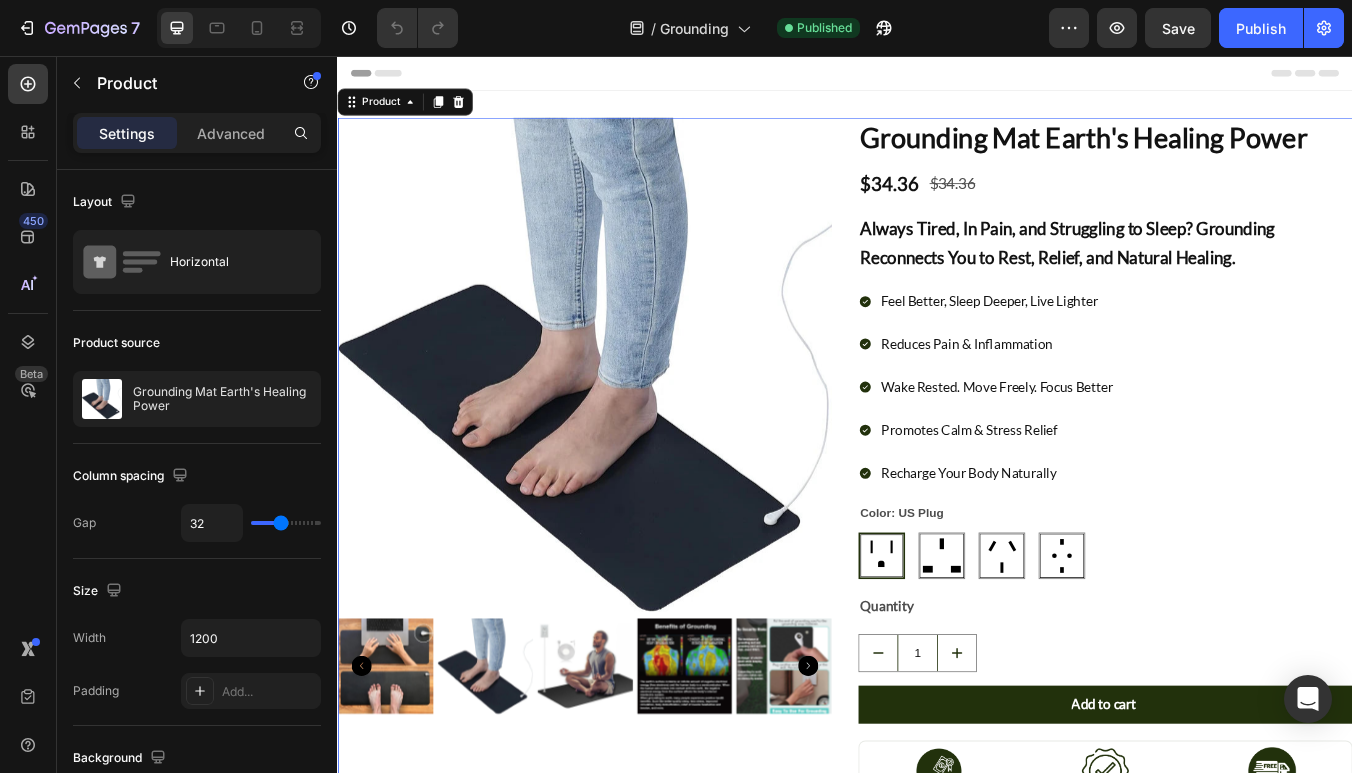 click on "Product Images Grounding Mat Earth's Healing Power Product Title $34.36 Product Price Product Price $34.36 Product Price Product Price Row Always Tired, In Pain, and Struggling to Sleep? Grounding Reconnects You to Rest, Relief, and Natural Healing. Heading Feel Better, Sleep Deeper, Live Lighter Reduces Pain & Inflammation Wake Rested. Move Freely. Focus Better Promotes Calm & Stress Relief Recharge Your Body Naturally Item List Color: US Plug US Plug US Plug UK plug UK plug AU plug AU plug EU Plug EU Plug Product Variants & Swatches Quantity Text Block
1
Product Quantity Add to cart Add to Cart Image 120-Day Money Back Guarantee Text Block Row Row Image 1 Year Warranty Text Block Row Image Free Express Shipping Text Block Row Row Row Image [NAME] Heading Row March 1 at 03:17pm Heading Image Row Text Block Image Like Heading Row Image Comment Heading Row Image Share Heading Row Row Row Product 0" at bounding box center (937, 719) 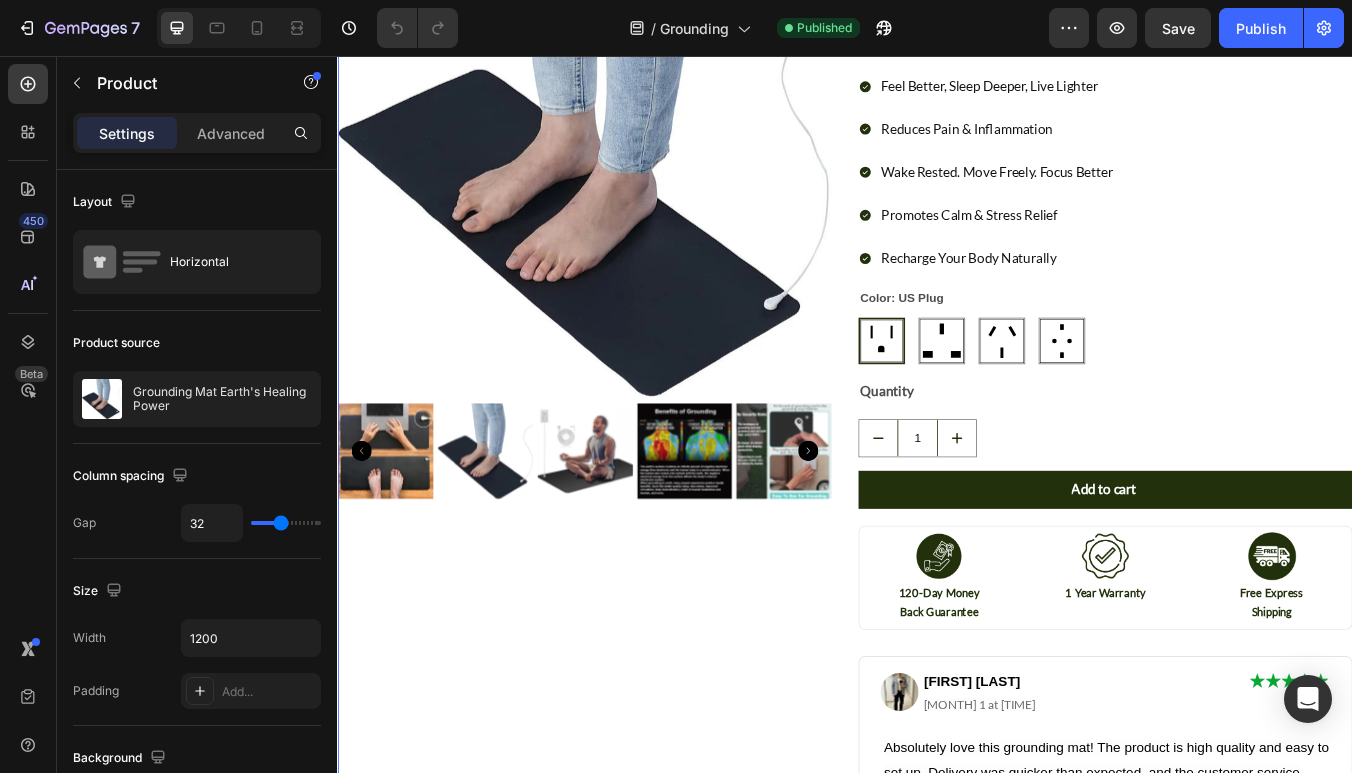 scroll, scrollTop: 259, scrollLeft: 0, axis: vertical 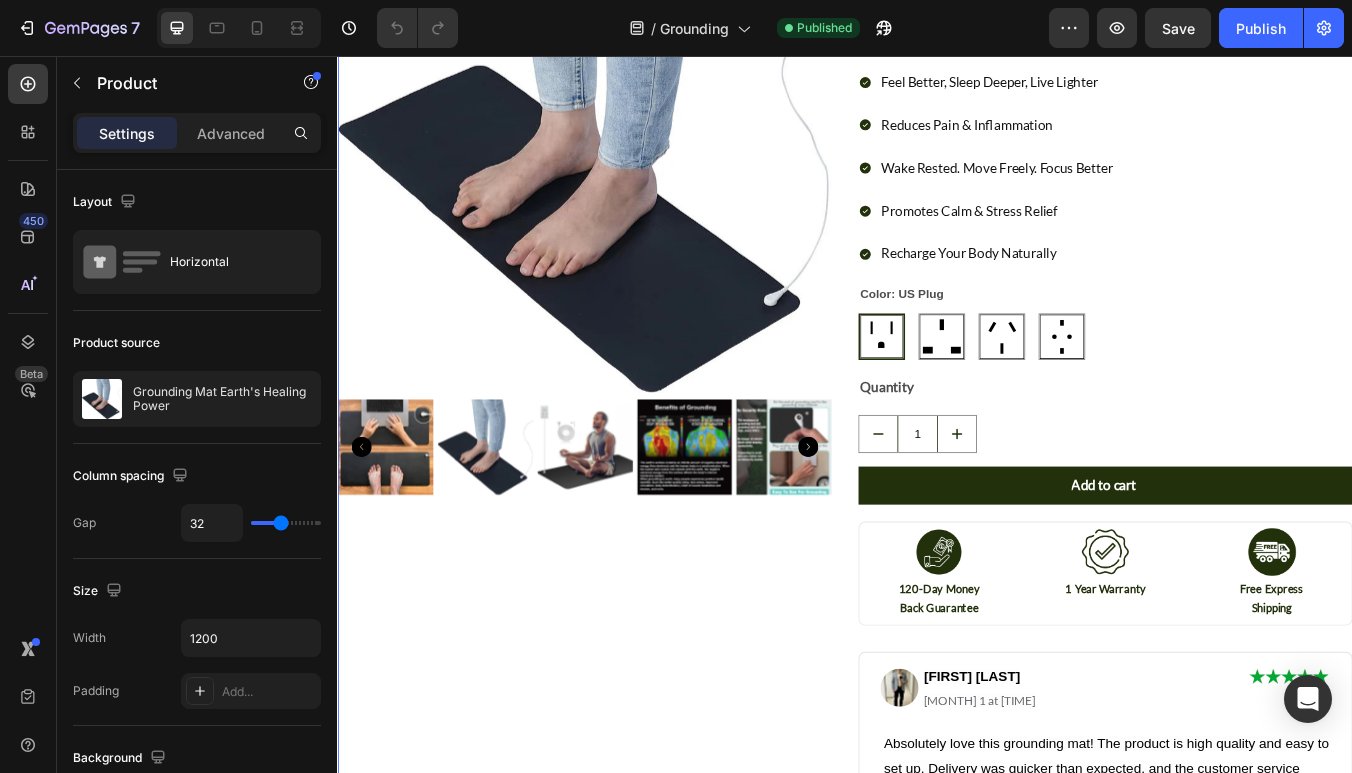 click on "Product Images Grounding Mat Earth's Healing Power Product Title $34.36 Product Price Product Price $34.36 Product Price Product Price Row Always Tired, In Pain, and Struggling to Sleep? Grounding Reconnects You to Rest, Relief, and Natural Healing. Heading Feel Better, Sleep Deeper, Live Lighter Reduces Pain & Inflammation Wake Rested. Move Freely. Focus Better Promotes Calm & Stress Relief Recharge Your Body Naturally Item List Color: US Plug US Plug US Plug UK plug UK plug AU plug AU plug EU Plug EU Plug Product Variants & Swatches Quantity Text Block
1
Product Quantity Add to cart Add to Cart Image 120-Day Money Back Guarantee Text Block Row Row Image 1 Year Warranty Text Block Row Image Free Express Shipping Text Block Row Row Row Image [NAME] Heading Row March 1 at 03:17pm Heading Image Row Text Block Image Like Heading Row Image Comment Heading Row Image Share Heading Row Row Row Product 0" at bounding box center (937, 460) 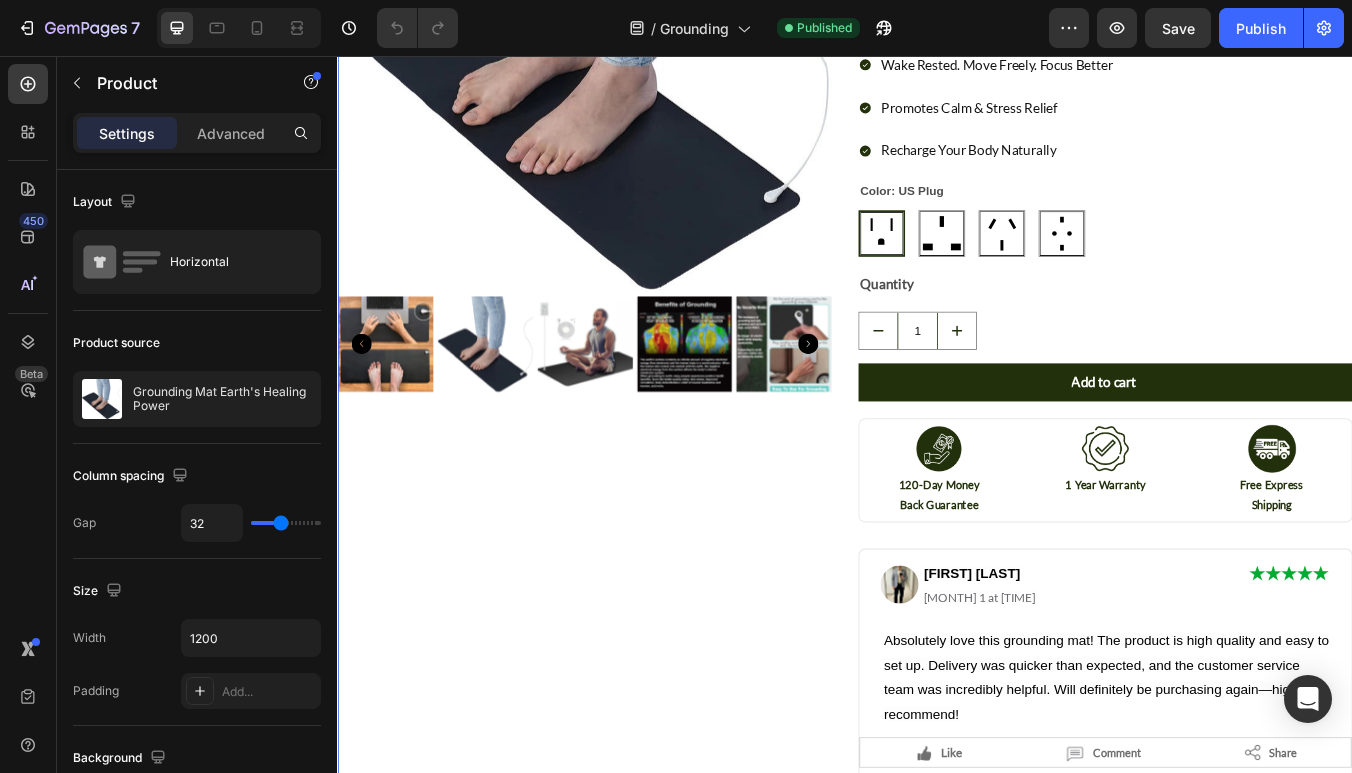 click on "Product Images Grounding Mat Earth's Healing Power Product Title $34.36 Product Price Product Price $34.36 Product Price Product Price Row Always Tired, In Pain, and Struggling to Sleep? Grounding Reconnects You to Rest, Relief, and Natural Healing. Heading Feel Better, Sleep Deeper, Live Lighter Reduces Pain & Inflammation Wake Rested. Move Freely. Focus Better Promotes Calm & Stress Relief Recharge Your Body Naturally Item List Color: US Plug US Plug US Plug UK plug UK plug AU plug AU plug EU Plug EU Plug Product Variants & Swatches Quantity Text Block
1
Product Quantity Add to cart Add to Cart Image 120-Day Money Back Guarantee Text Block Row Row Image 1 Year Warranty Text Block Row Image Free Express Shipping Text Block Row Row Row Image [NAME] Heading Row March 1 at 03:17pm Heading Image Row Text Block Image Like Heading Row Image Comment Heading Row Image Share Heading Row Row Row Product 0" at bounding box center [937, 338] 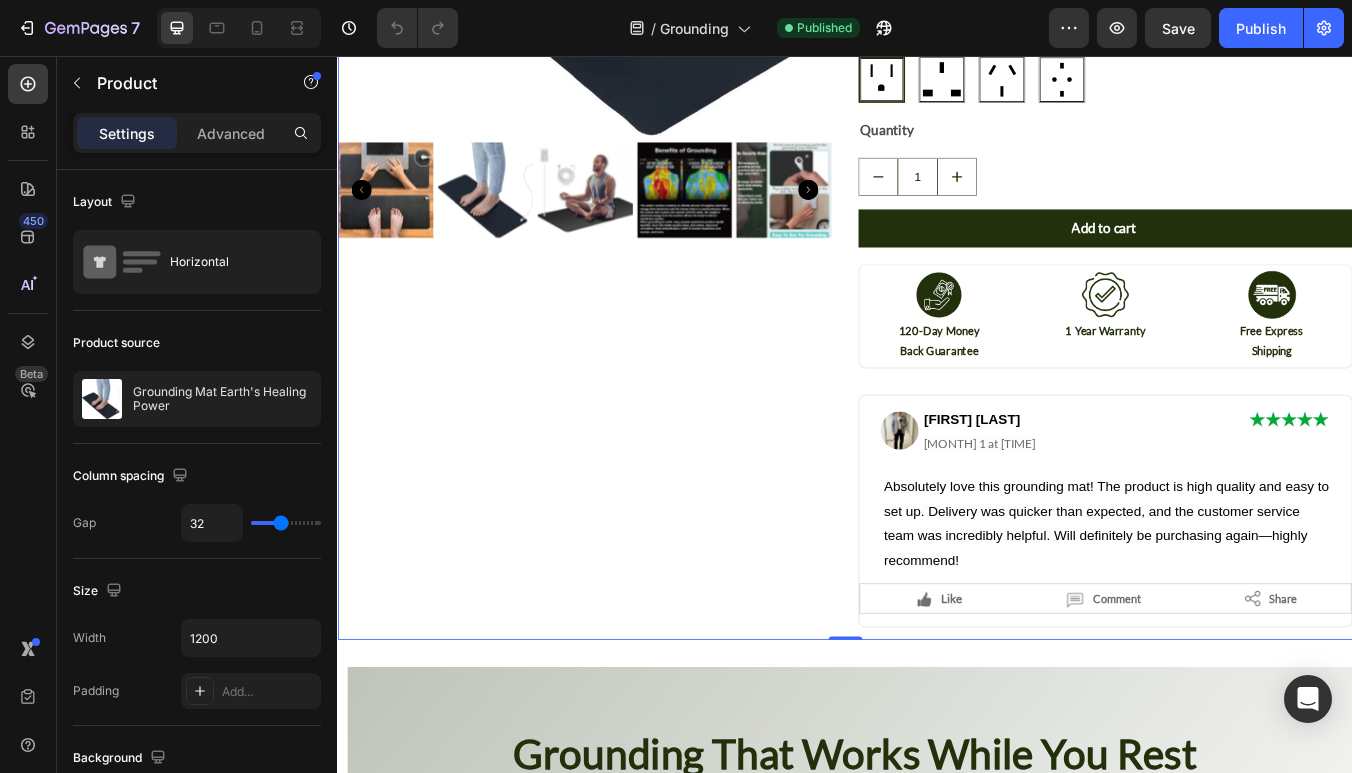 scroll, scrollTop: 611, scrollLeft: 0, axis: vertical 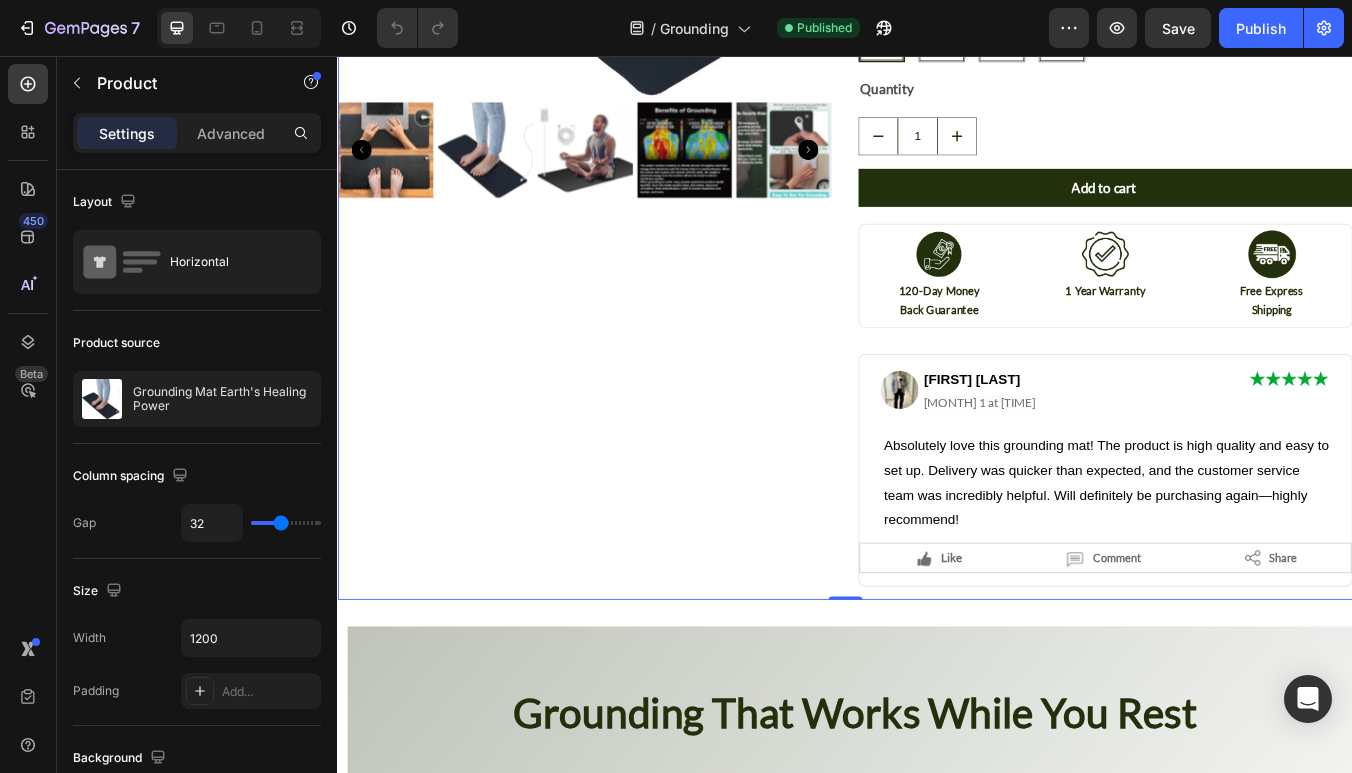 click on "Product Images Grounding Mat Earth's Healing Power Product Title $34.36 Product Price Product Price $34.36 Product Price Product Price Row Always Tired, In Pain, and Struggling to Sleep? Grounding Reconnects You to Rest, Relief, and Natural Healing. Heading Feel Better, Sleep Deeper, Live Lighter Reduces Pain & Inflammation Wake Rested. Move Freely. Focus Better Promotes Calm & Stress Relief Recharge Your Body Naturally Item List Color: US Plug US Plug US Plug UK plug UK plug AU plug AU plug EU Plug EU Plug Product Variants & Swatches Quantity Text Block
1
Product Quantity Add to cart Add to Cart Image 120-Day Money Back Guarantee Text Block Row Row Image 1 Year Warranty Text Block Row Image Free Express Shipping Text Block Row Row Row Image [NAME] Heading Row March 1 at 03:17pm Heading Image Row Text Block Image Like Heading Row Image Comment Heading Row Image Share Heading Row Row Row Product 0" at bounding box center (937, 108) 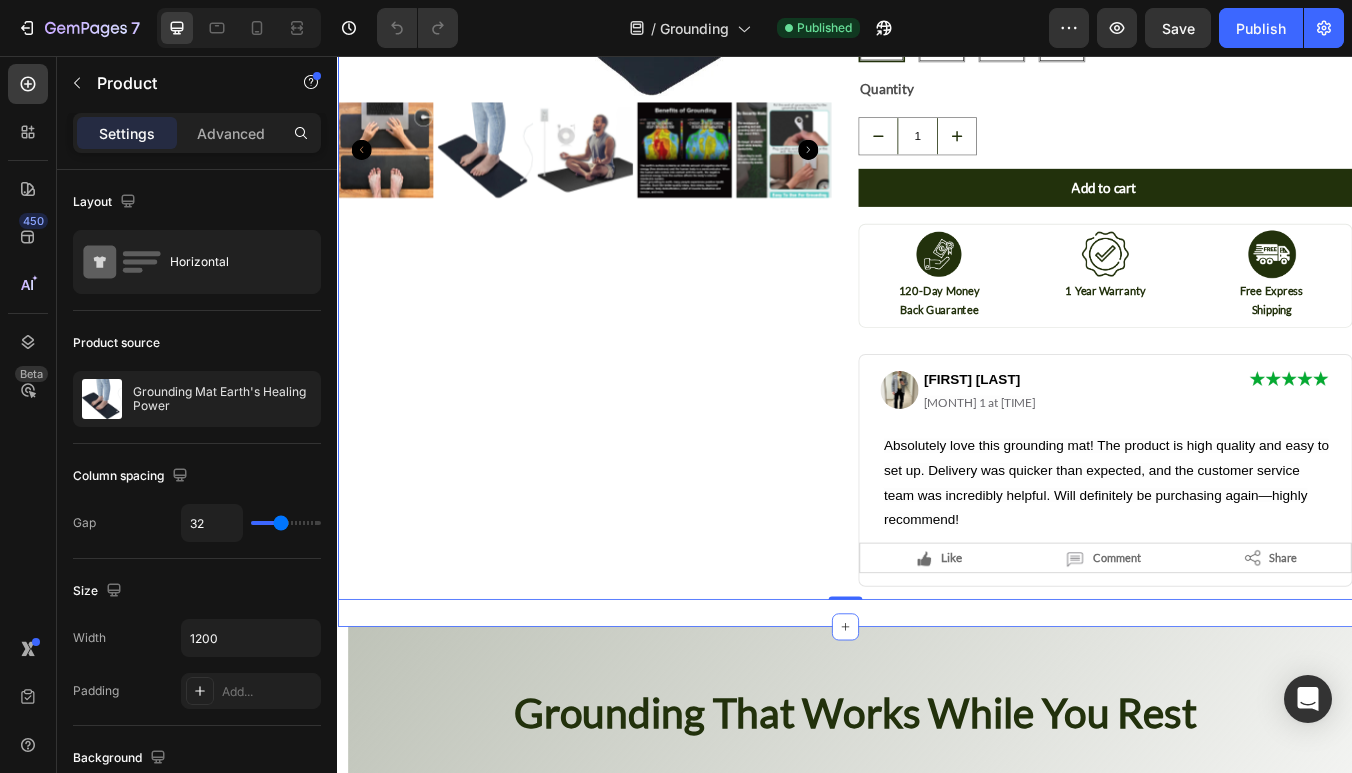 click on "Product Images Grounding Mat Earth's Healing Power Product Title $34.36 Product Price Product Price $34.36 Product Price Product Price Row Always Tired, In Pain, and Struggling to Sleep? Grounding Reconnects You to Rest, Relief, and Natural Healing. Heading Feel Better, Sleep Deeper, Live Lighter Reduces Pain & Inflammation Wake Rested. Move Freely. Focus Better Promotes Calm & Stress Relief Recharge Your Body Naturally Item List Color: US Plug US Plug US Plug UK plug UK plug AU plug AU plug EU Plug EU Plug Product Variants & Swatches Quantity Text Block
1
Product Quantity Add to cart Add to Cart Image 120-Day Money  Back Guarantee Text Block Row Row Image 1 Year Warranty Text Block Row Image Free Express  Shipping Text Block Row Row Row Image Liam Mcdowell Heading Row March 1 at 03:17pm Heading Image Row Text Block Image Like Heading Row Image Comment Heading Row Image Share Heading Row Row Row Product   0 Section 1" at bounding box center (937, 108) 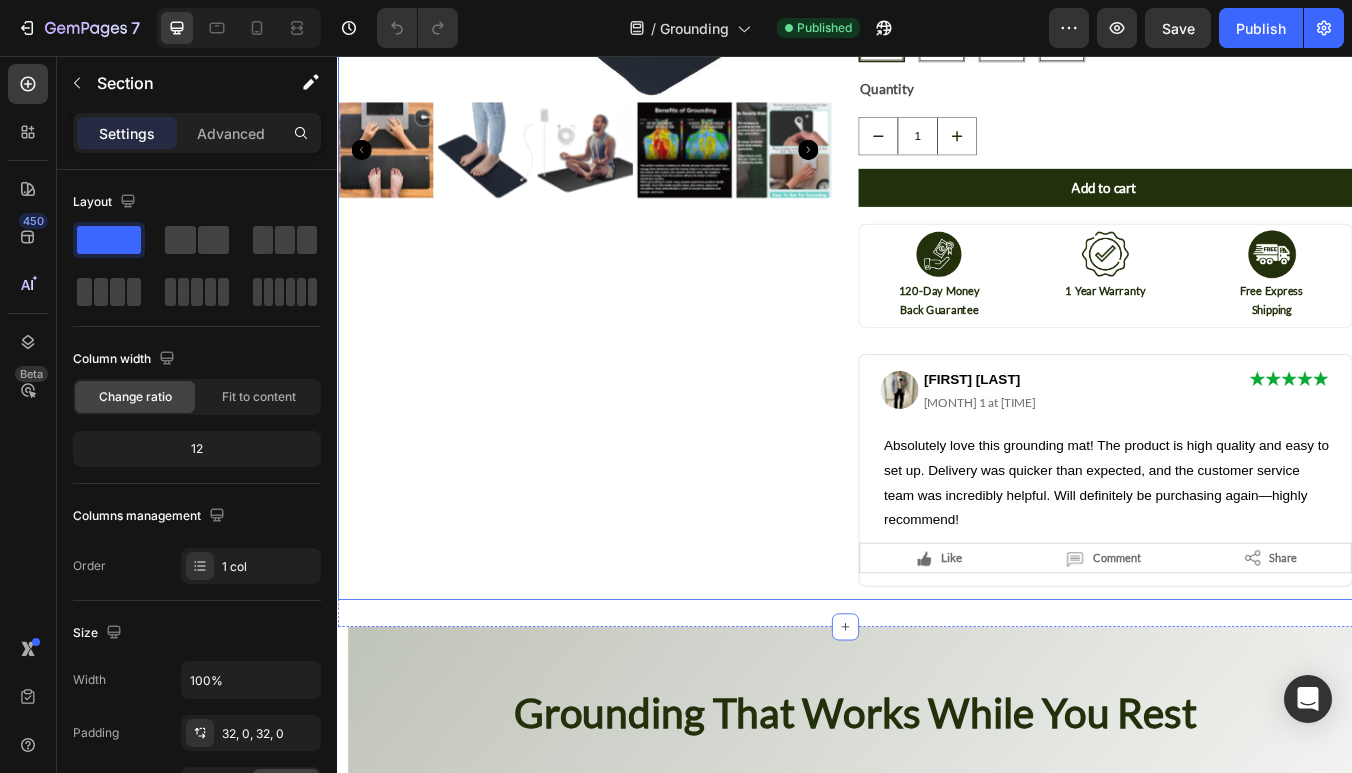 click on "Product Images" at bounding box center [629, 108] 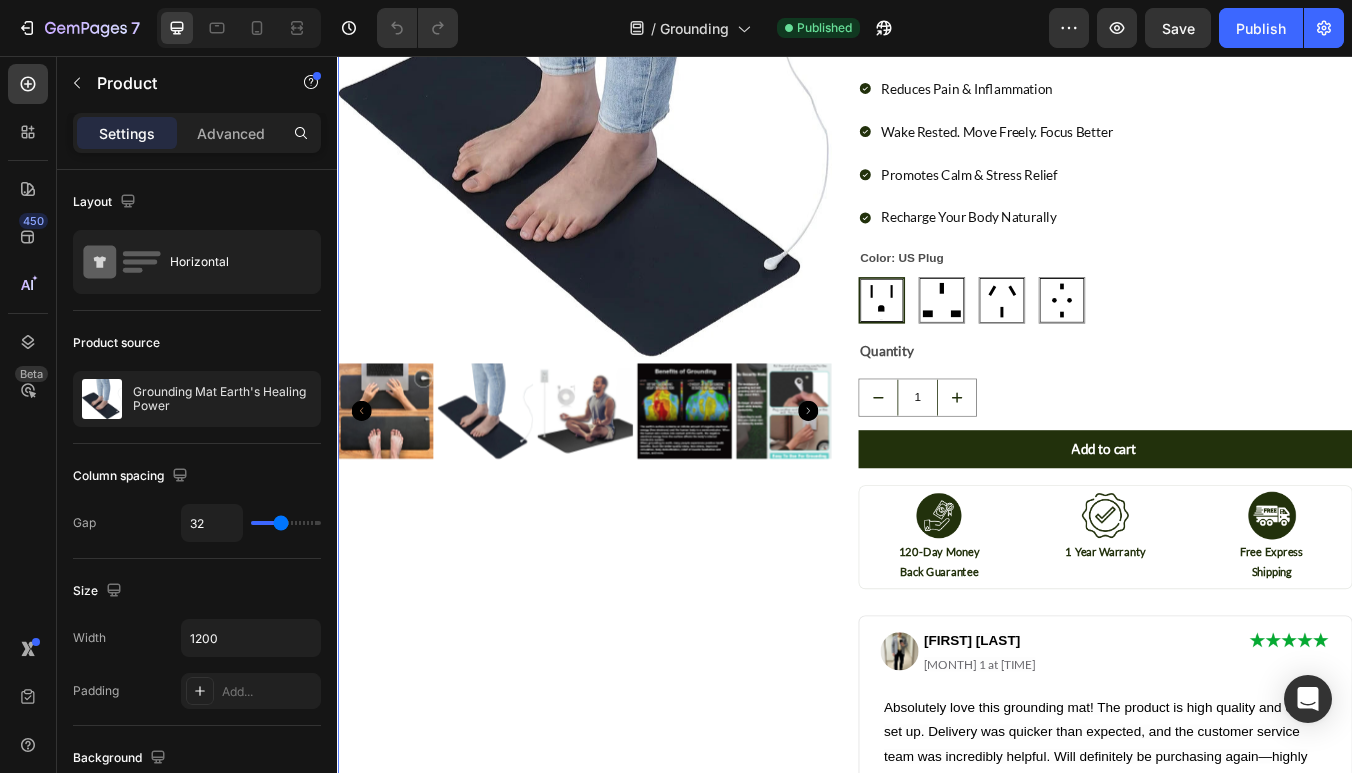scroll, scrollTop: 71, scrollLeft: 0, axis: vertical 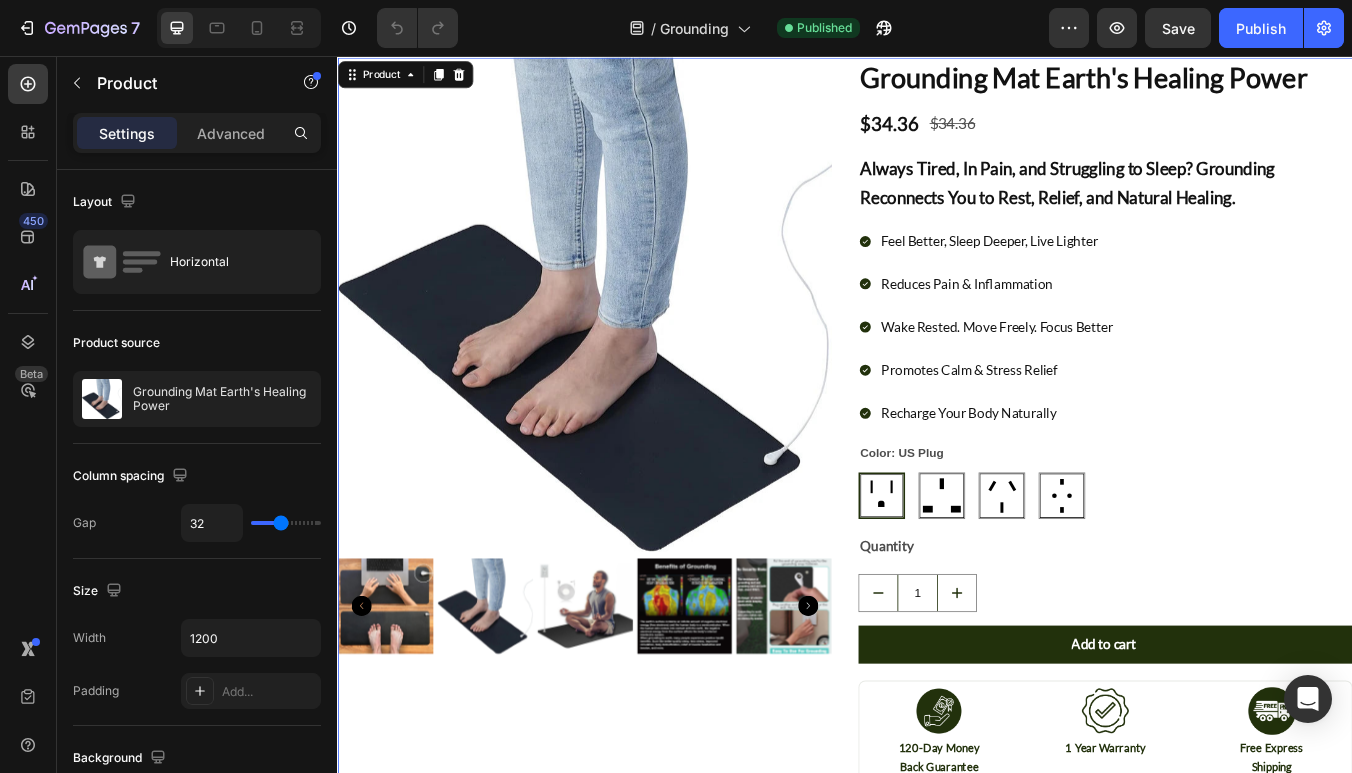 click on "Product Images Grounding Mat Earth's Healing Power Product Title $34.36 Product Price Product Price $34.36 Product Price Product Price Row Always Tired, In Pain, and Struggling to Sleep? Grounding Reconnects You to Rest, Relief, and Natural Healing. Heading Feel Better, Sleep Deeper, Live Lighter Reduces Pain & Inflammation Wake Rested. Move Freely. Focus Better Promotes Calm & Stress Relief Recharge Your Body Naturally Item List Color: US Plug US Plug US Plug UK plug UK plug AU plug AU plug EU Plug EU Plug Product Variants & Swatches Quantity Text Block
1
Product Quantity Add to cart Add to Cart Image 120-Day Money Back Guarantee Text Block Row Row Image 1 Year Warranty Text Block Row Image Free Express Shipping Text Block Row Row Row Image [NAME] Heading Row March 1 at 03:17pm Heading Image Row Text Block Image Like Heading Row Image Comment Heading Row Image Share Heading Row Row Row Product 0" at bounding box center [937, 648] 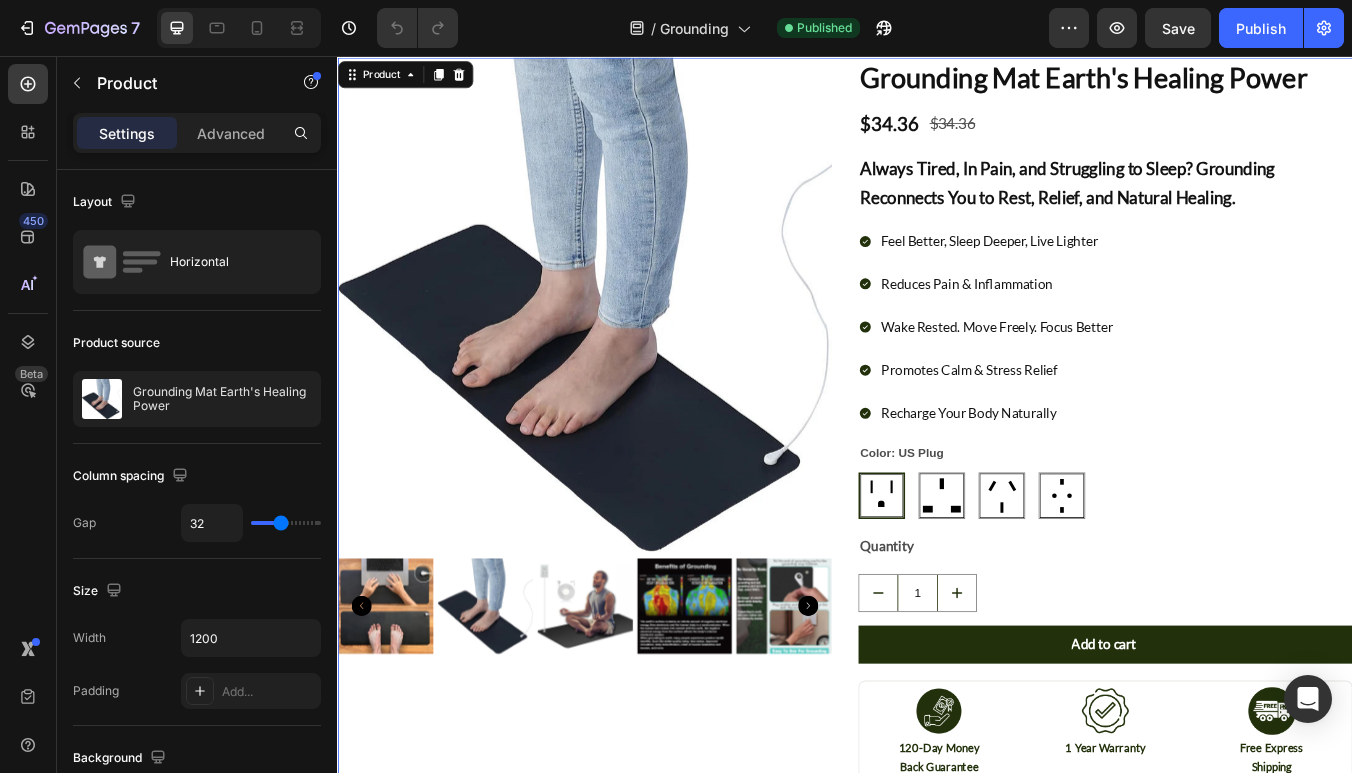 click on "Product Images Grounding Mat Earth's Healing Power Product Title $34.36 Product Price Product Price $34.36 Product Price Product Price Row Always Tired, In Pain, and Struggling to Sleep? Grounding Reconnects You to Rest, Relief, and Natural Healing. Heading Feel Better, Sleep Deeper, Live Lighter Reduces Pain & Inflammation Wake Rested. Move Freely. Focus Better Promotes Calm & Stress Relief Recharge Your Body Naturally Item List Color: US Plug US Plug US Plug UK plug UK plug AU plug AU plug EU Plug EU Plug Product Variants & Swatches Quantity Text Block
1
Product Quantity Add to cart Add to Cart Image 120-Day Money Back Guarantee Text Block Row Row Image 1 Year Warranty Text Block Row Image Free Express Shipping Text Block Row Row Row Image [NAME] Heading Row March 1 at 03:17pm Heading Image Row Text Block Image Like Heading Row Image Comment Heading Row Image Share Heading Row Row Row Product 0" at bounding box center [937, 648] 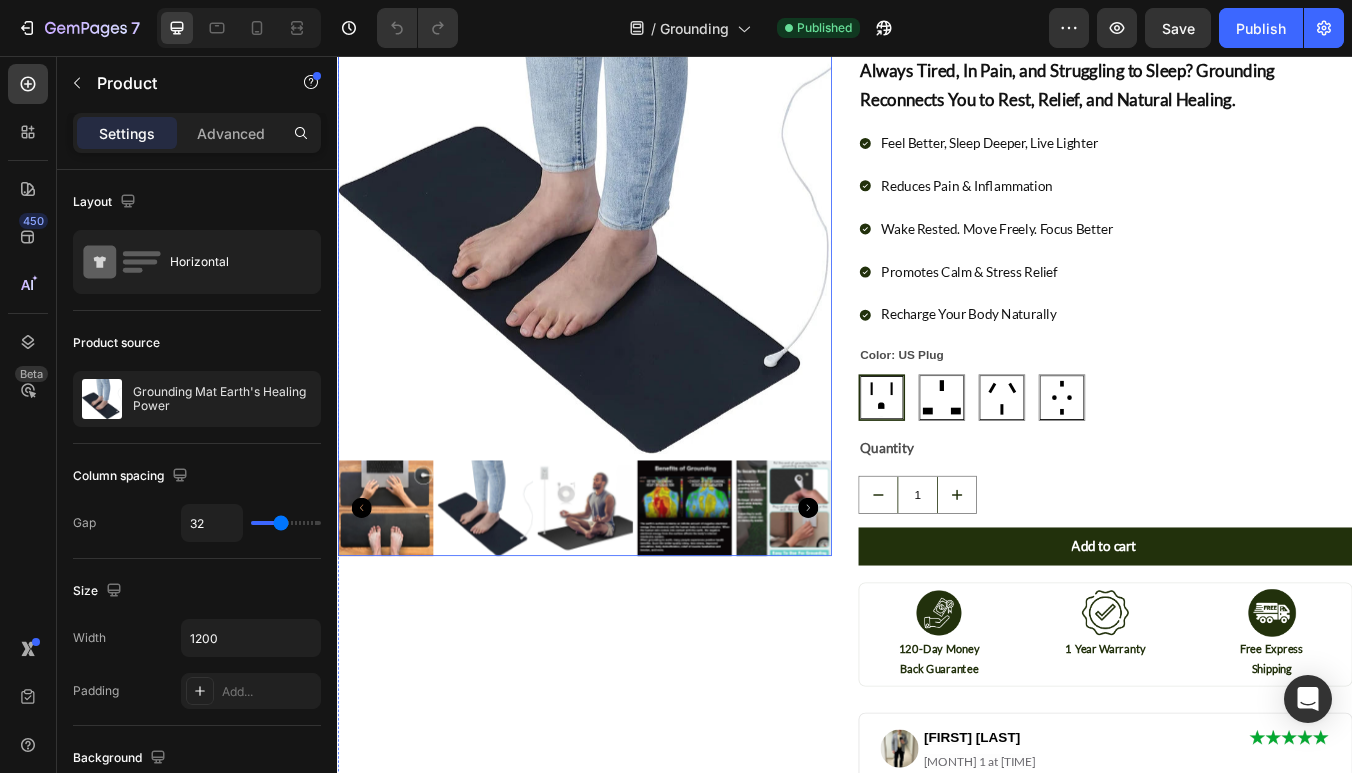 scroll, scrollTop: 190, scrollLeft: 0, axis: vertical 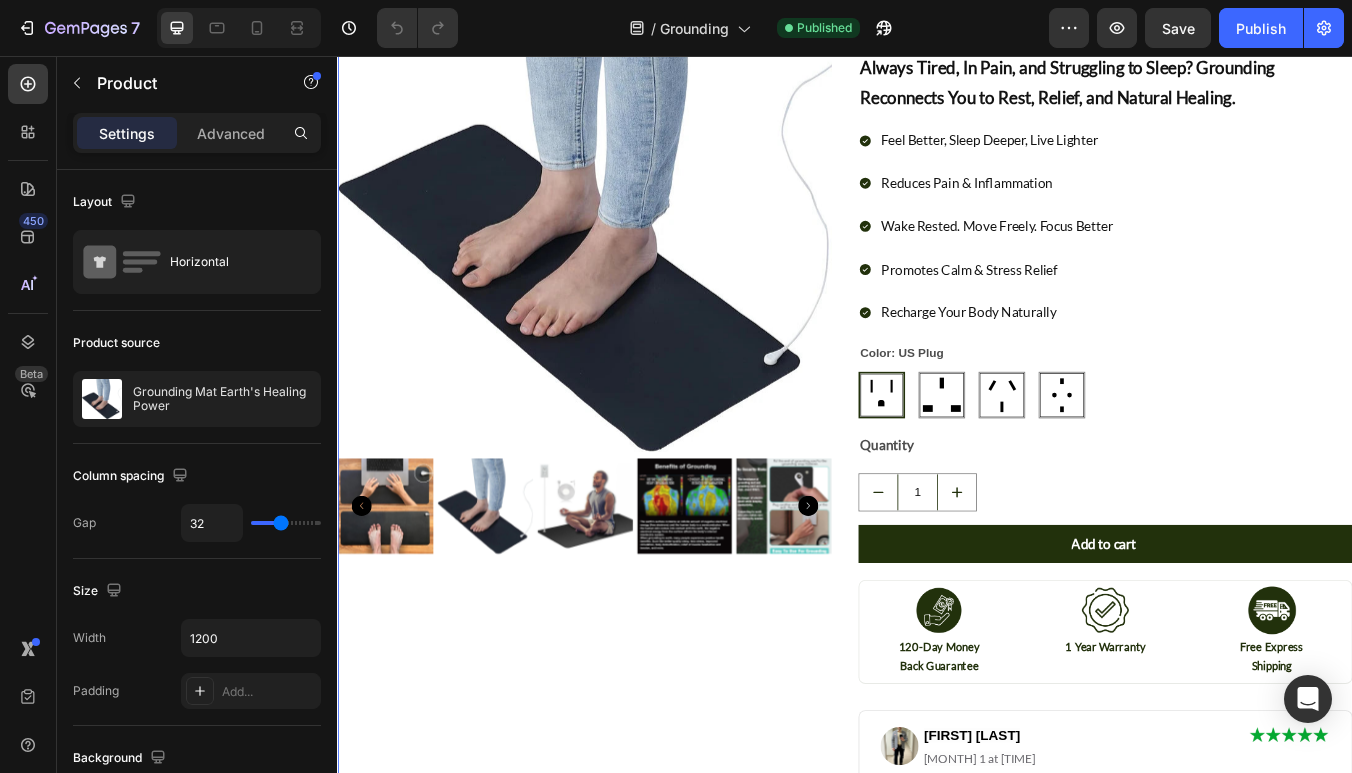 click on "Product Images" at bounding box center [629, 529] 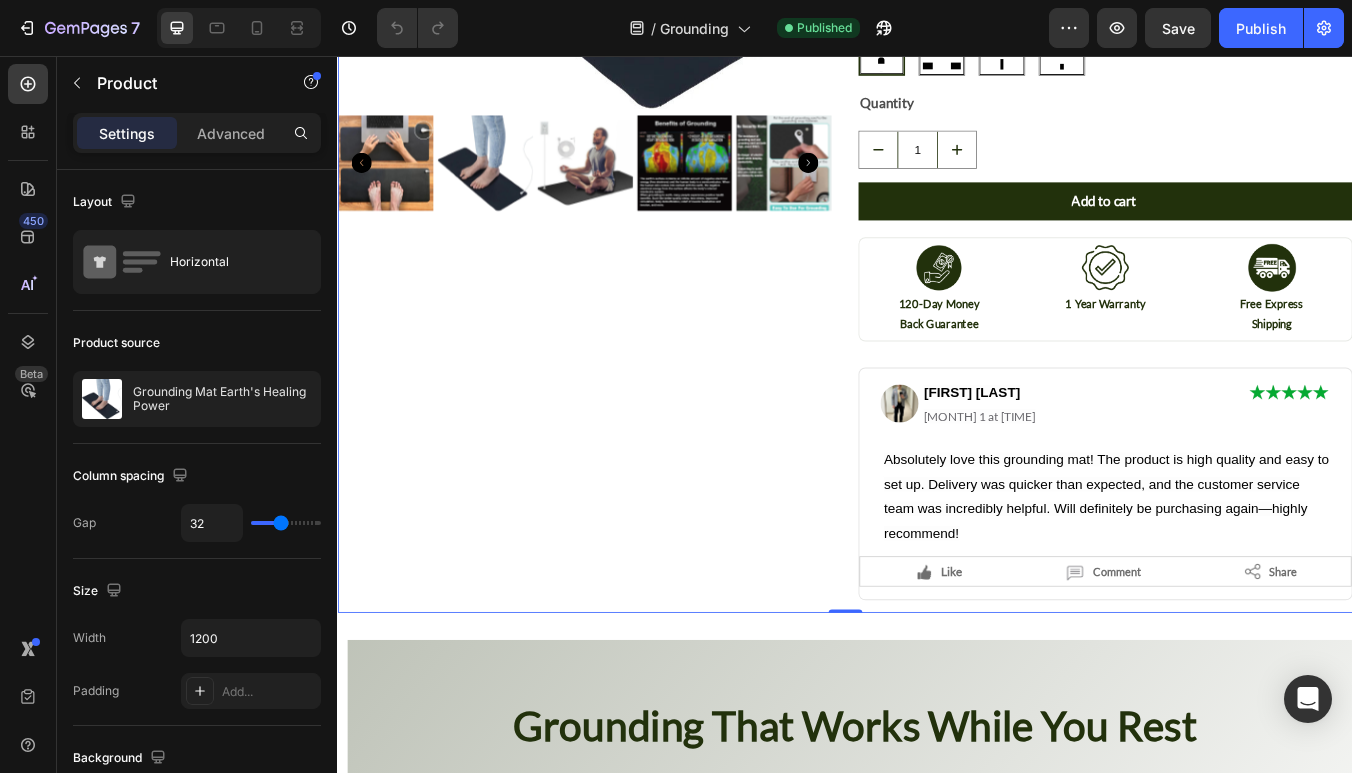 click on "Product Images" at bounding box center (629, 124) 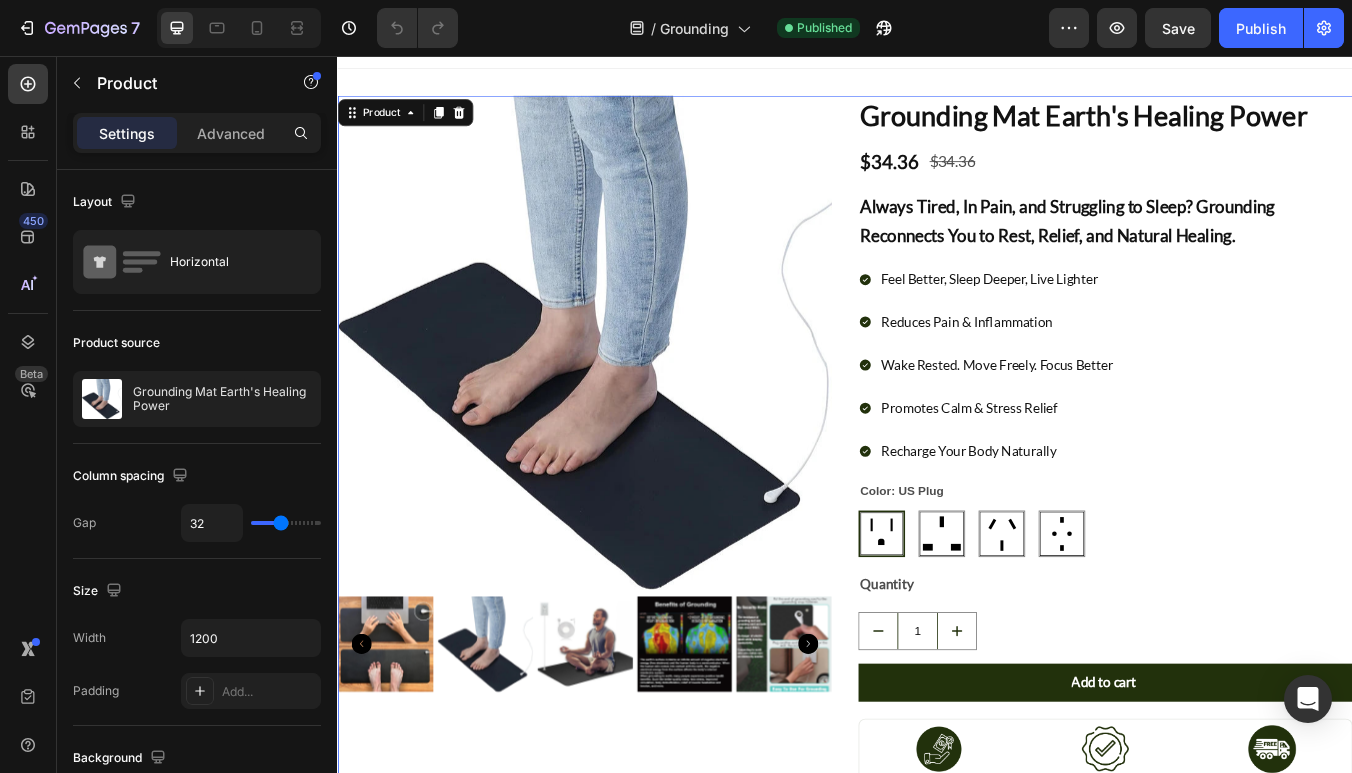 scroll, scrollTop: 0, scrollLeft: 0, axis: both 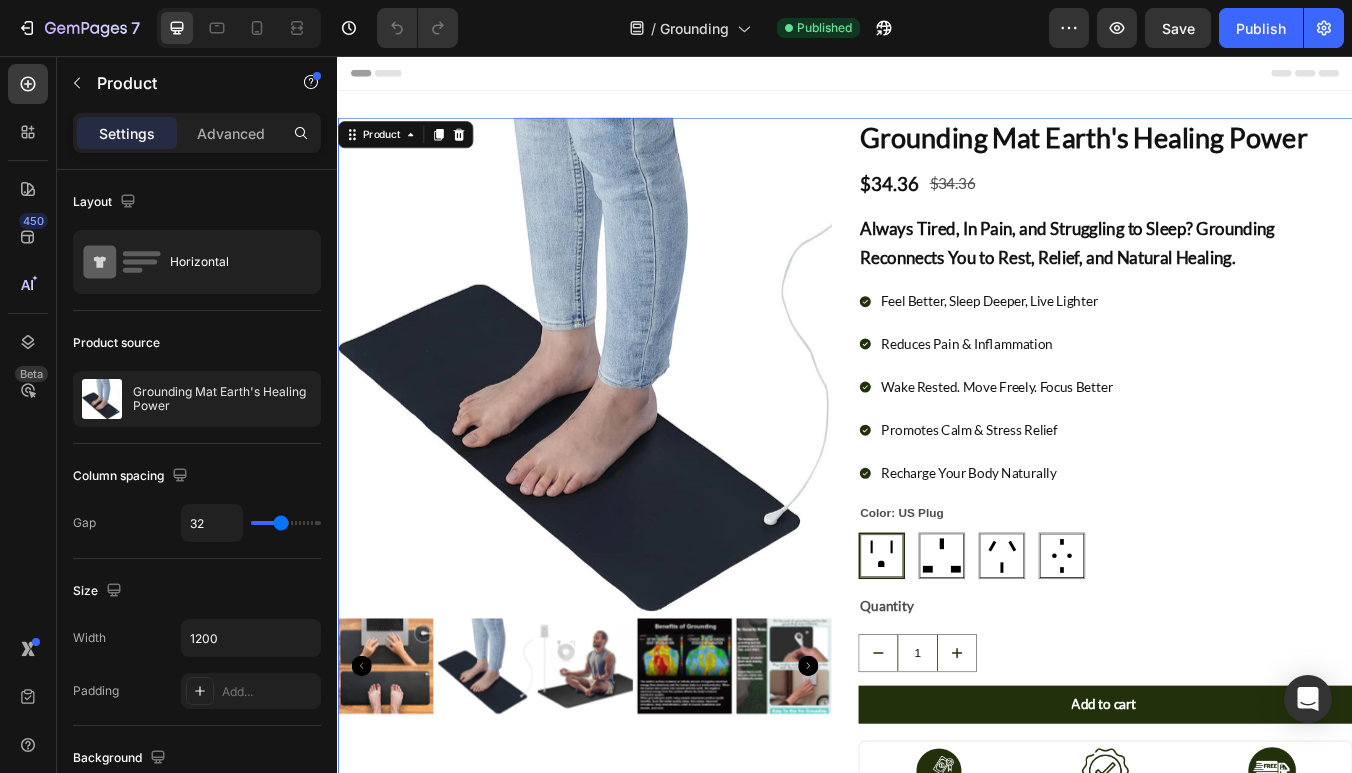 click on "Product Images Grounding Mat Earth's Healing Power Product Title $34.36 Product Price Product Price $34.36 Product Price Product Price Row Always Tired, In Pain, and Struggling to Sleep? Grounding Reconnects You to Rest, Relief, and Natural Healing. Heading Feel Better, Sleep Deeper, Live Lighter Reduces Pain & Inflammation Wake Rested. Move Freely. Focus Better Promotes Calm & Stress Relief Recharge Your Body Naturally Item List Color: US Plug US Plug US Plug UK plug UK plug AU plug AU plug EU Plug EU Plug Product Variants & Swatches Quantity Text Block
1
Product Quantity Add to cart Add to Cart Image 120-Day Money Back Guarantee Text Block Row Row Image 1 Year Warranty Text Block Row Image Free Express Shipping Text Block Row Row Row Image [NAME] Heading Row March 1 at 03:17pm Heading Image Row Text Block Image Like Heading Row Image Comment Heading Row Image Share Heading Row Row Row Product 0" at bounding box center [937, 719] 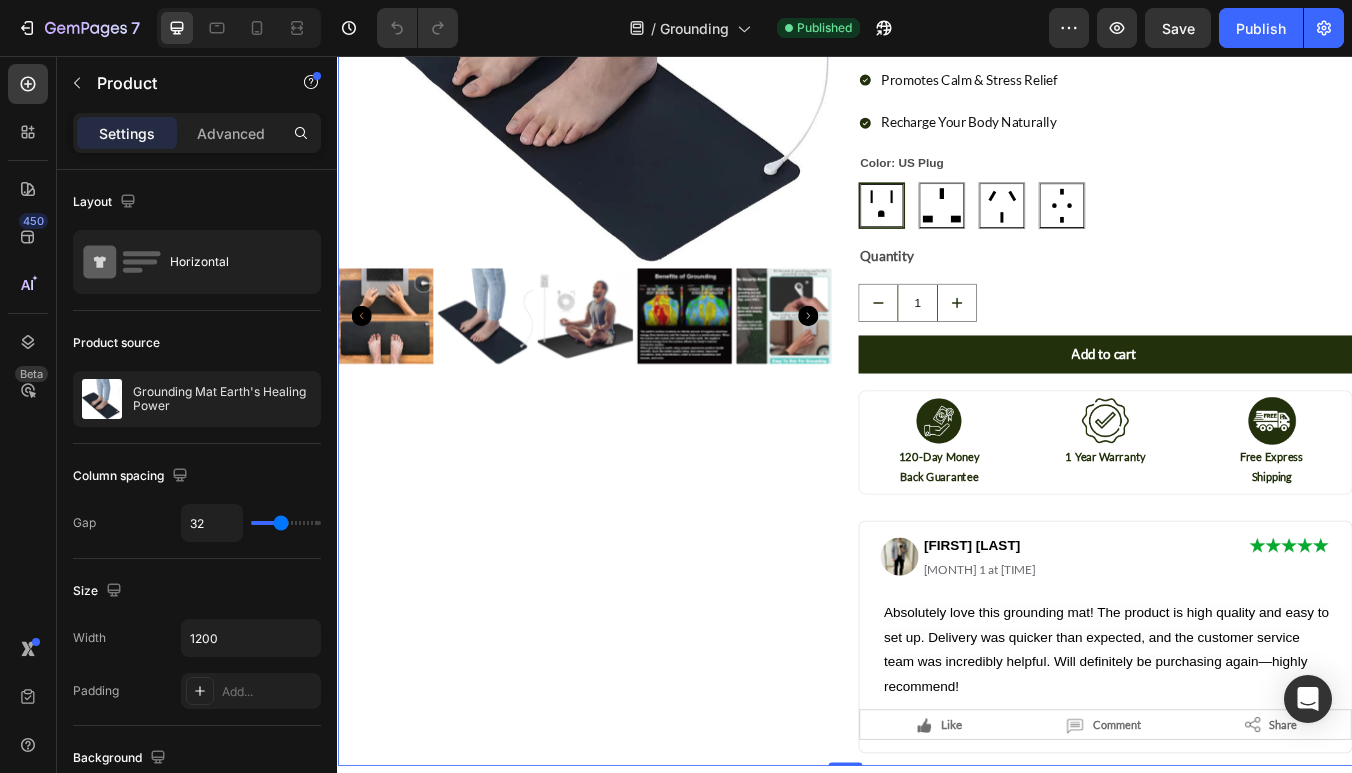 scroll, scrollTop: 421, scrollLeft: 0, axis: vertical 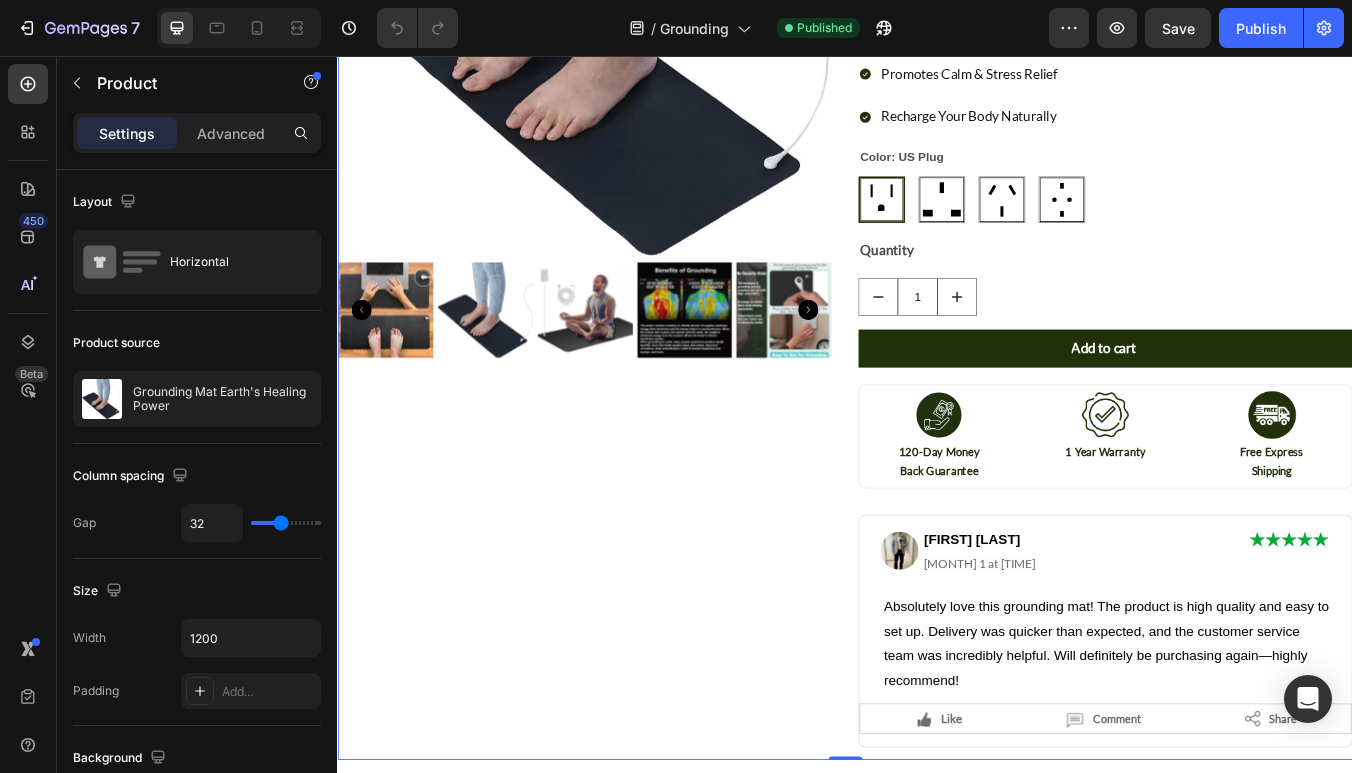 click on "Product Images Grounding Mat Earth's Healing Power Product Title $34.36 Product Price Product Price $34.36 Product Price Product Price Row Always Tired, In Pain, and Struggling to Sleep? Grounding Reconnects You to Rest, Relief, and Natural Healing. Heading Feel Better, Sleep Deeper, Live Lighter Reduces Pain & Inflammation Wake Rested. Move Freely. Focus Better Promotes Calm & Stress Relief Recharge Your Body Naturally Item List Color: US Plug US Plug US Plug UK plug UK plug AU plug AU plug EU Plug EU Plug Product Variants & Swatches Quantity Text Block
1
Product Quantity Add to cart Add to Cart Image 120-Day Money Back Guarantee Text Block Row Row Image 1 Year Warranty Text Block Row Image Free Express Shipping Text Block Row Row Row Image [NAME] Heading Row March 1 at 03:17pm Heading Image Row Text Block Image Like Heading Row Image Comment Heading Row Image Share Heading Row Row Row Product 0" at bounding box center (937, 298) 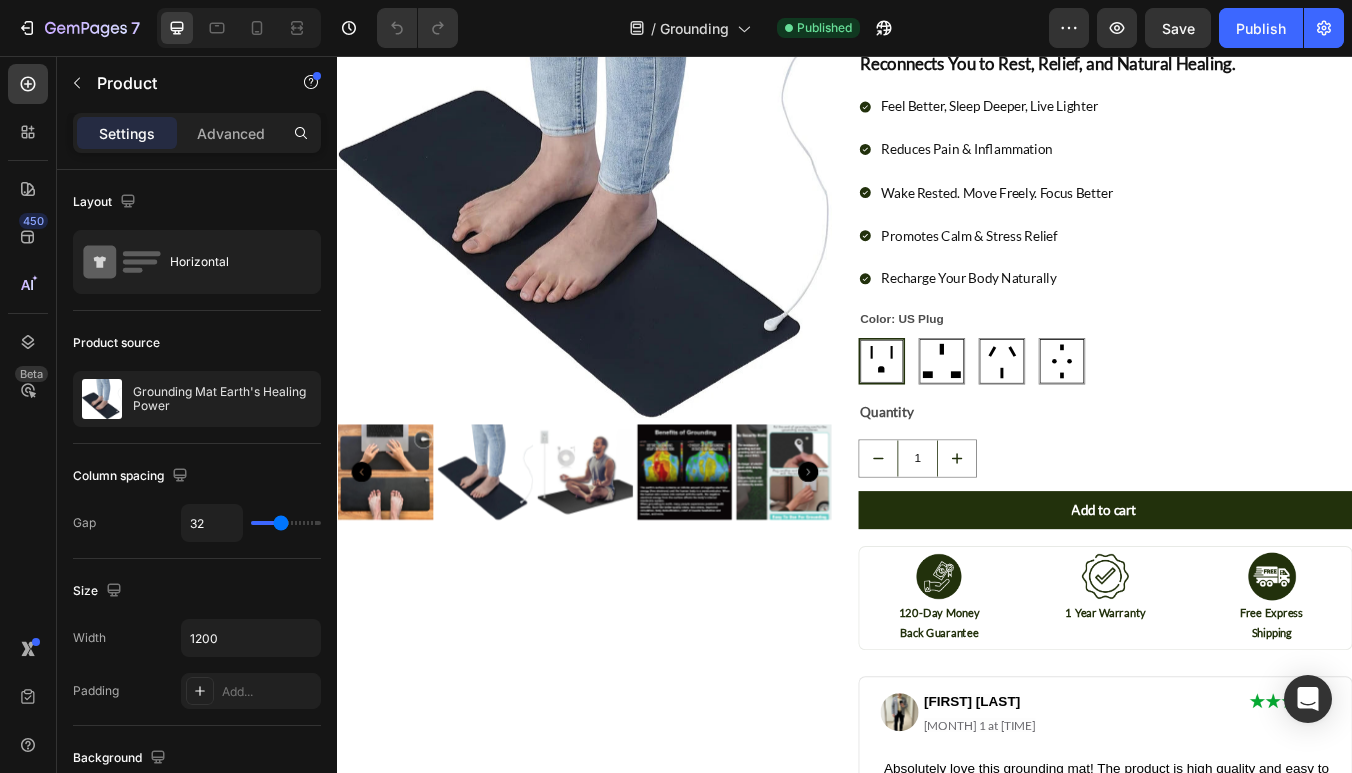 scroll, scrollTop: 0, scrollLeft: 0, axis: both 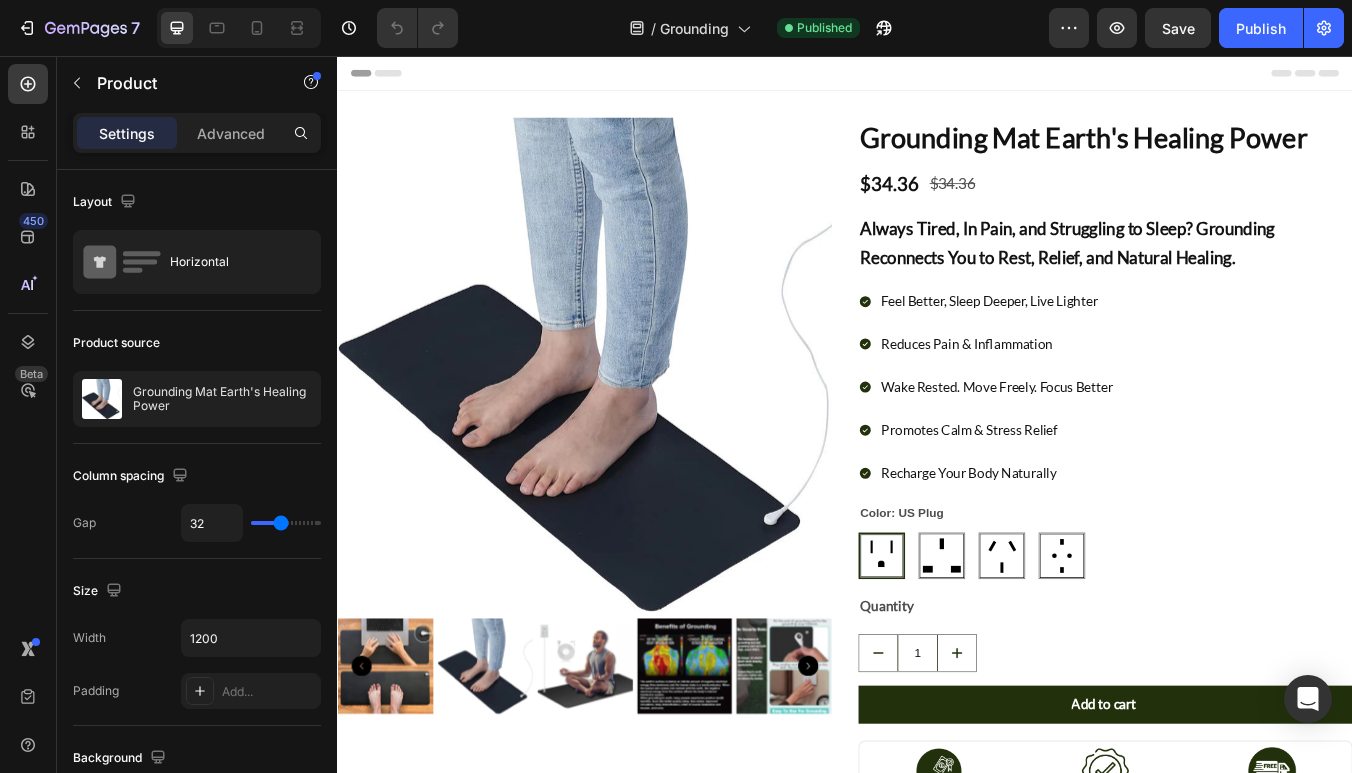 click on "Product Images Grounding Mat Earth's Healing Power Product Title $34.36 Product Price Product Price $34.36 Product Price Product Price Row Always Tired, In Pain, and Struggling to Sleep? Grounding Reconnects You to Rest, Relief, and Natural Healing. Heading Feel Better, Sleep Deeper, Live Lighter Reduces Pain & Inflammation Wake Rested. Move Freely. Focus Better Promotes Calm & Stress Relief Recharge Your Body Naturally Item List Color: US Plug US Plug US Plug UK plug UK plug AU plug AU plug EU Plug EU Plug Product Variants & Swatches Quantity Text Block
1
Product Quantity Add to cart Add to Cart Image 120-Day Money Back Guarantee Text Block Row Row Image 1 Year Warranty Text Block Row Image Free Express Shipping Text Block Row Row Row Image [NAME] Heading Row March 1 at 03:17pm Heading Image Row Text Block Image Like Heading Row Image Comment Heading Row Image Share Heading Row Row Row Product" at bounding box center [937, 719] 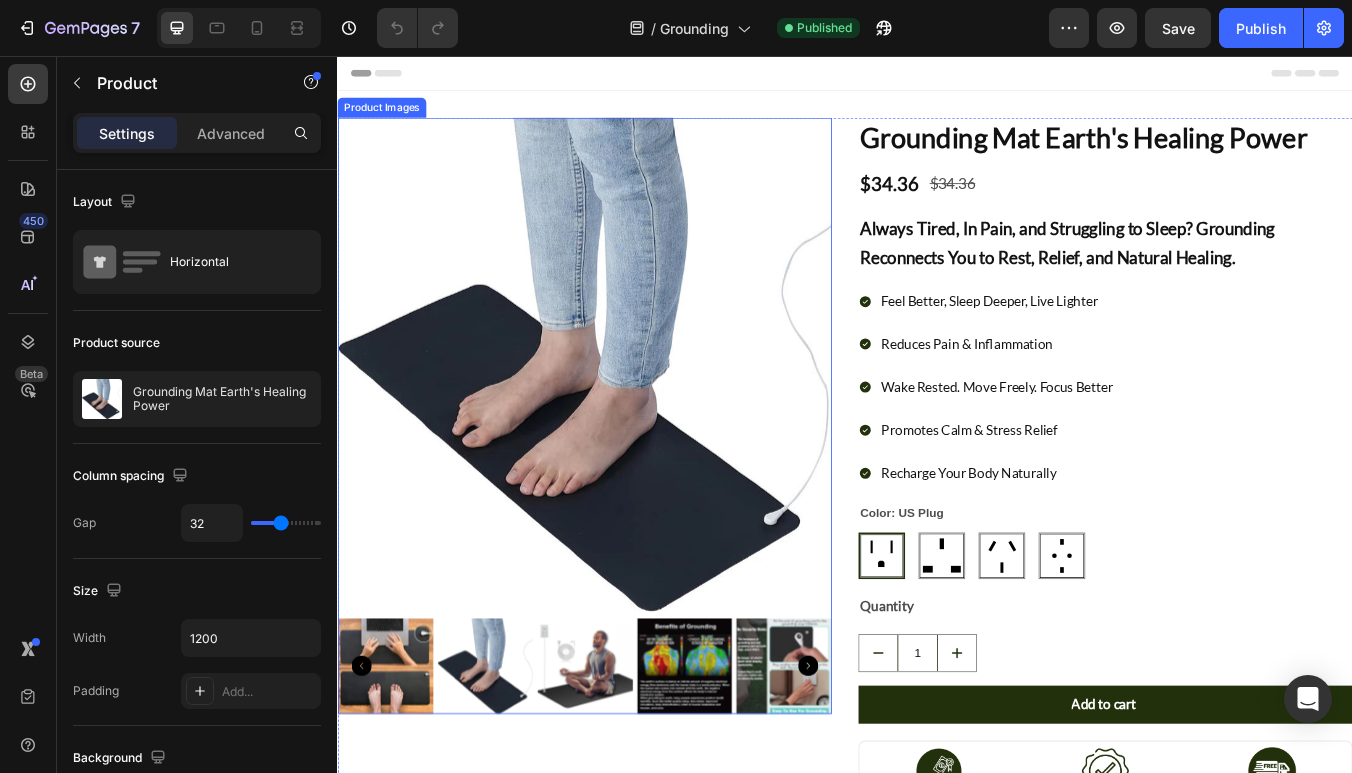 click at bounding box center [629, 421] 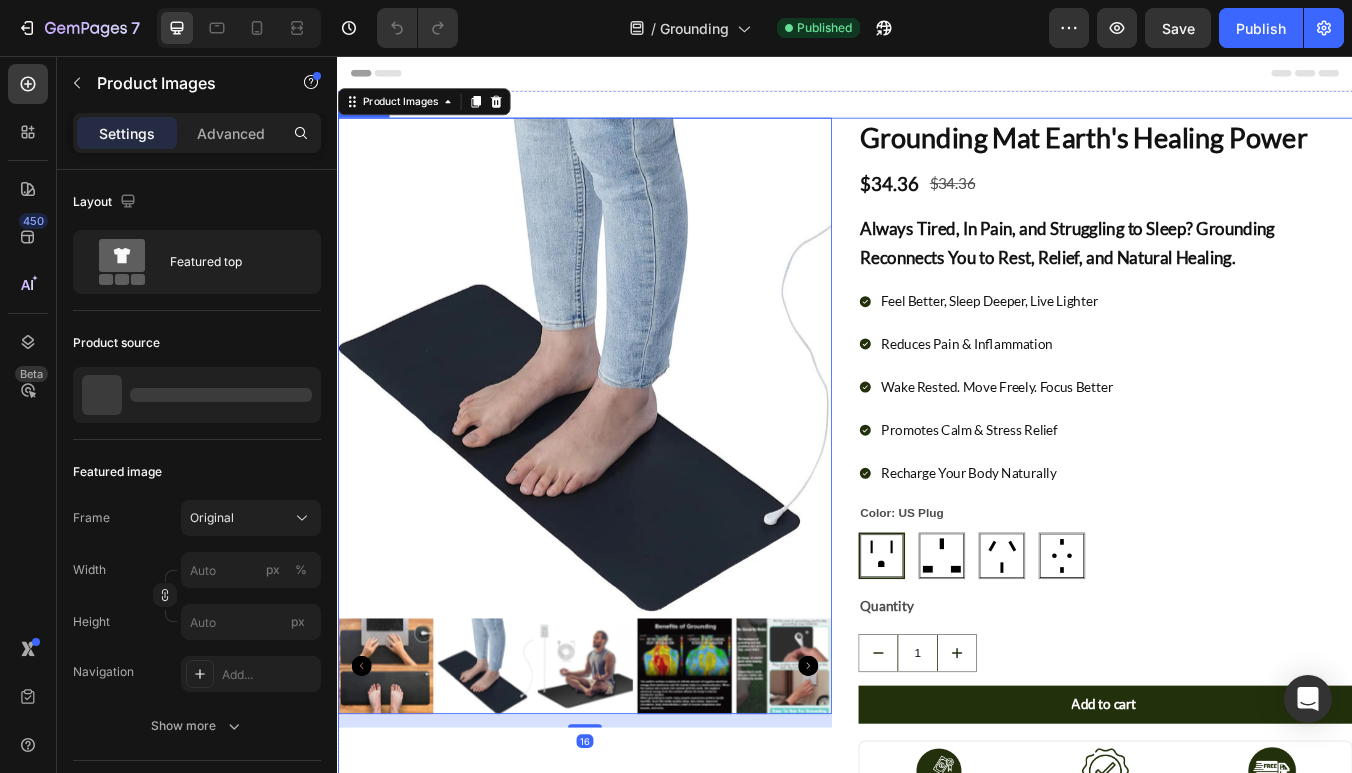 click on "Product Images   16 Grounding Mat Earth's Healing Power Product Title $34.36 Product Price Product Price $34.36 Product Price Product Price Row Always Tired, In Pain, and Struggling to Sleep? Grounding Reconnects You to Rest, Relief, and Natural Healing. Heading Feel Better, Sleep Deeper, Live Lighter Reduces Pain & Inflammation Wake Rested. Move Freely. Focus Better Promotes Calm & Stress Relief Recharge Your Body Naturally Item List Color: US Plug US Plug US Plug UK plug UK plug AU plug AU plug EU Plug EU Plug Product Variants & Swatches Quantity Text Block
1
Product Quantity Add to cart Add to Cart Image 120-Day Money Back Guarantee Text Block Row Row Image 1 Year Warranty Text Block Row Image Free Express Shipping Text Block Row Row Row Image [NAME] Heading Row March 1 at 03:17pm Heading Image Row Text Block Image Like Heading Row Image Comment Heading Row Image Share Heading Row Row Row Product" at bounding box center [937, 719] 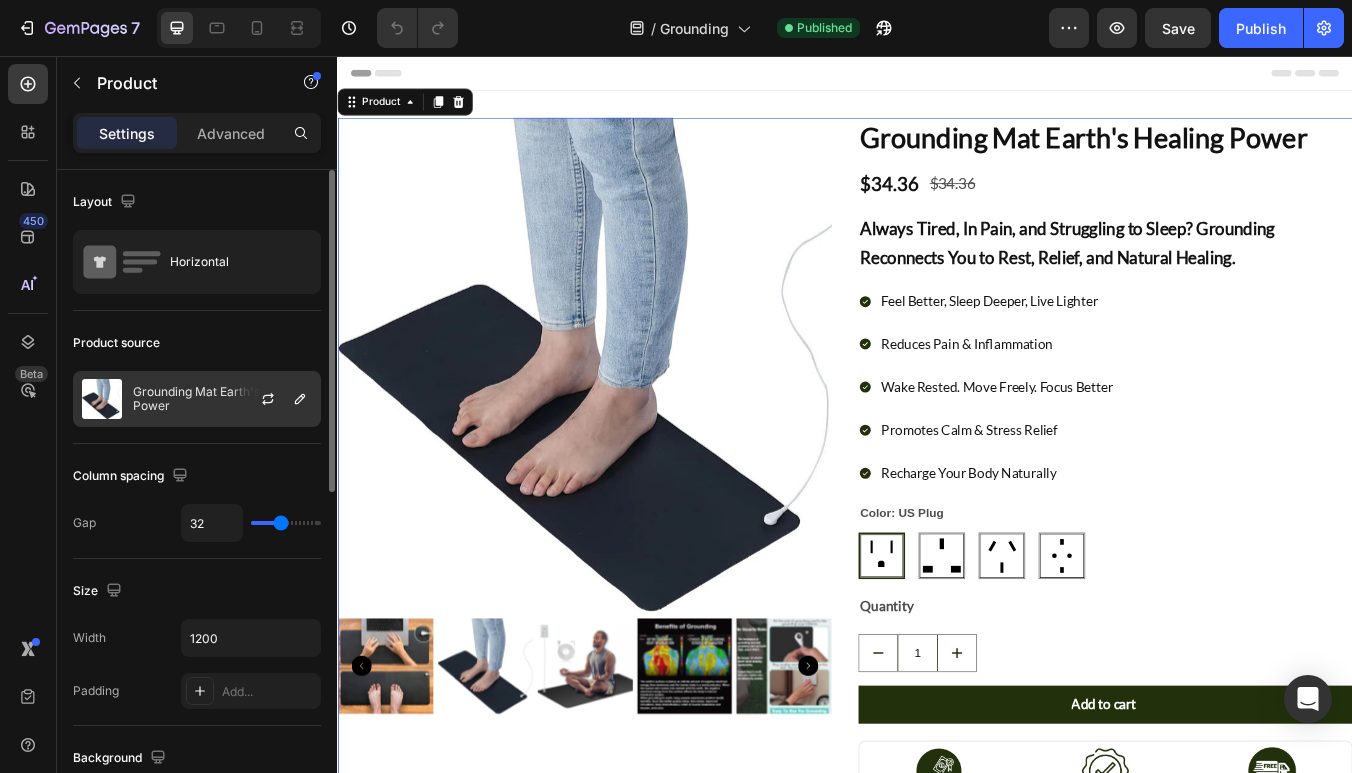 click on "Grounding Mat Earth's Healing Power" 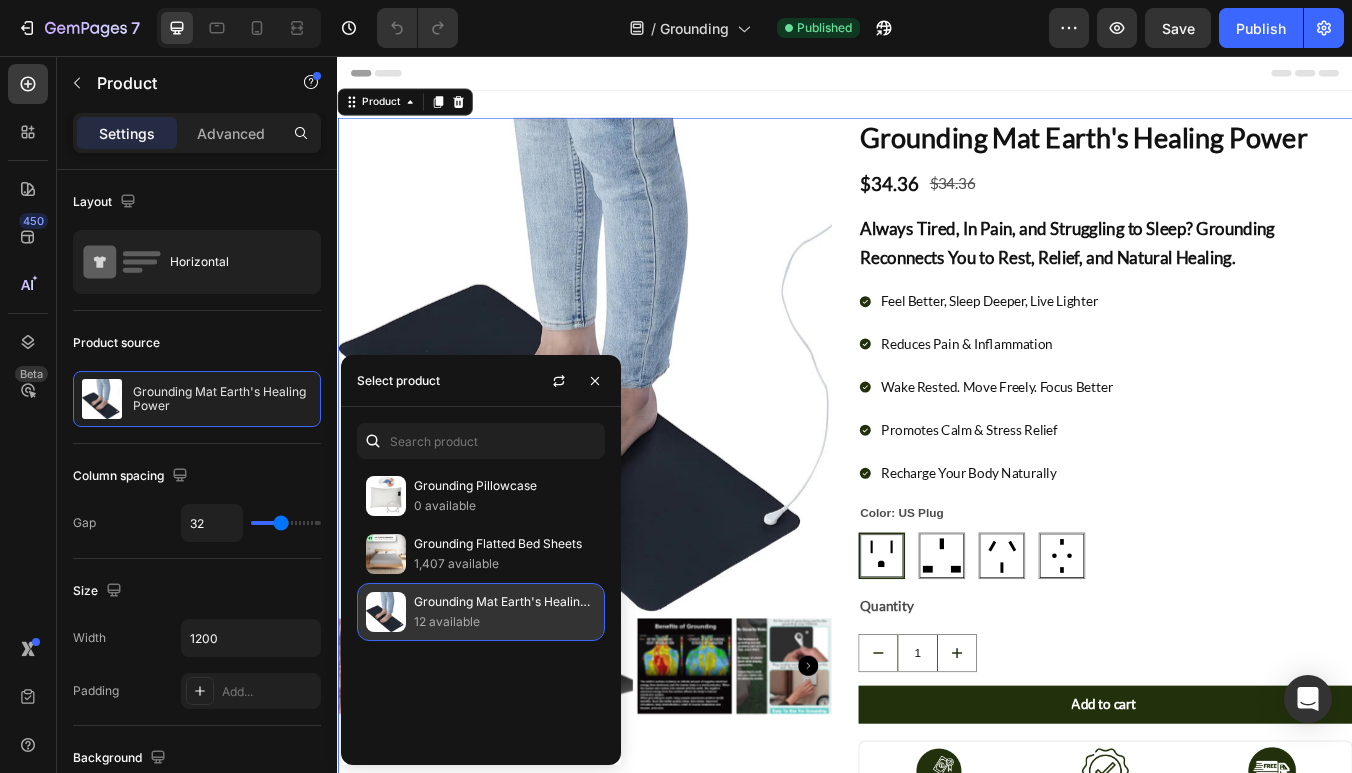 click on "12 available" at bounding box center [505, 622] 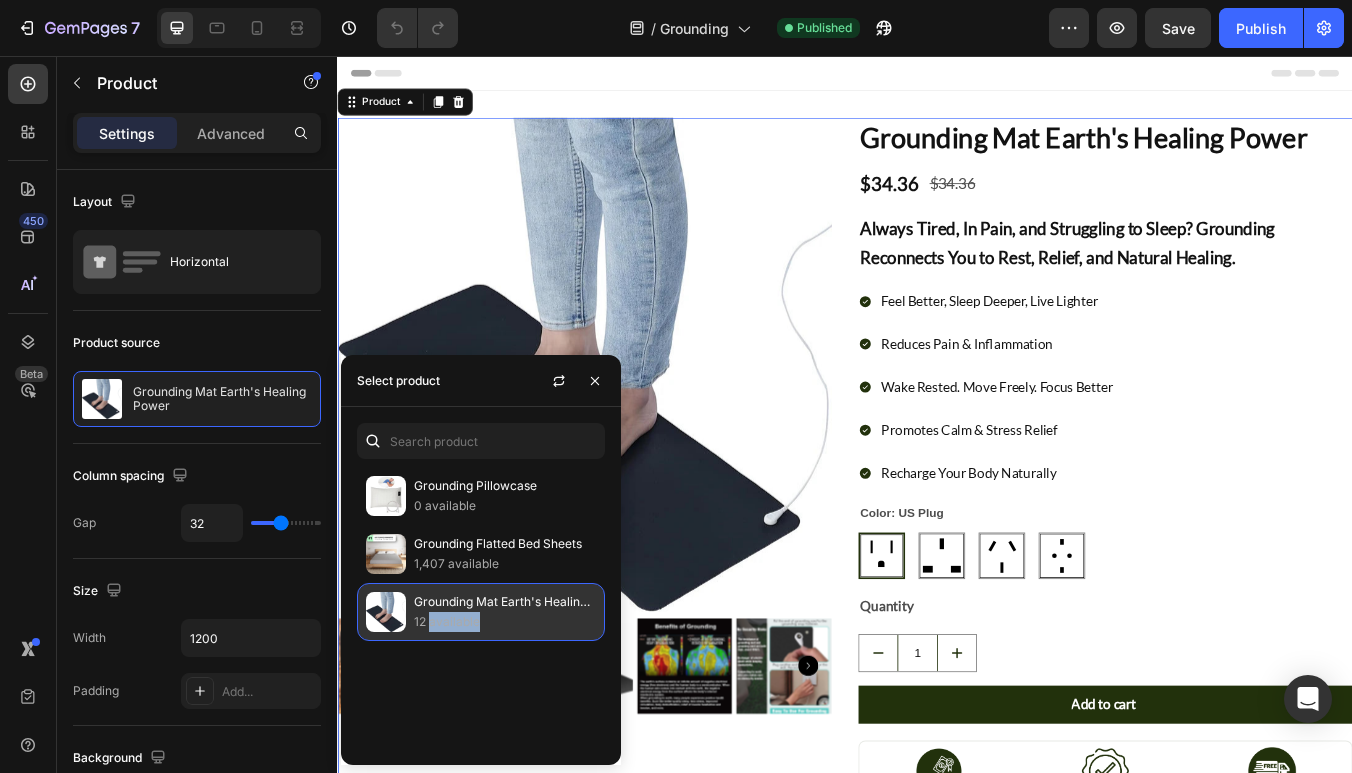 click on "Grounding Mat Earth's Healing Power 12 available" 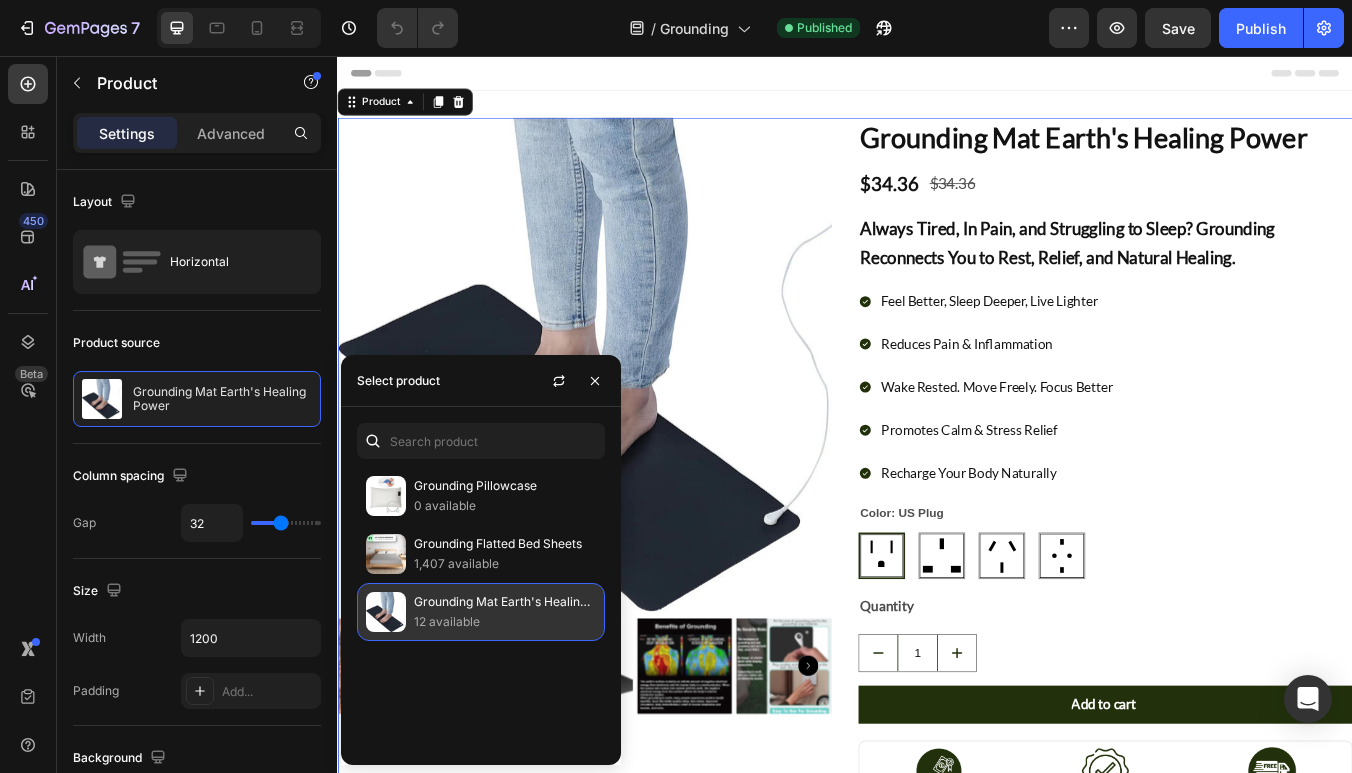 click on "Grounding Mat Earth's Healing Power 12 available" 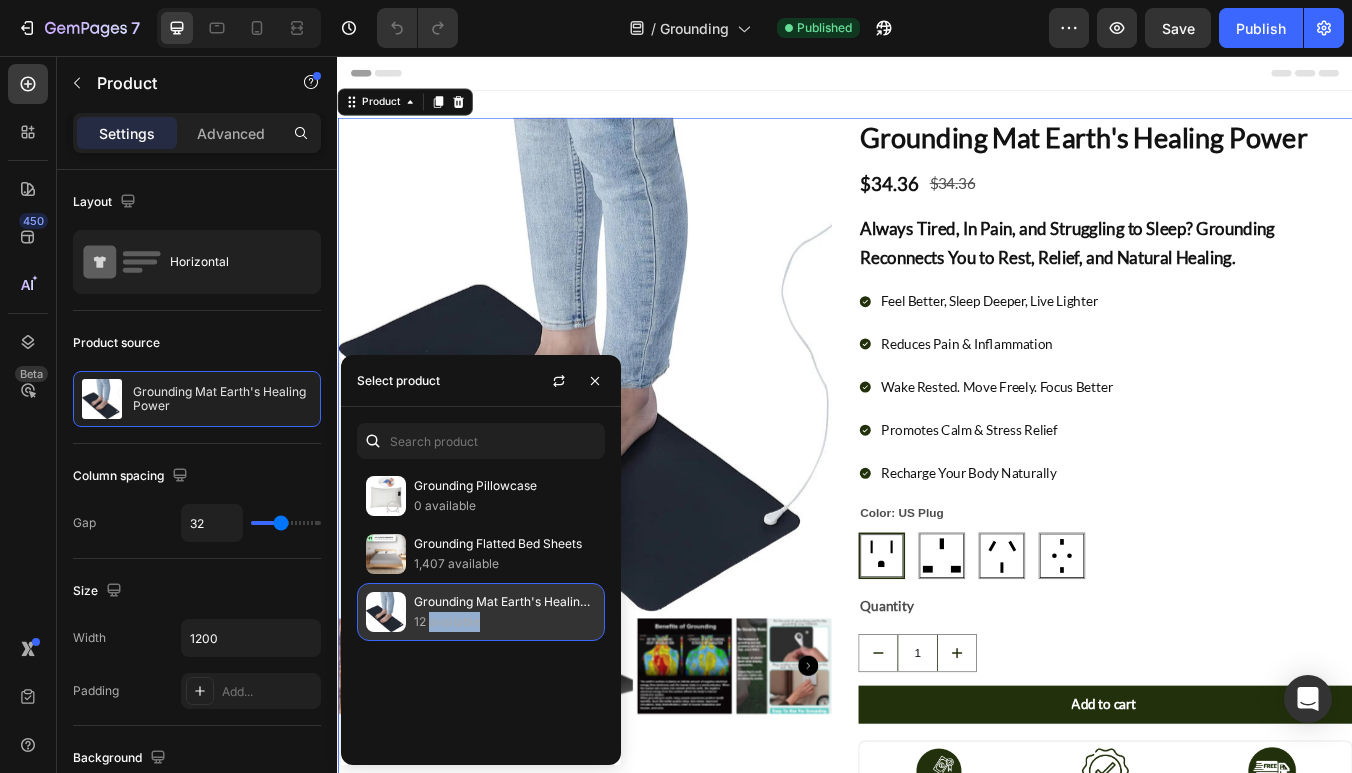click on "12 available" at bounding box center (505, 622) 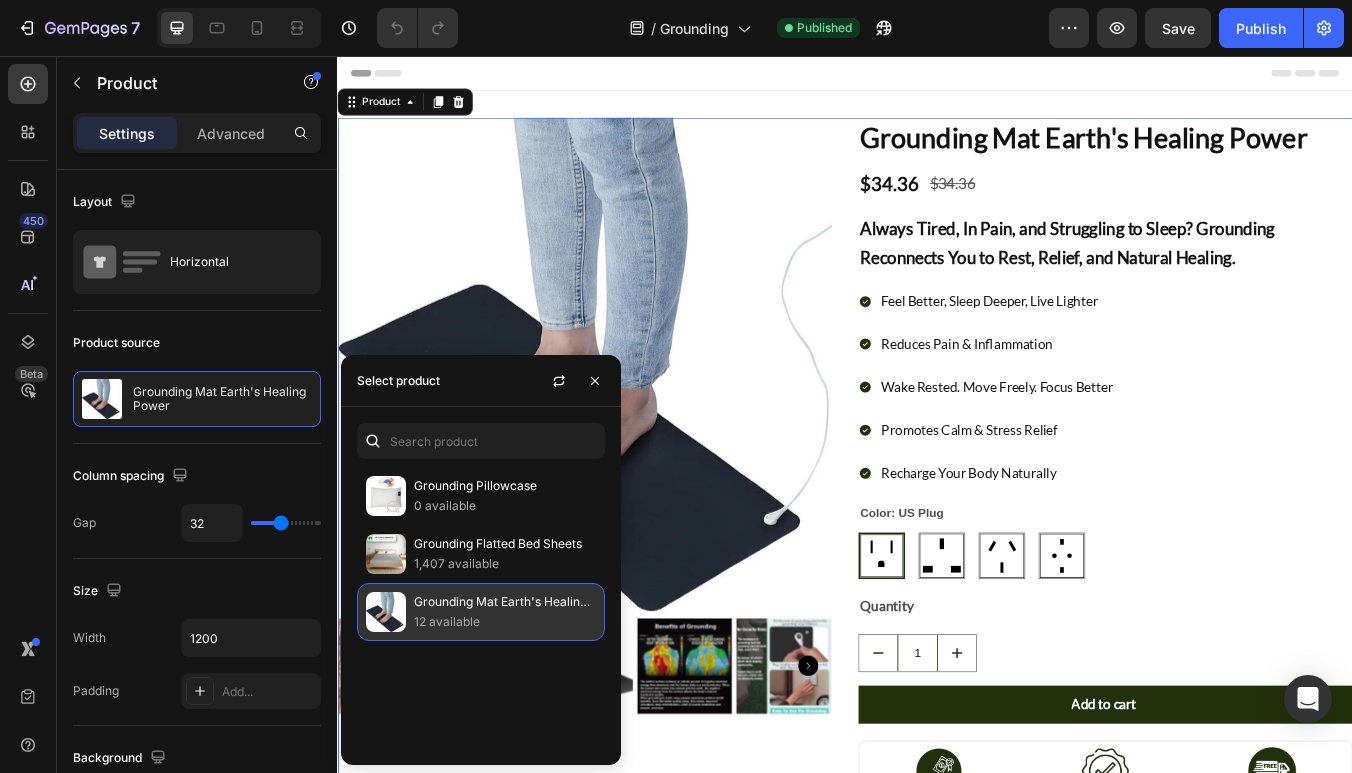 click on "12 available" at bounding box center [505, 622] 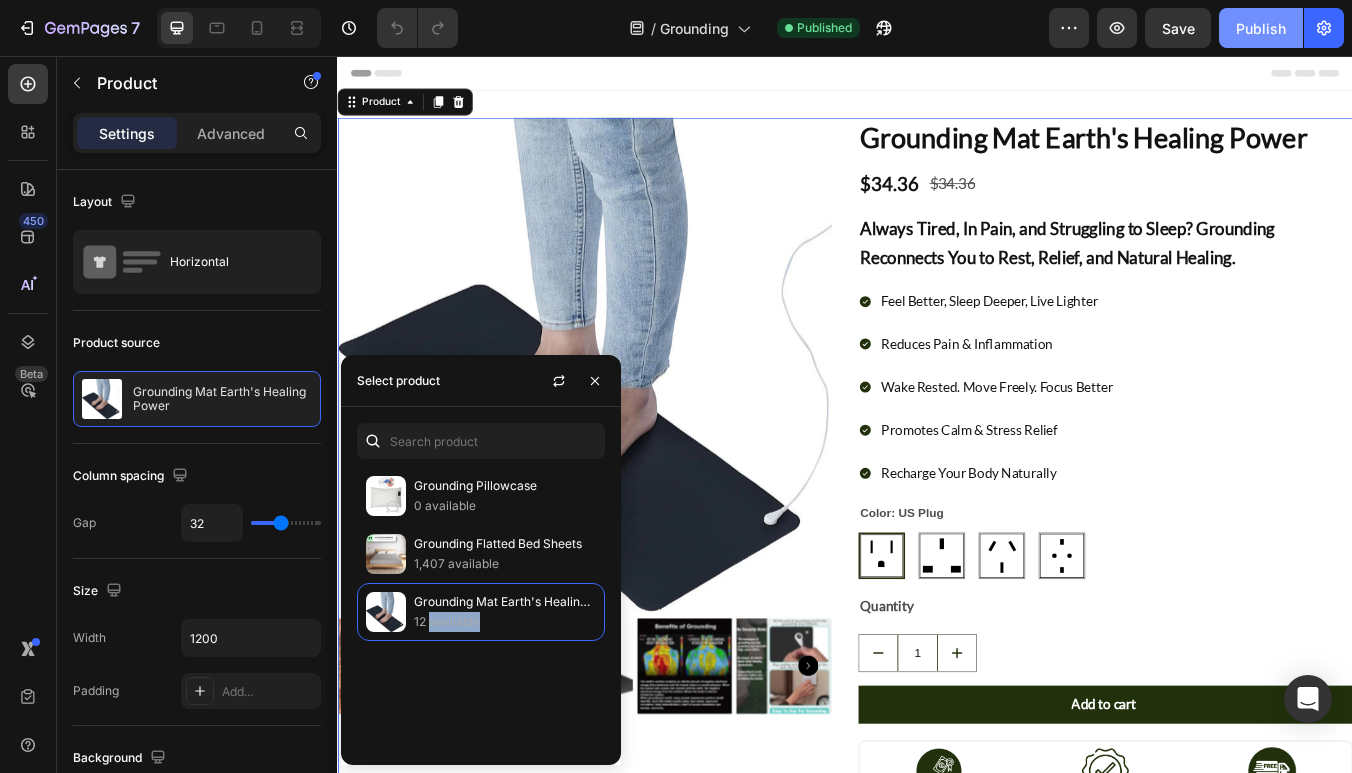 click on "Publish" at bounding box center (1261, 28) 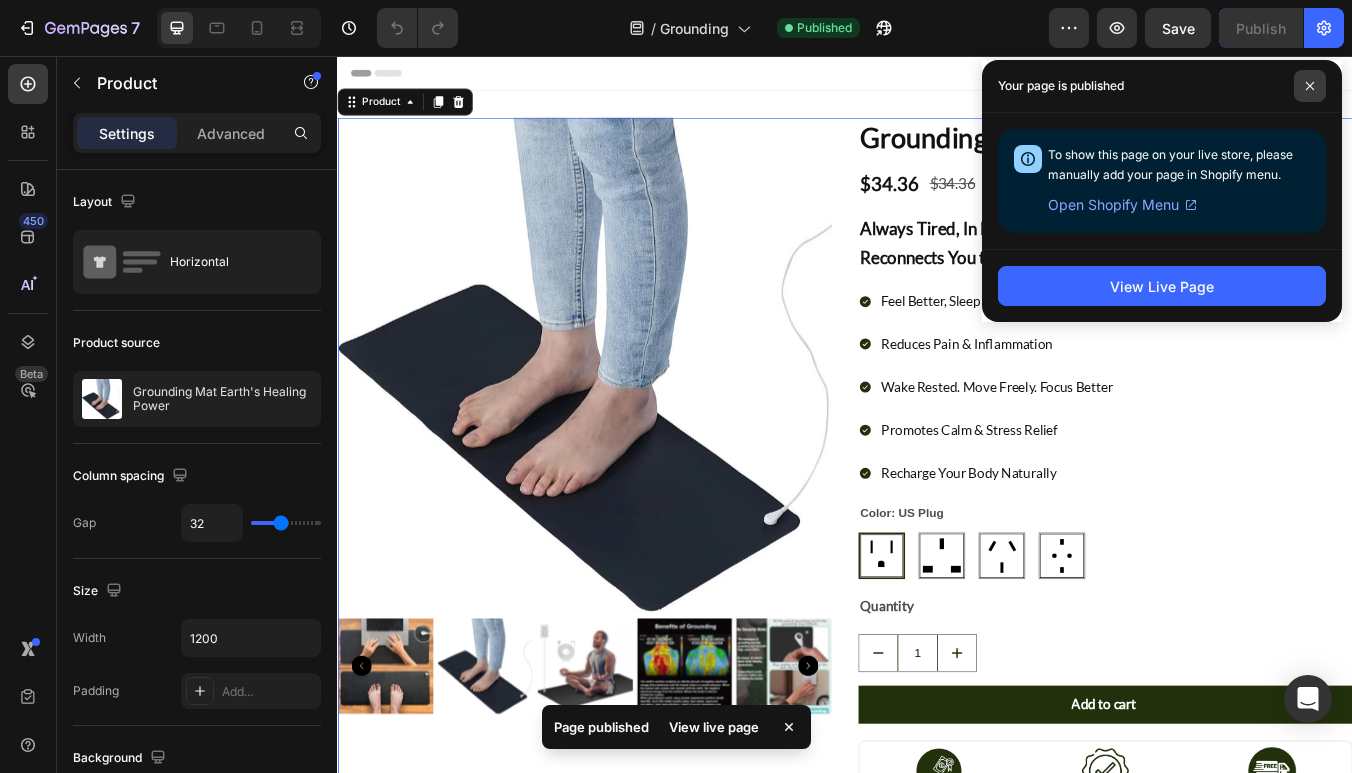 click 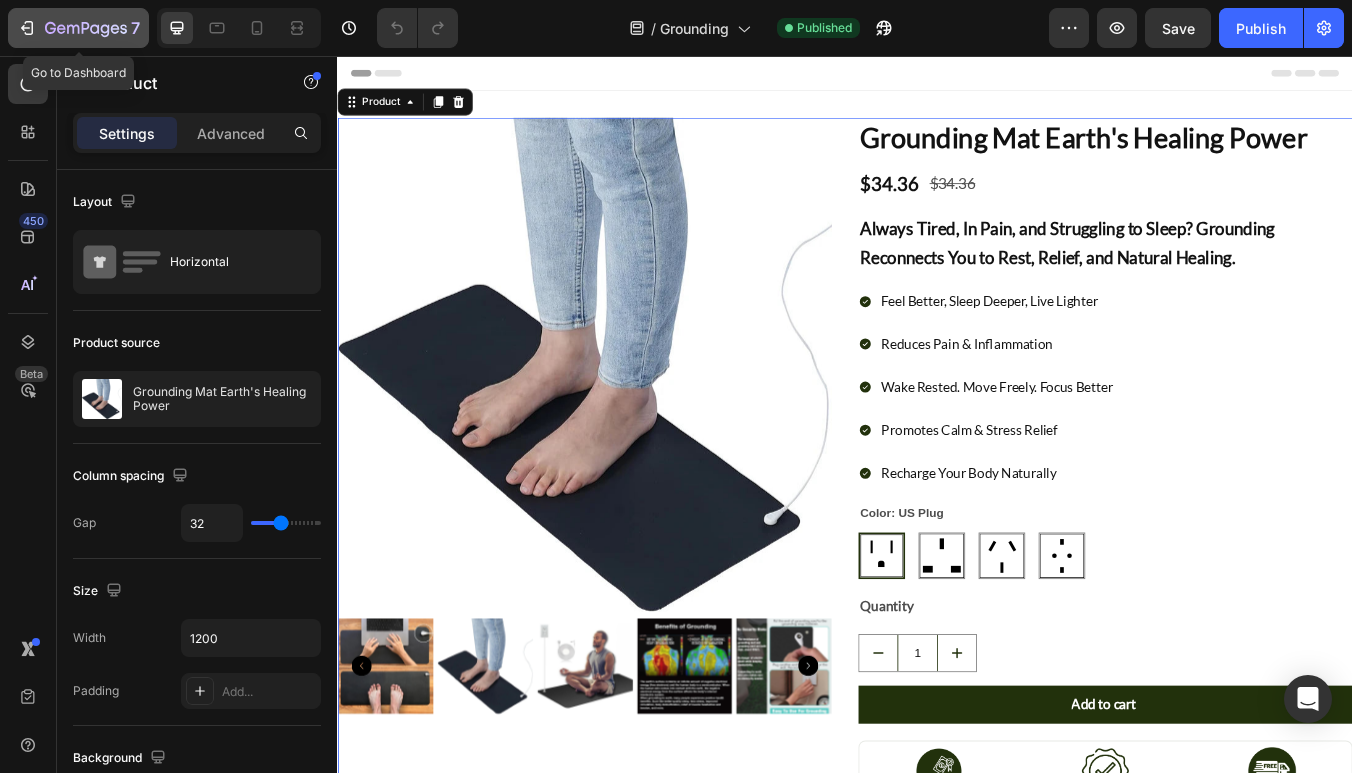 click on "7" at bounding box center [78, 28] 